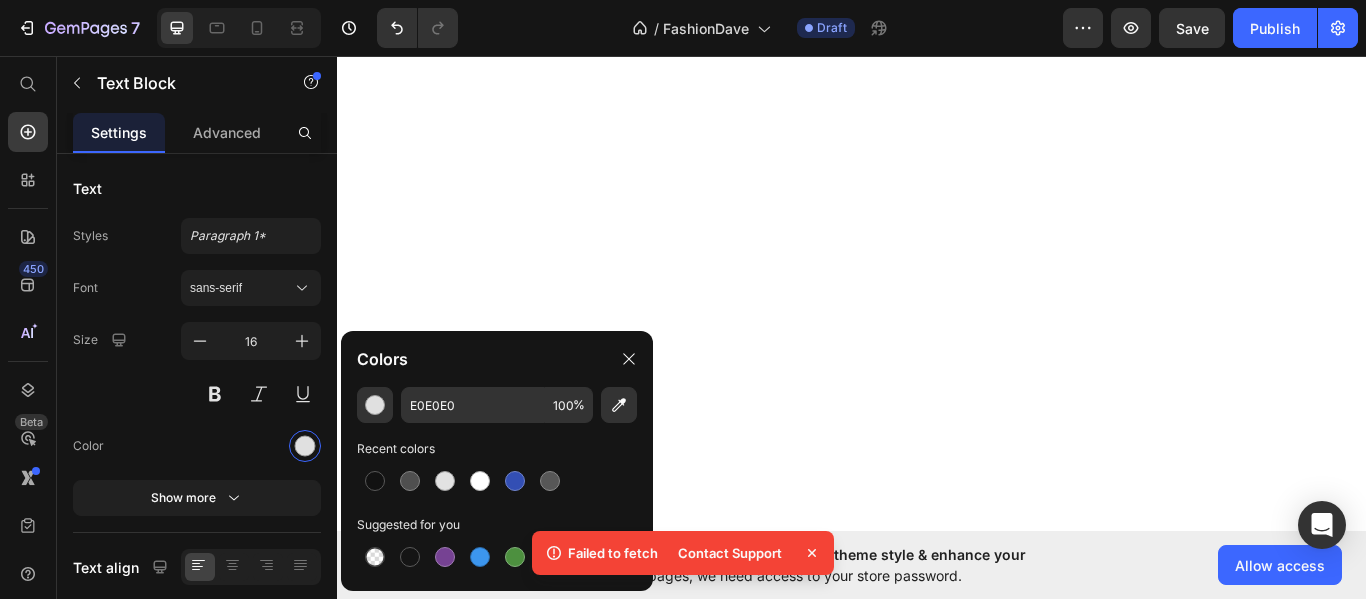 scroll, scrollTop: 0, scrollLeft: 0, axis: both 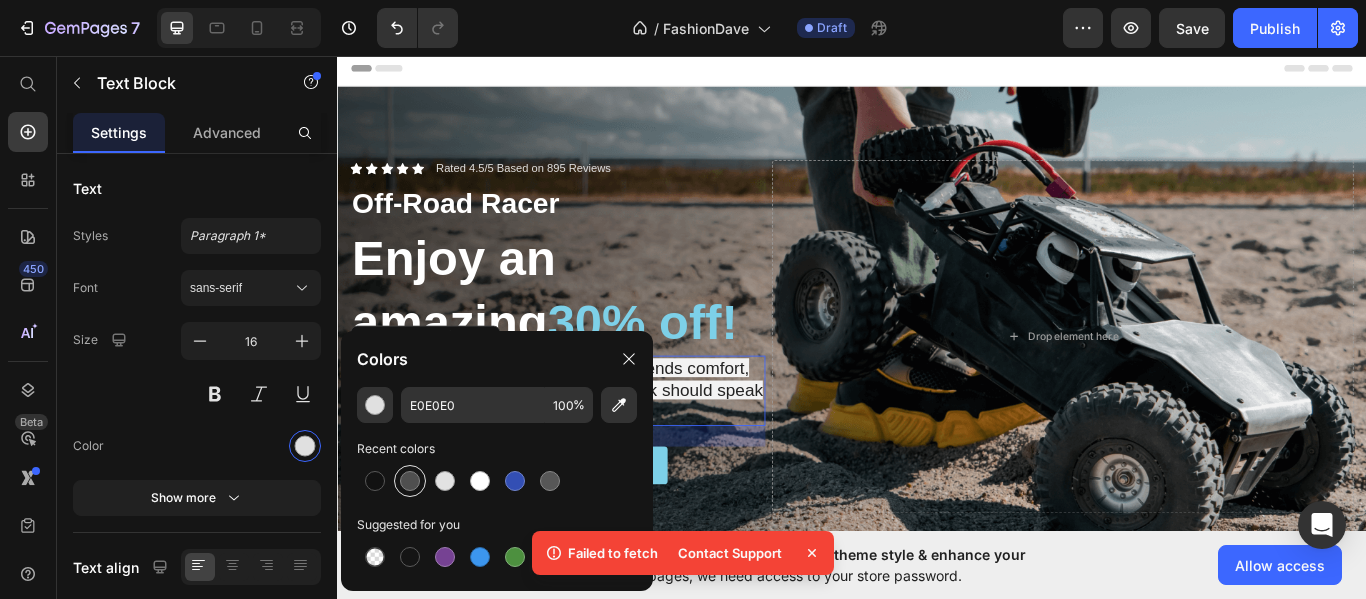 click at bounding box center [410, 481] 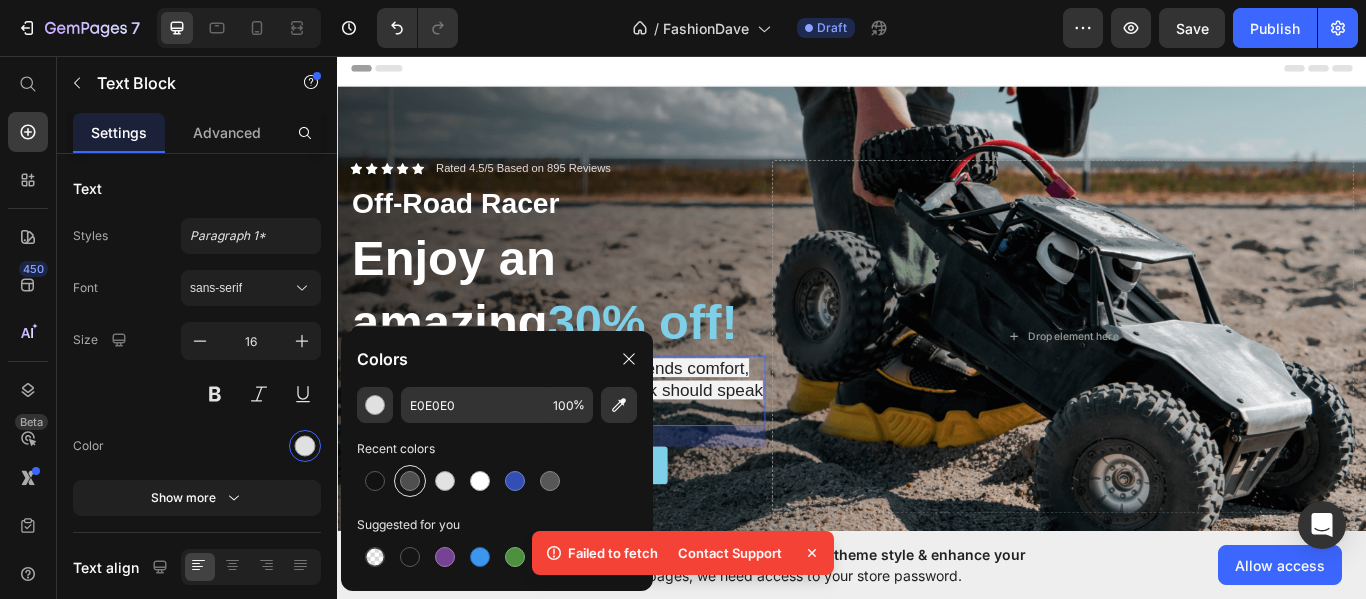 click at bounding box center (410, 481) 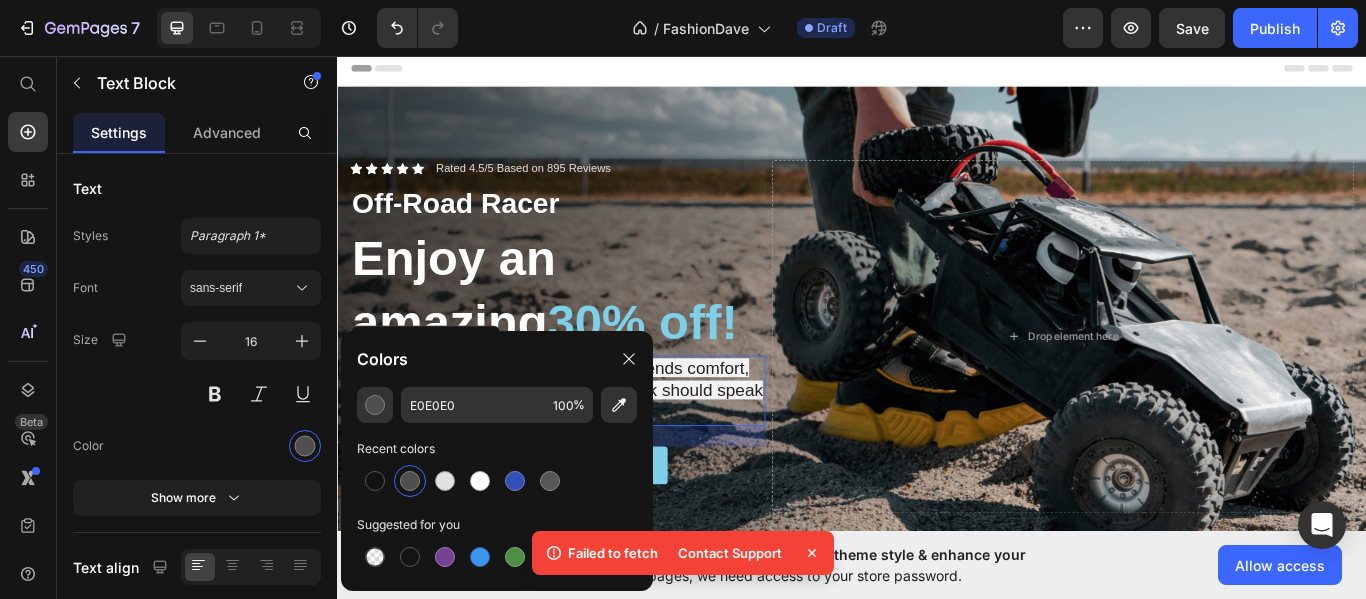 scroll, scrollTop: 0, scrollLeft: 0, axis: both 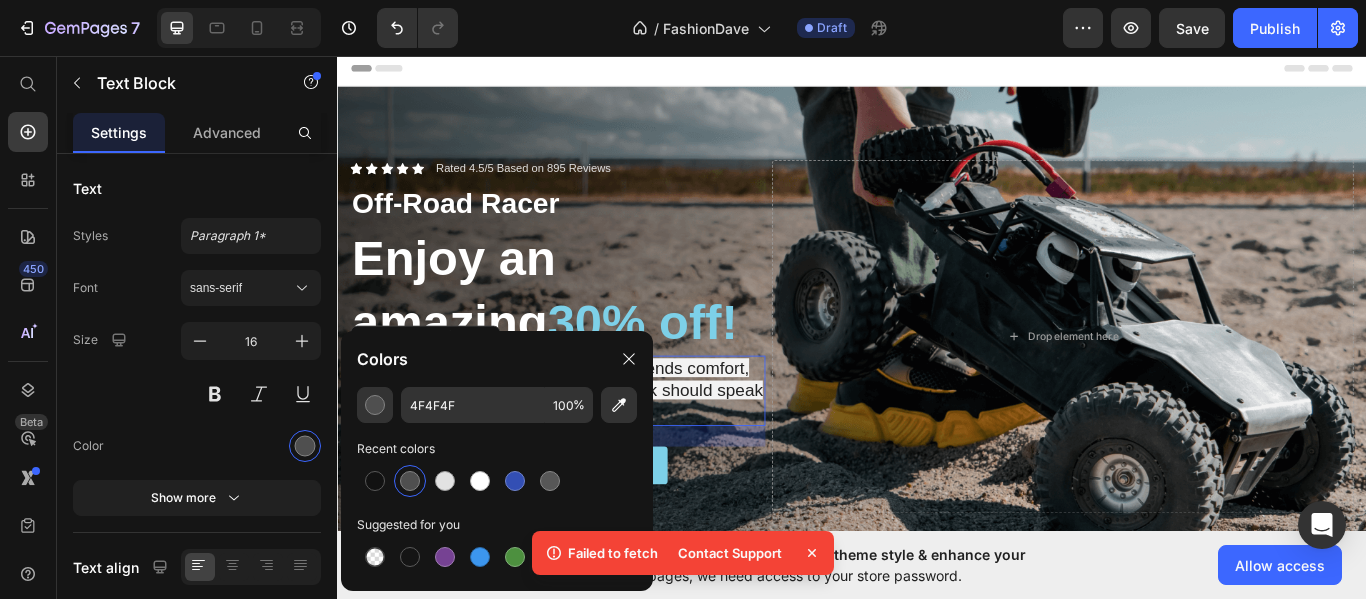 click at bounding box center [410, 481] 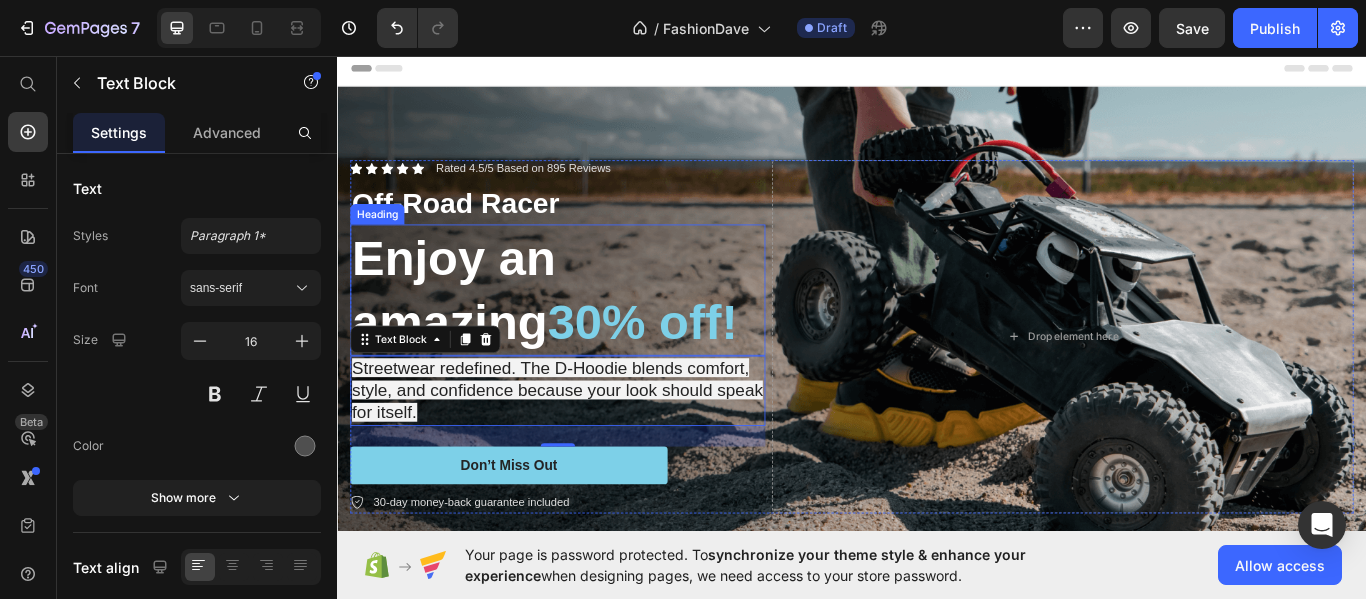 click on "Enjoy an amazing  30% off!" at bounding box center (594, 329) 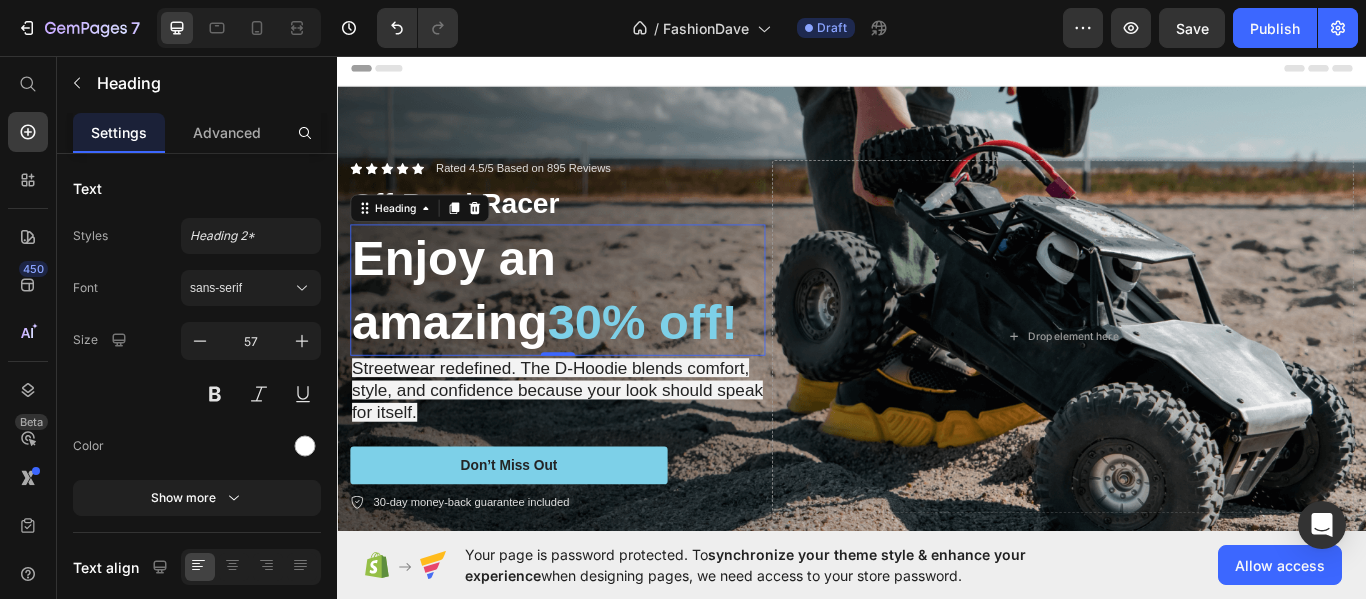 click on "Enjoy an amazing  30% off!" at bounding box center (594, 329) 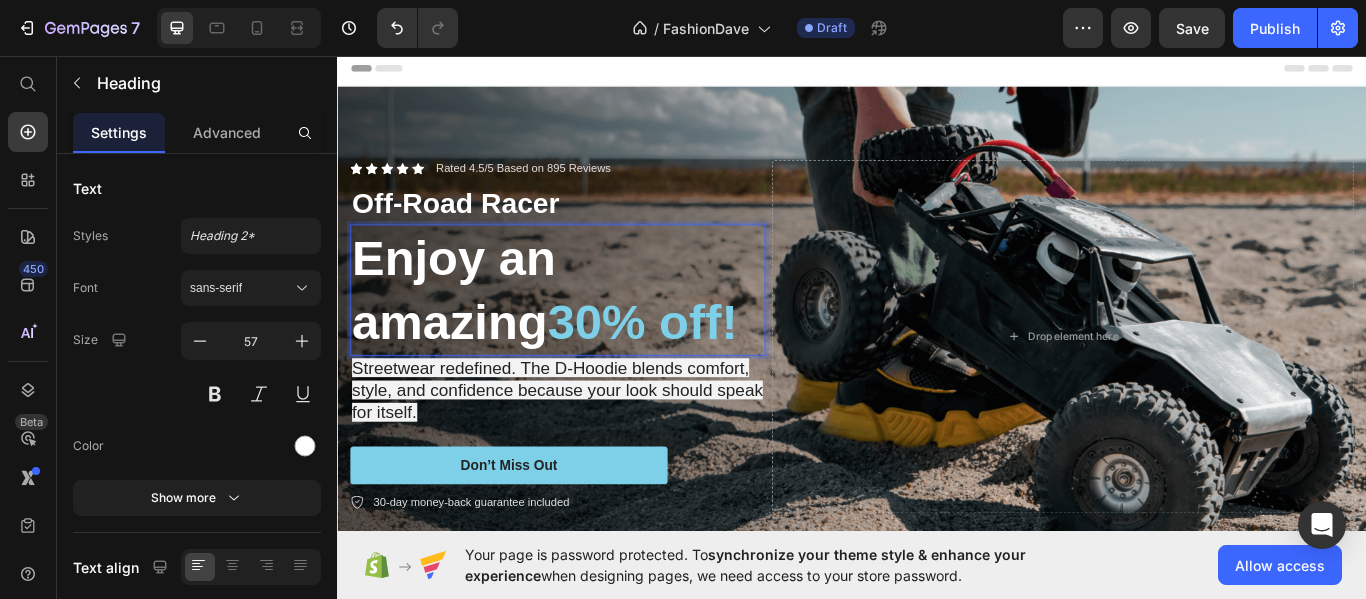 click on "Enjoy an amazing  30% off!" at bounding box center [594, 329] 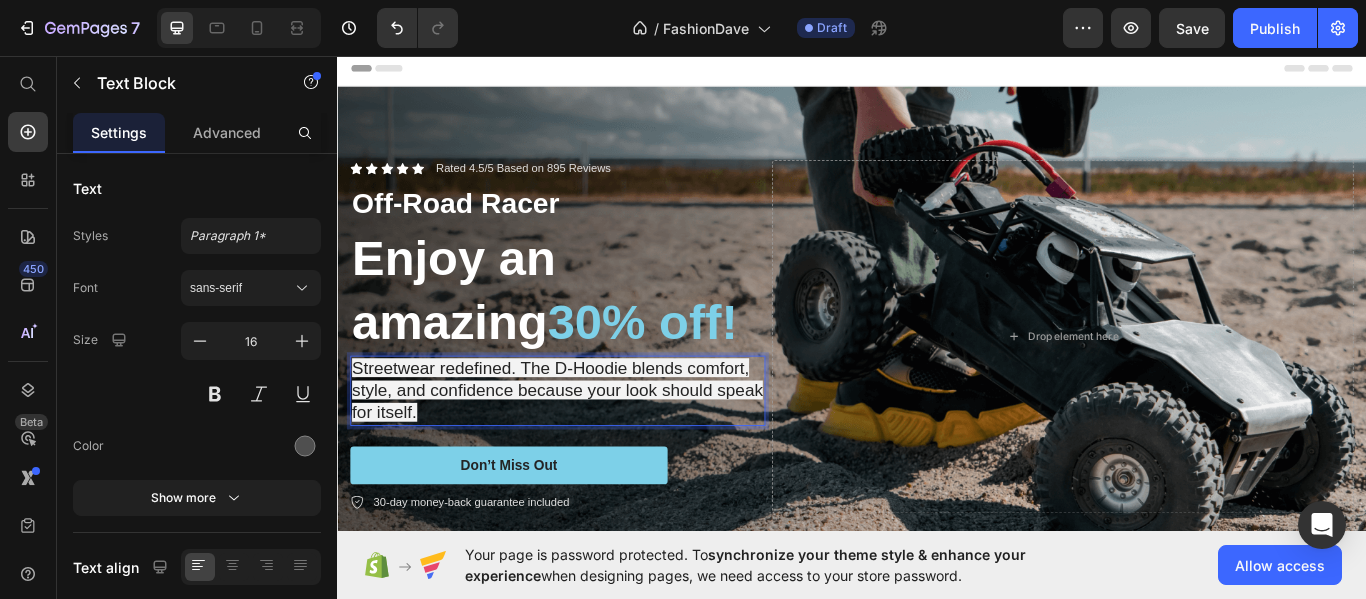 click on "Streetwear redefined. The D-Hoodie blends comfort, style, and confidence because your look should speak for itself." at bounding box center (594, 447) 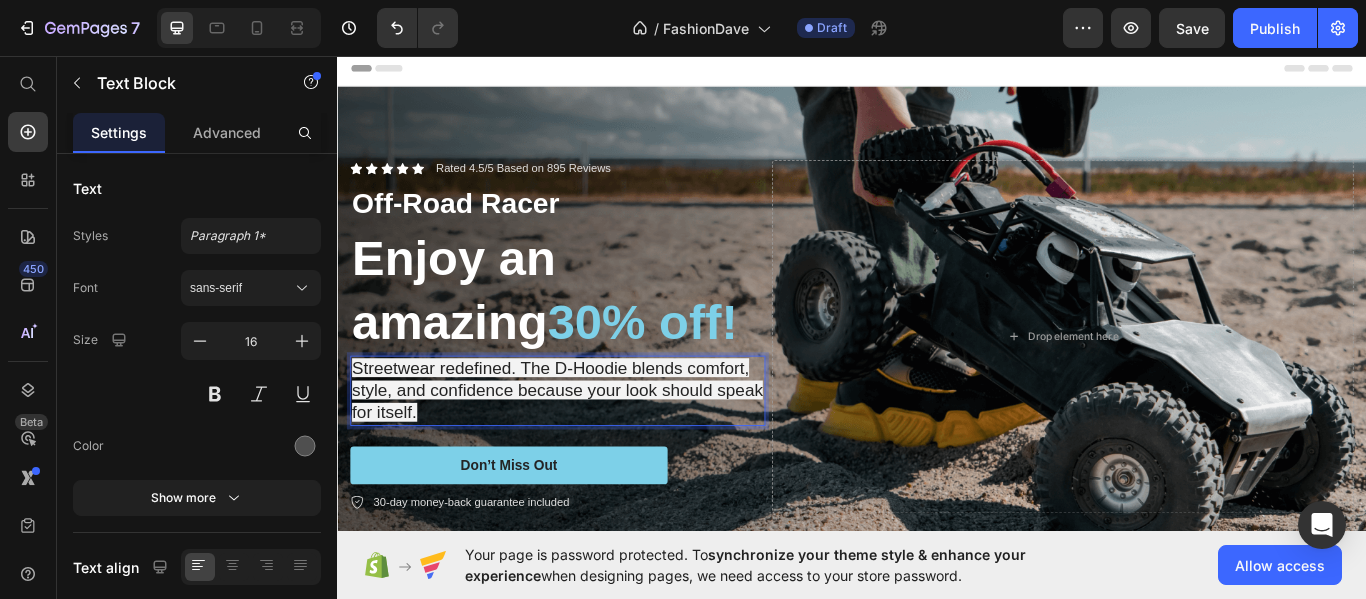 click on "Streetwear redefined. The D-Hoodie blends comfort, style, and confidence because your look should speak for itself." at bounding box center (594, 447) 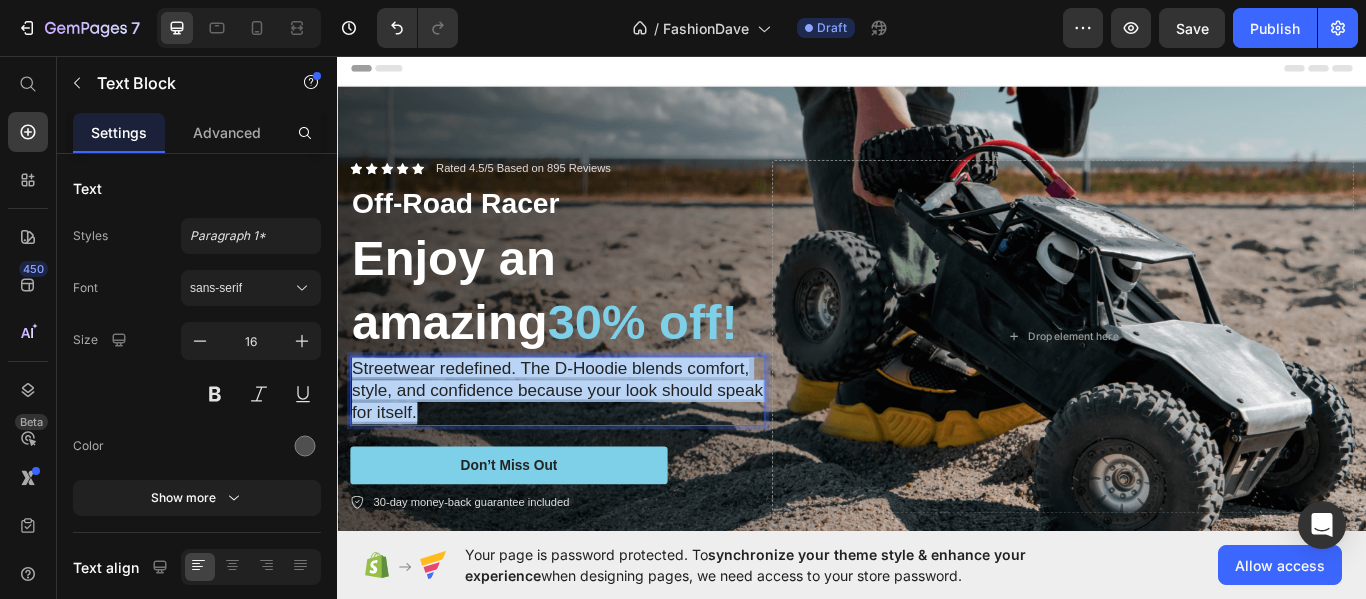 click on "Streetwear redefined. The D-Hoodie blends comfort, style, and confidence because your look should speak for itself." at bounding box center [594, 447] 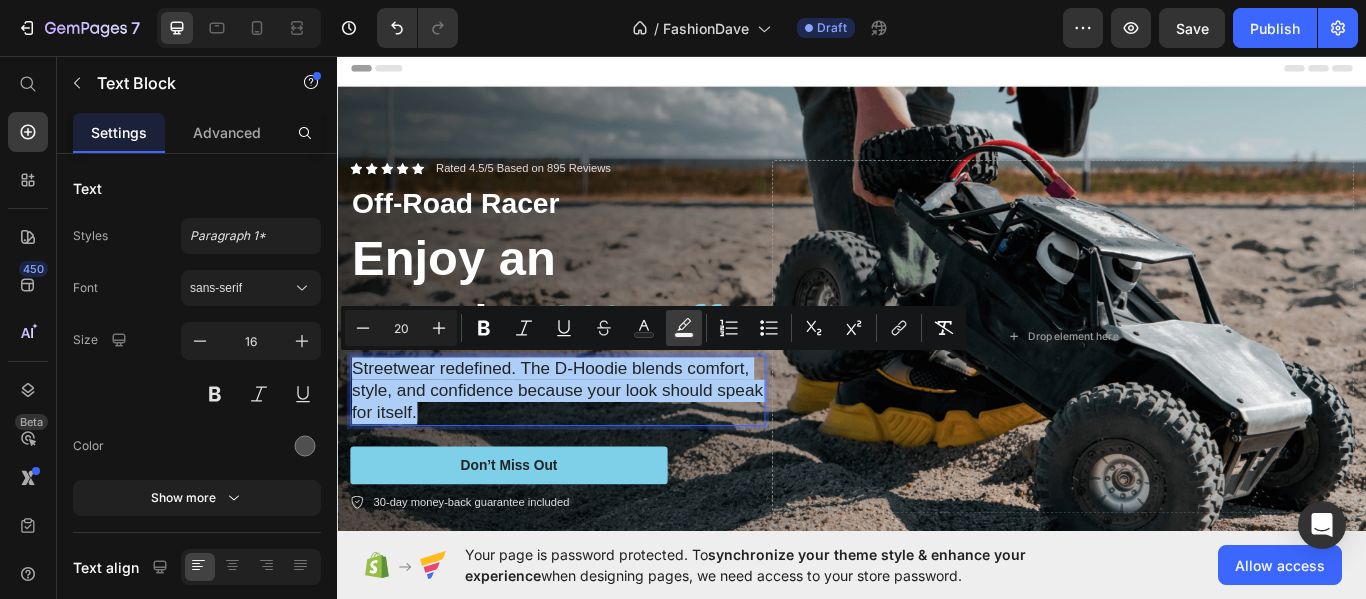 click 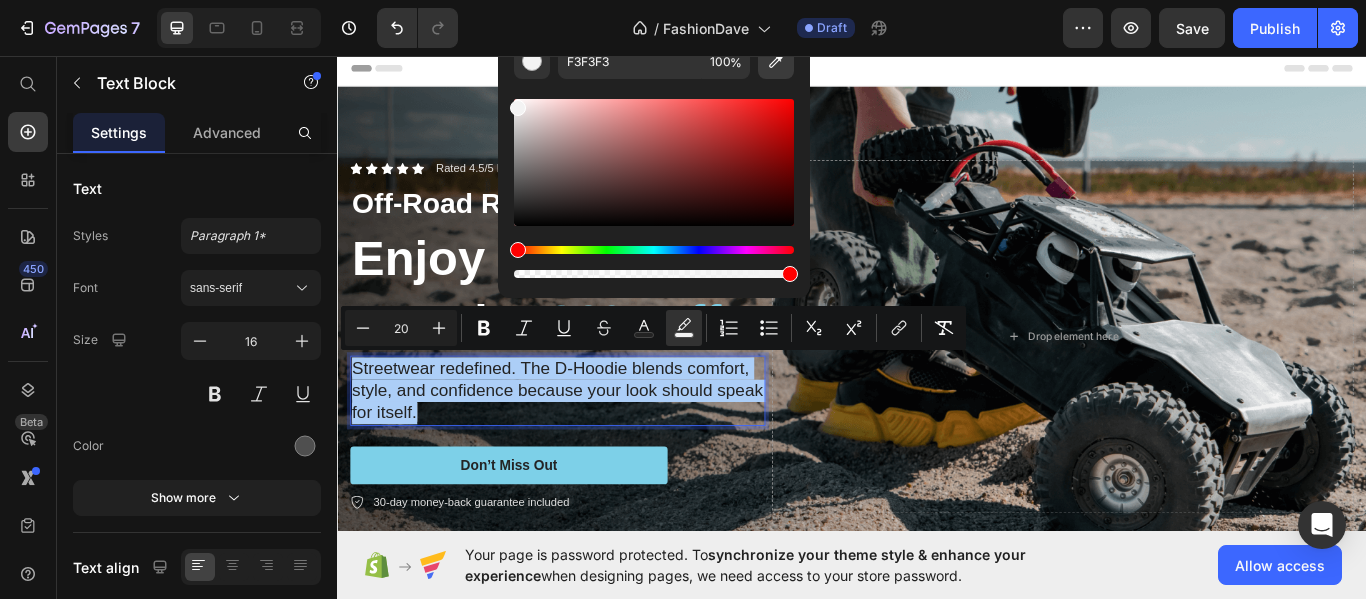 click at bounding box center (776, 61) 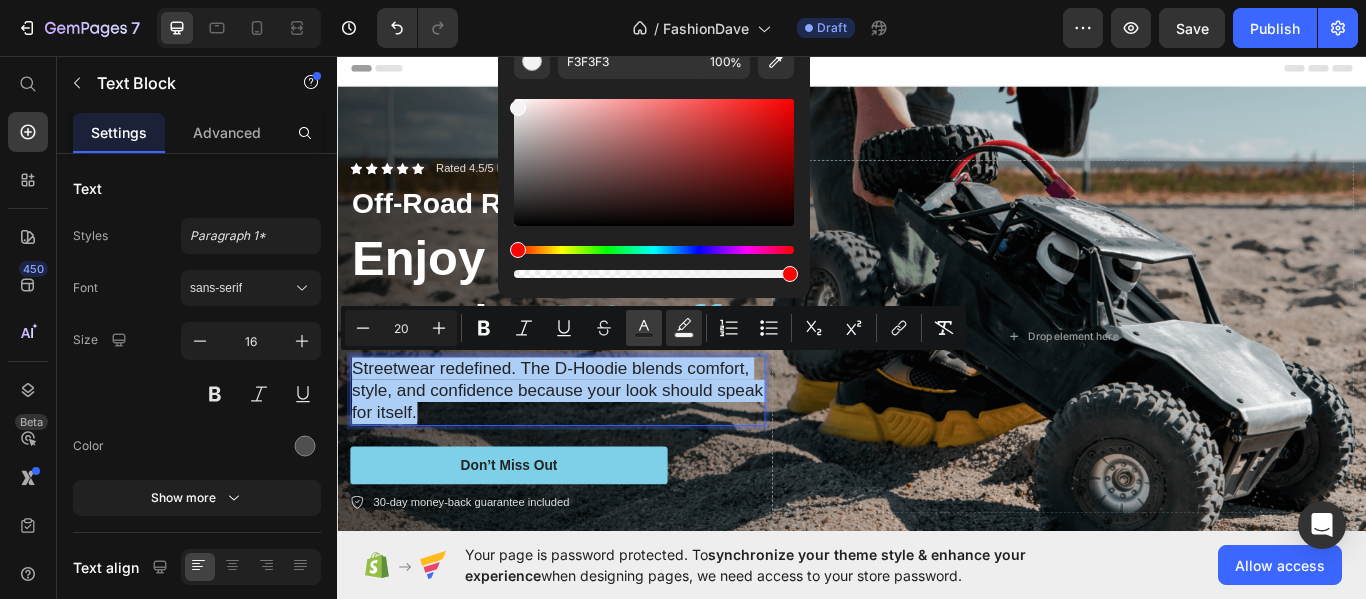 click 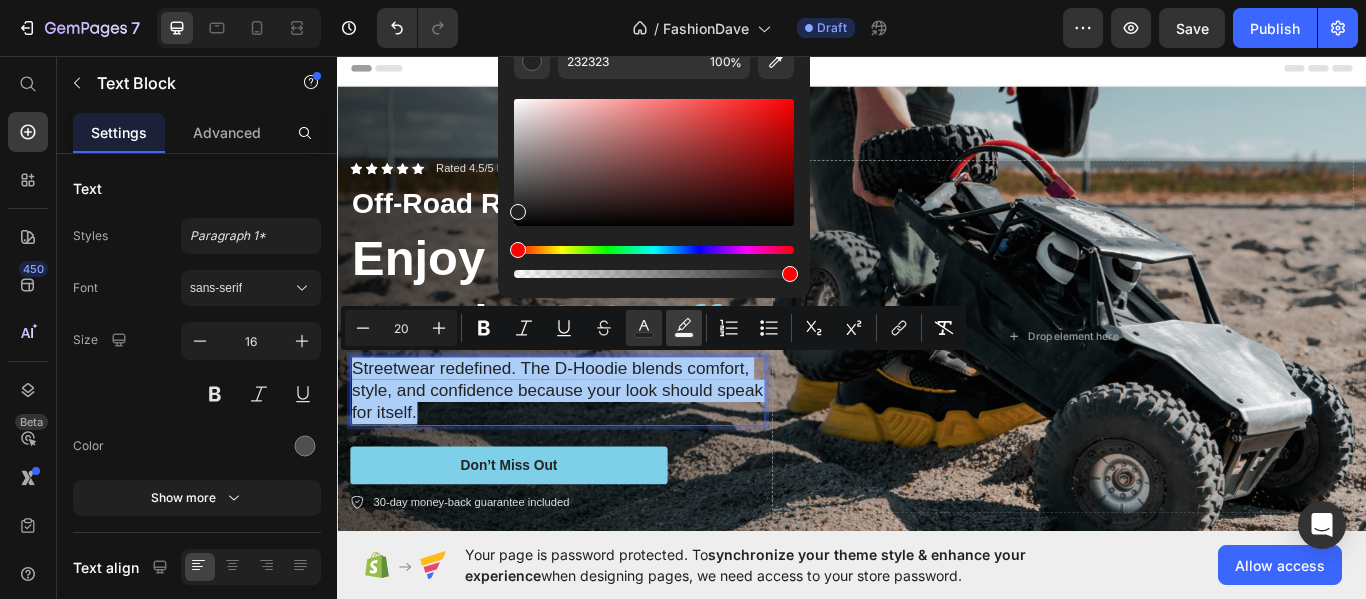 click 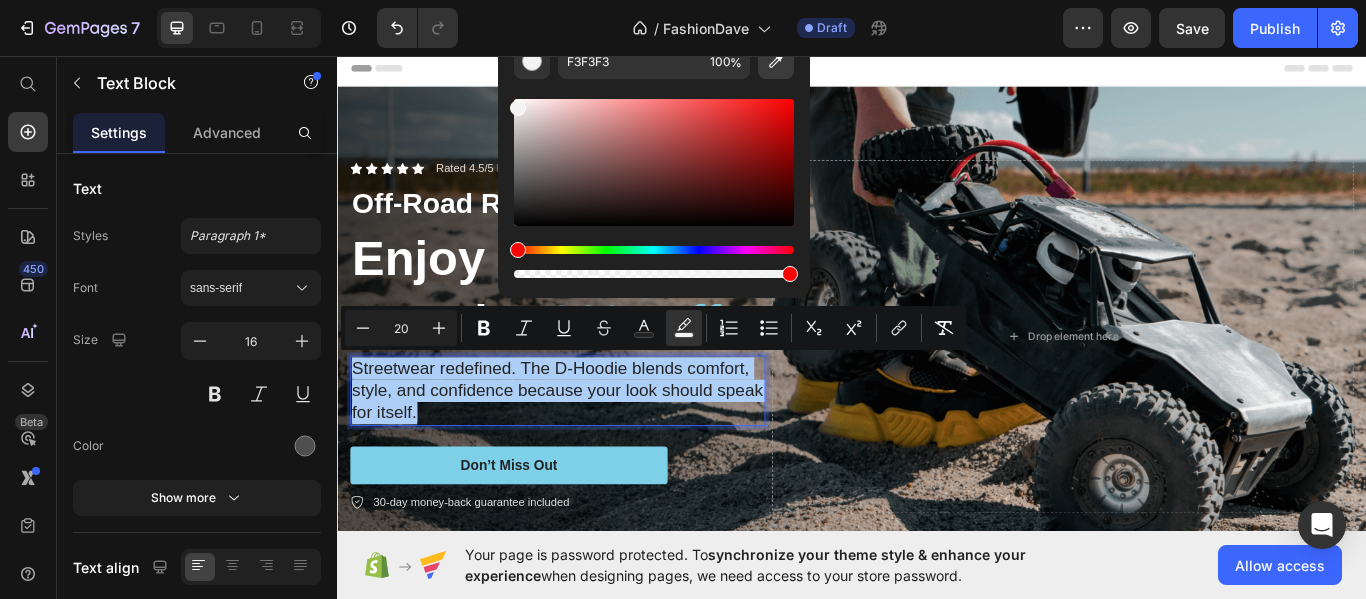 click 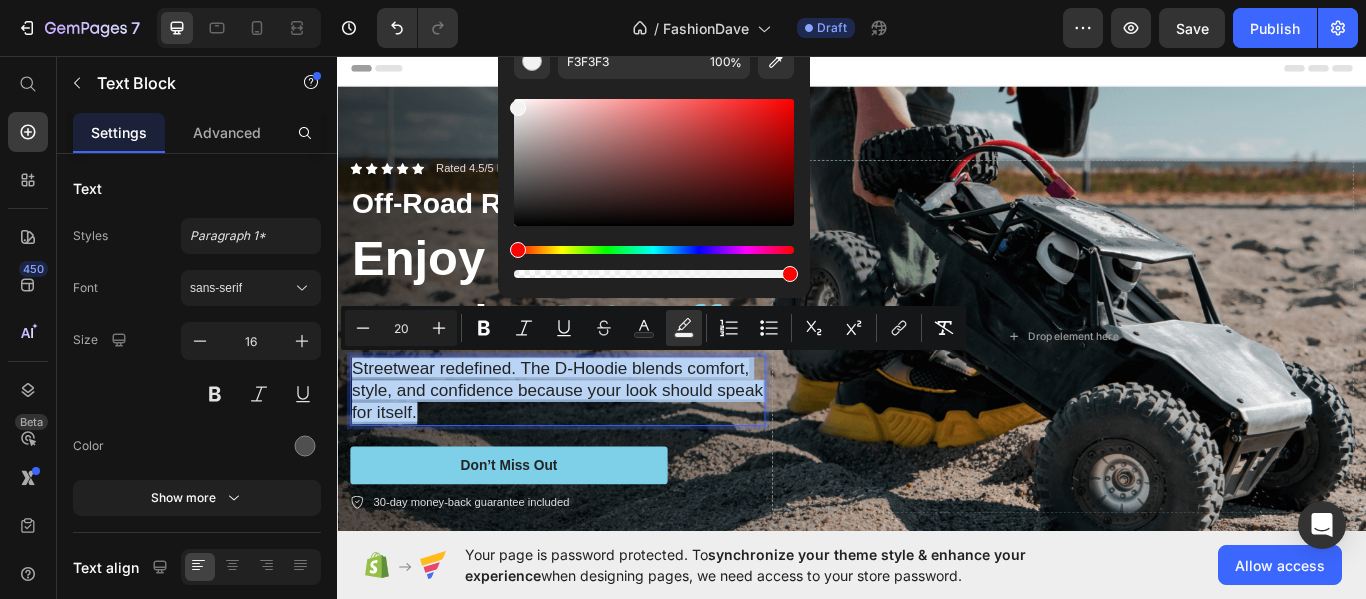 type on "904545" 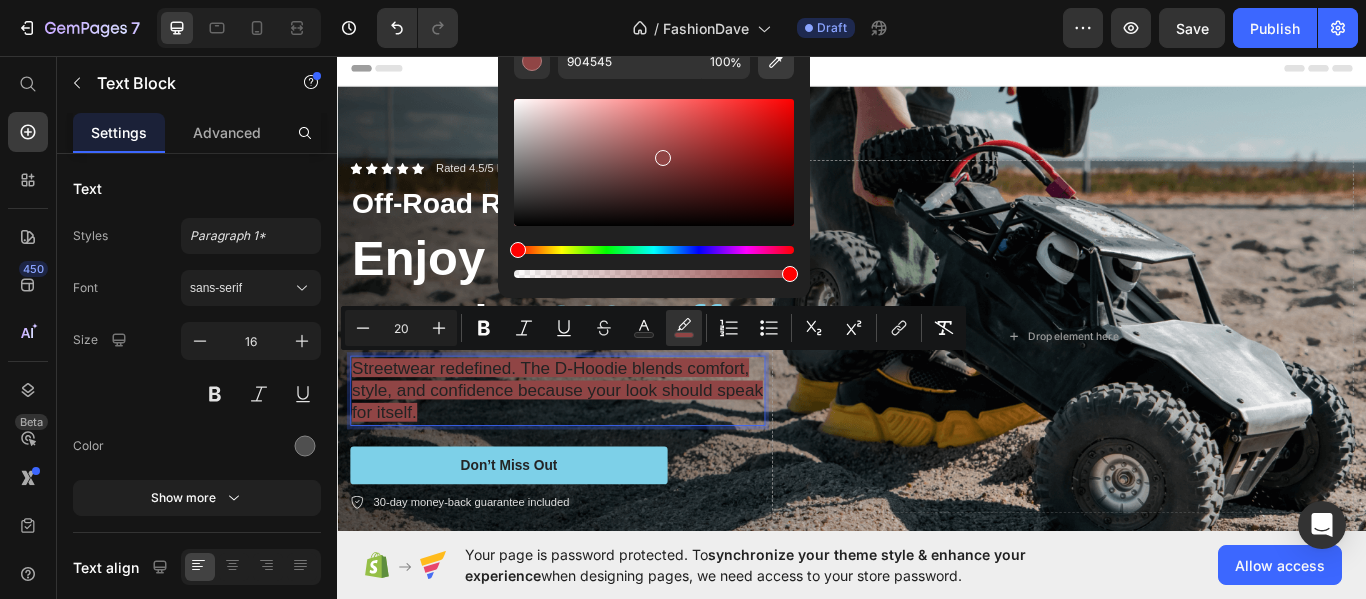 click 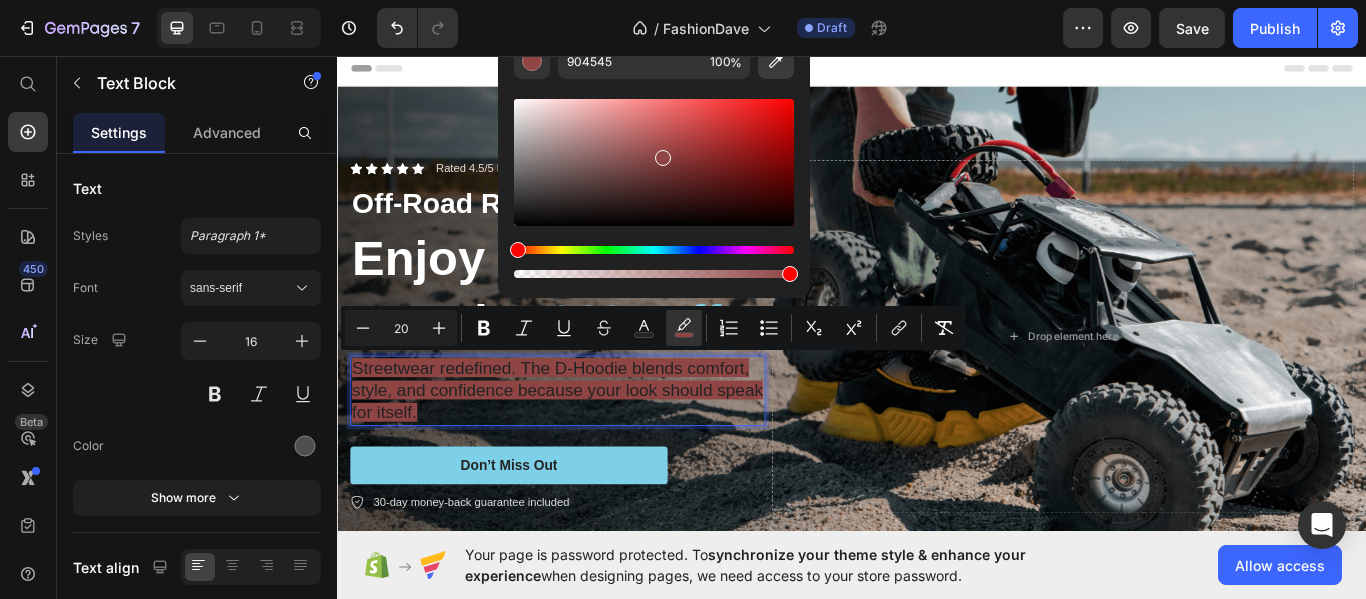 type 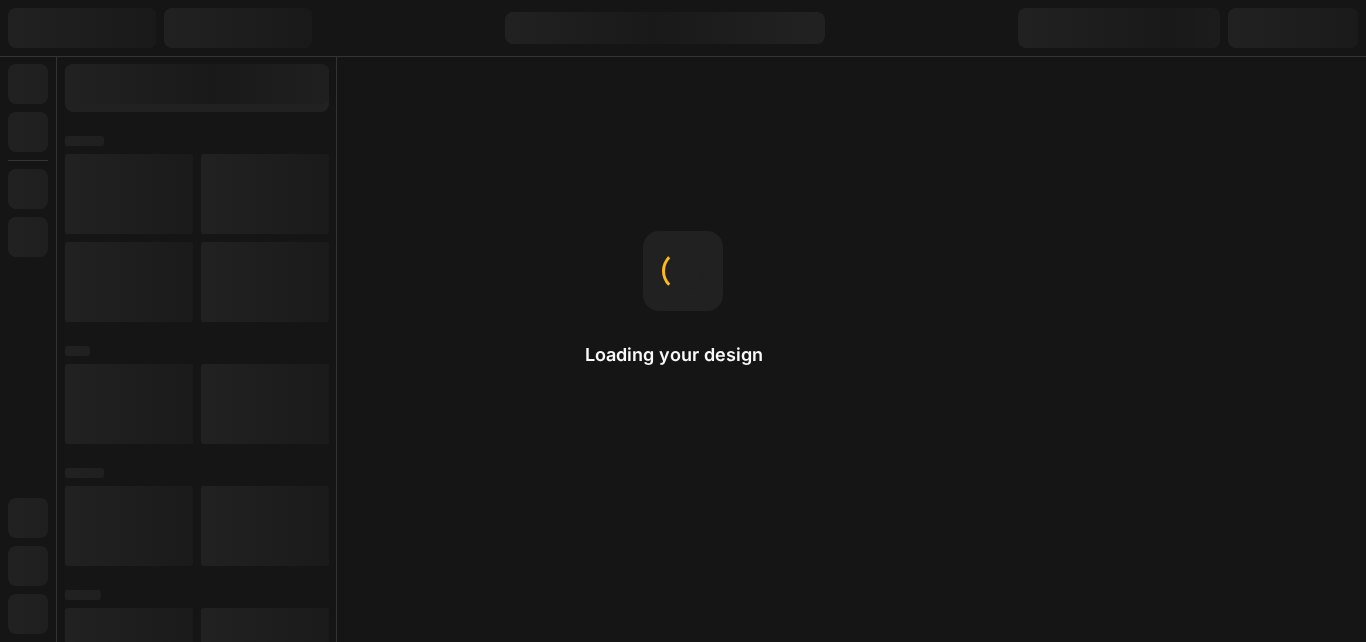 scroll, scrollTop: 0, scrollLeft: 0, axis: both 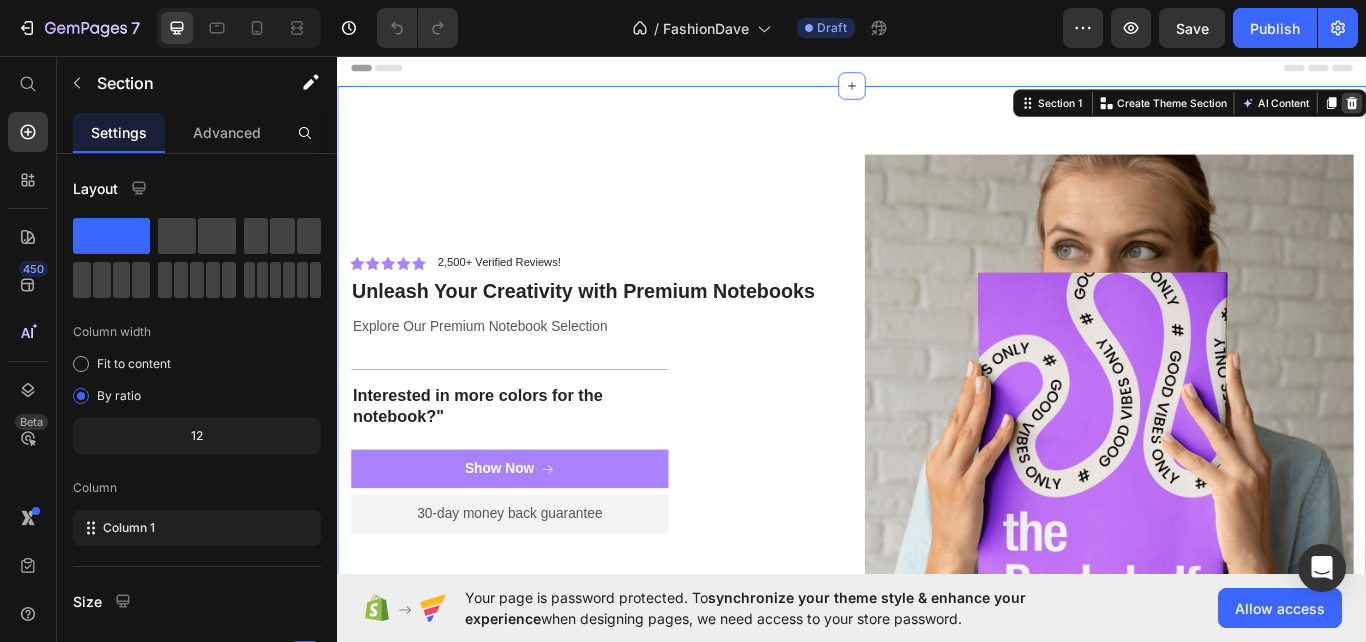 click 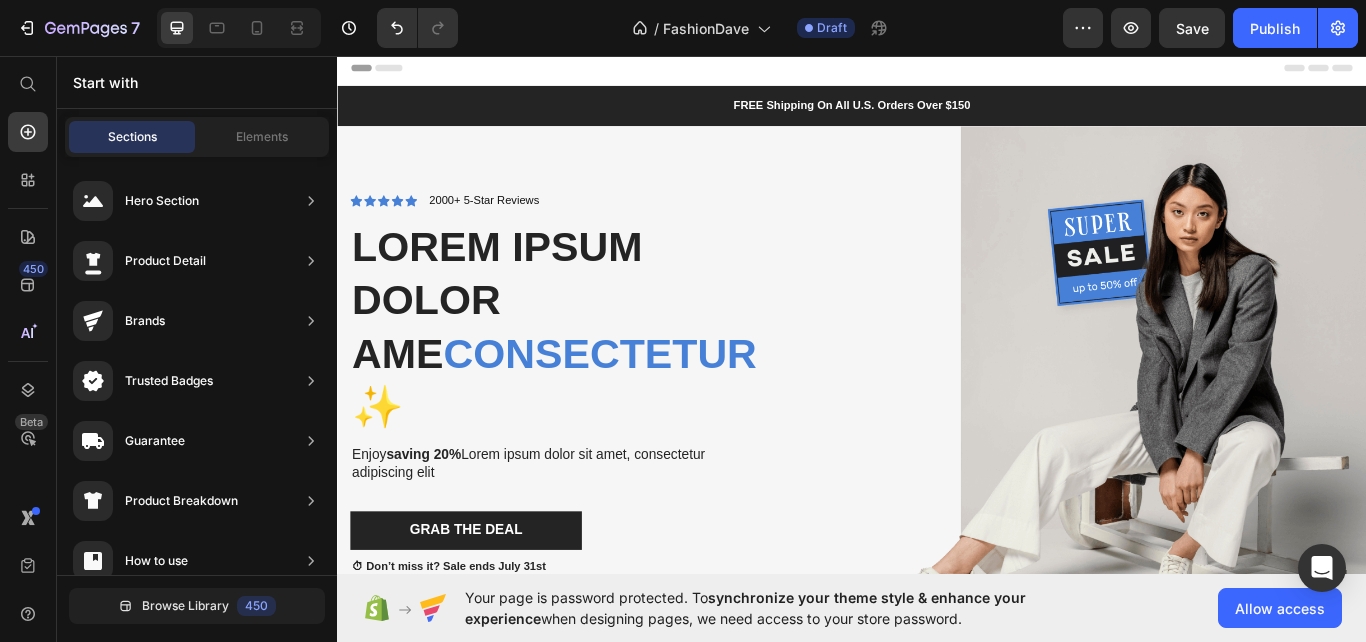click on "Header" at bounding box center [937, 71] 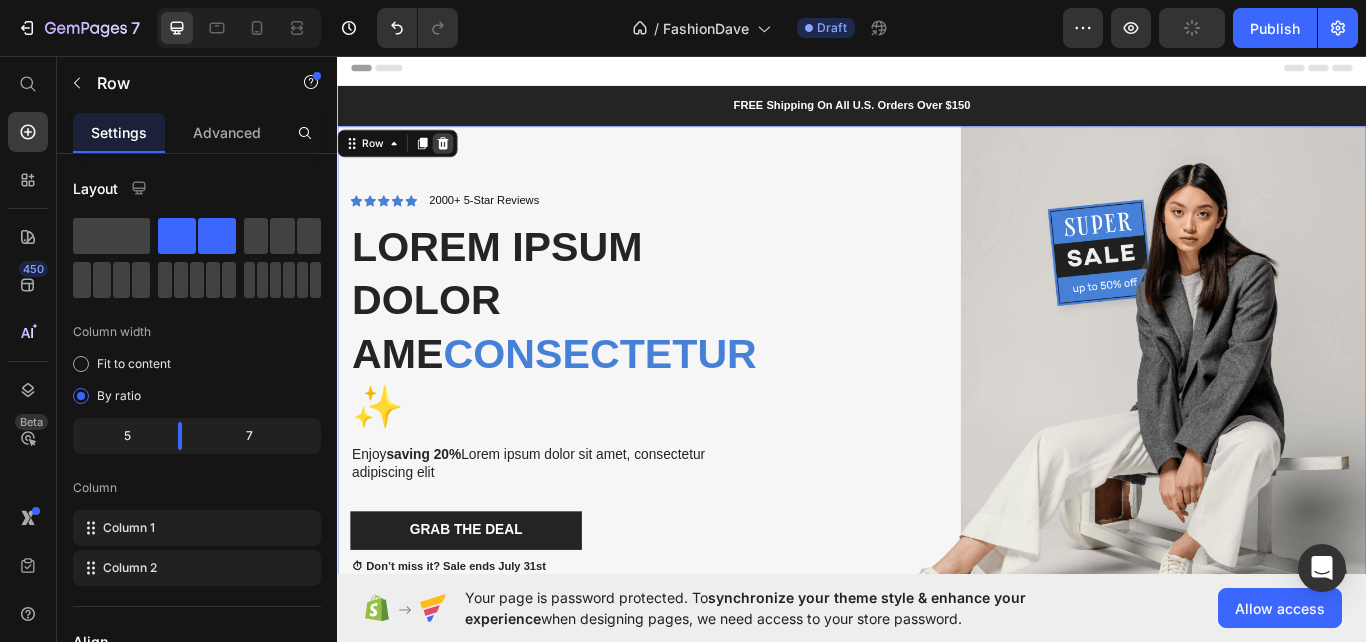 click at bounding box center (460, 159) 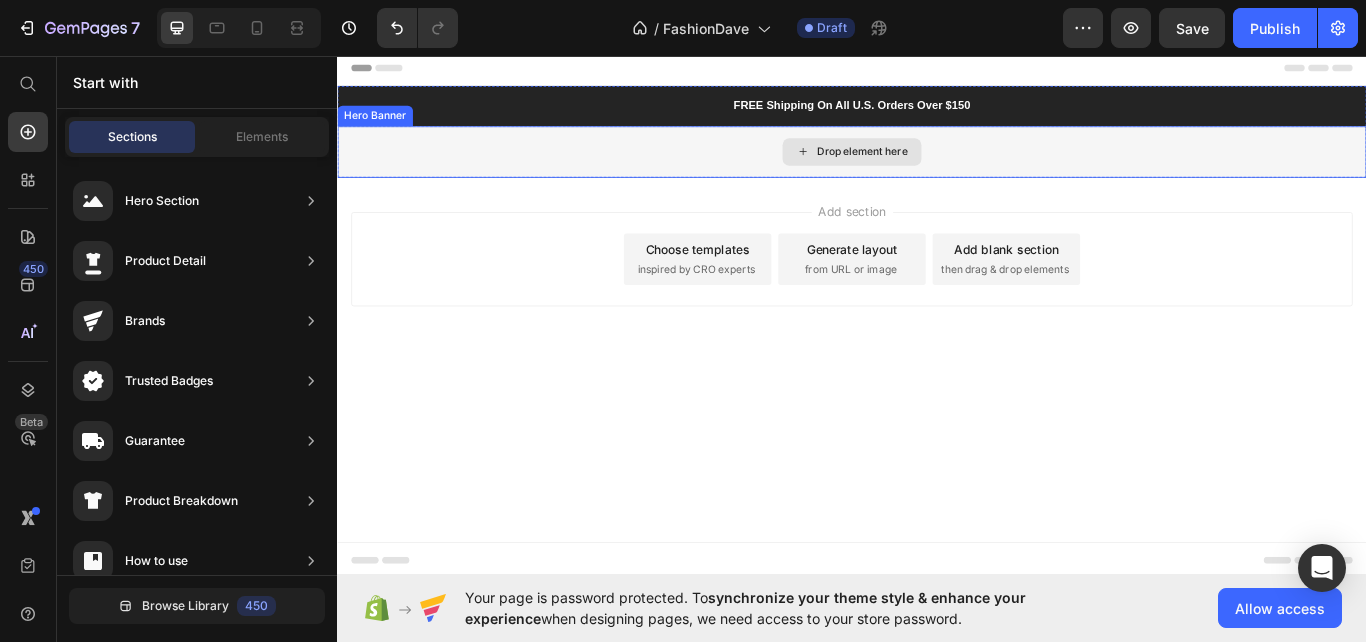 click on "Drop element here" at bounding box center [937, 169] 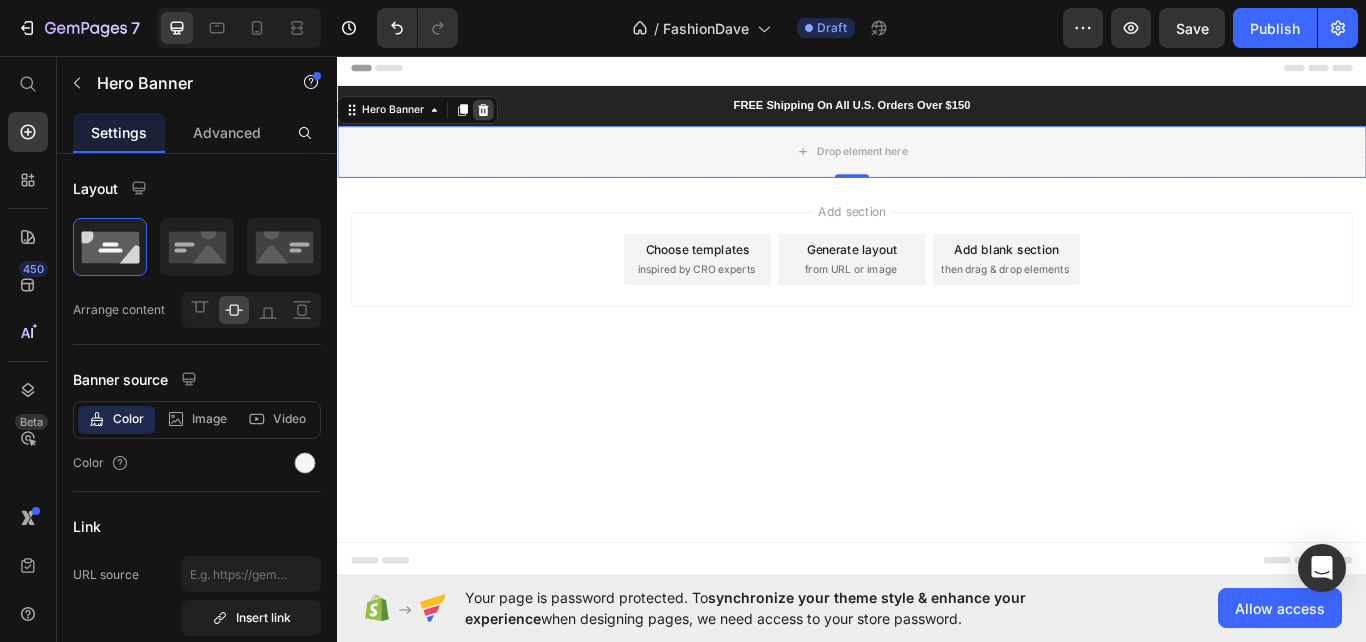 click 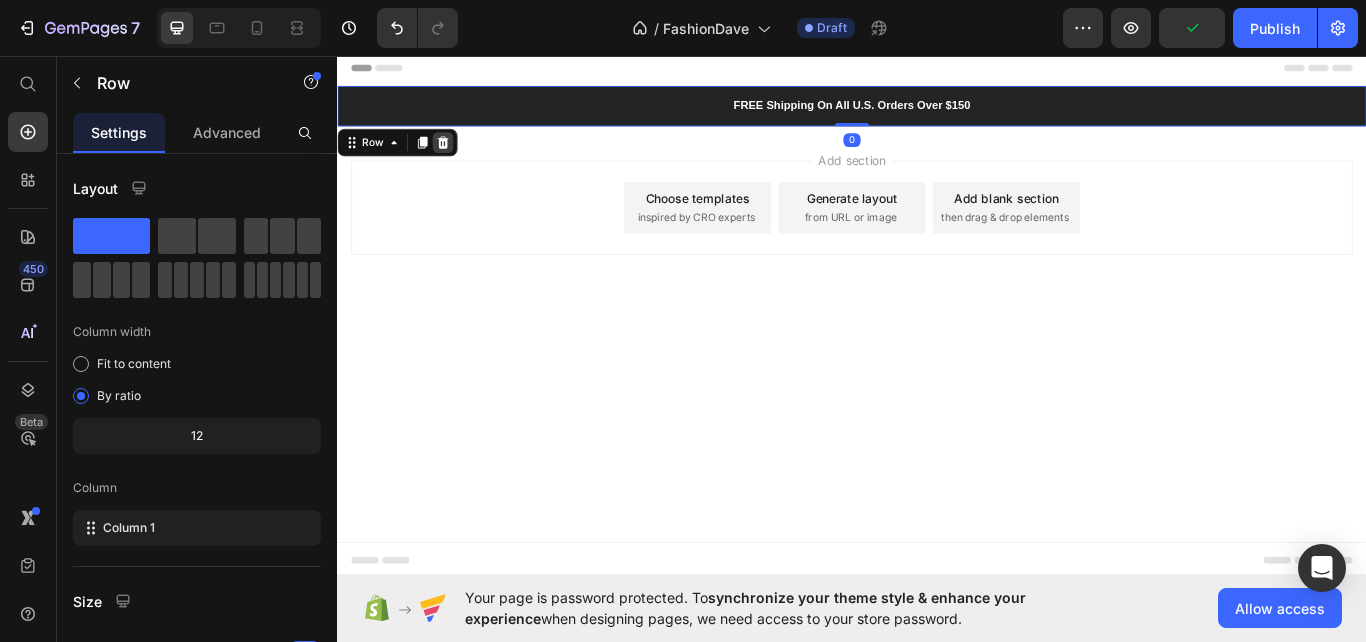 click 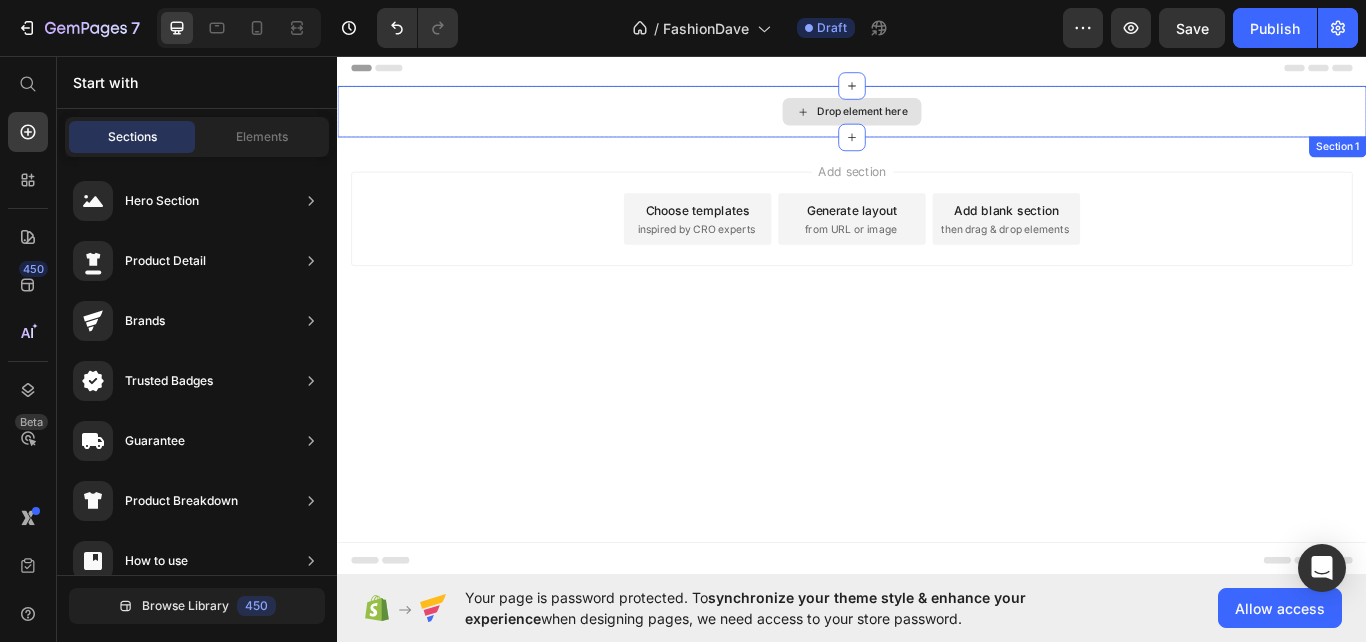 click on "Drop element here" at bounding box center [937, 122] 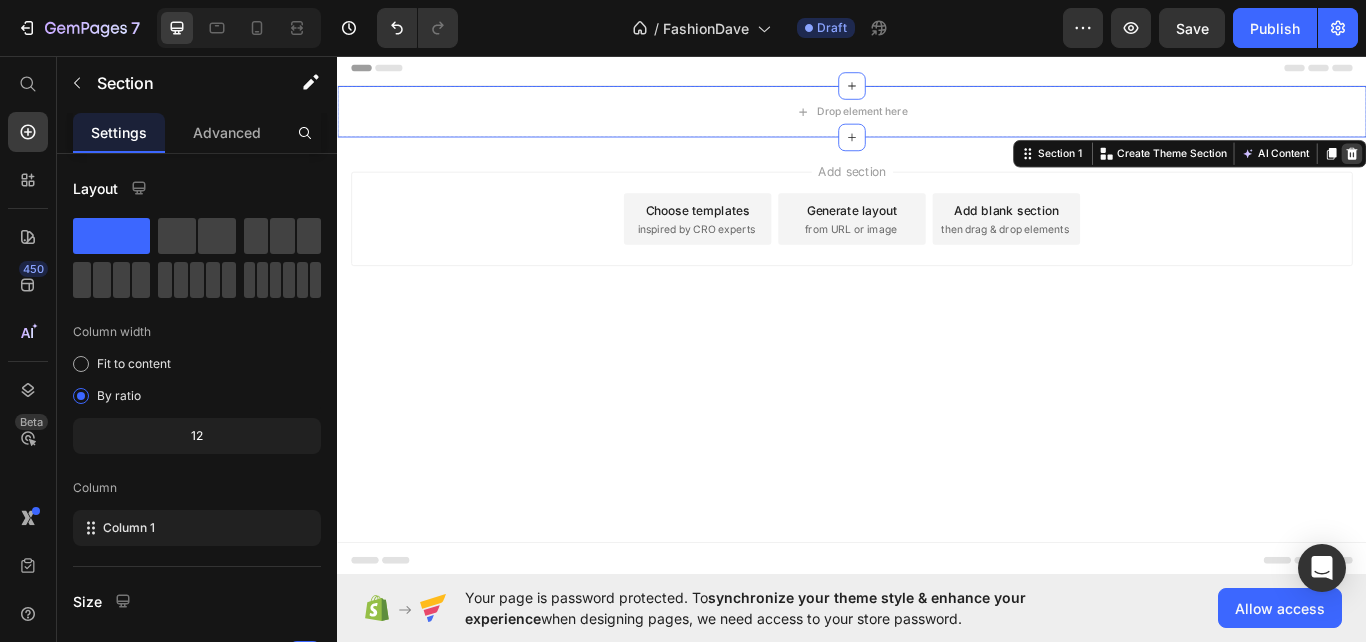 click 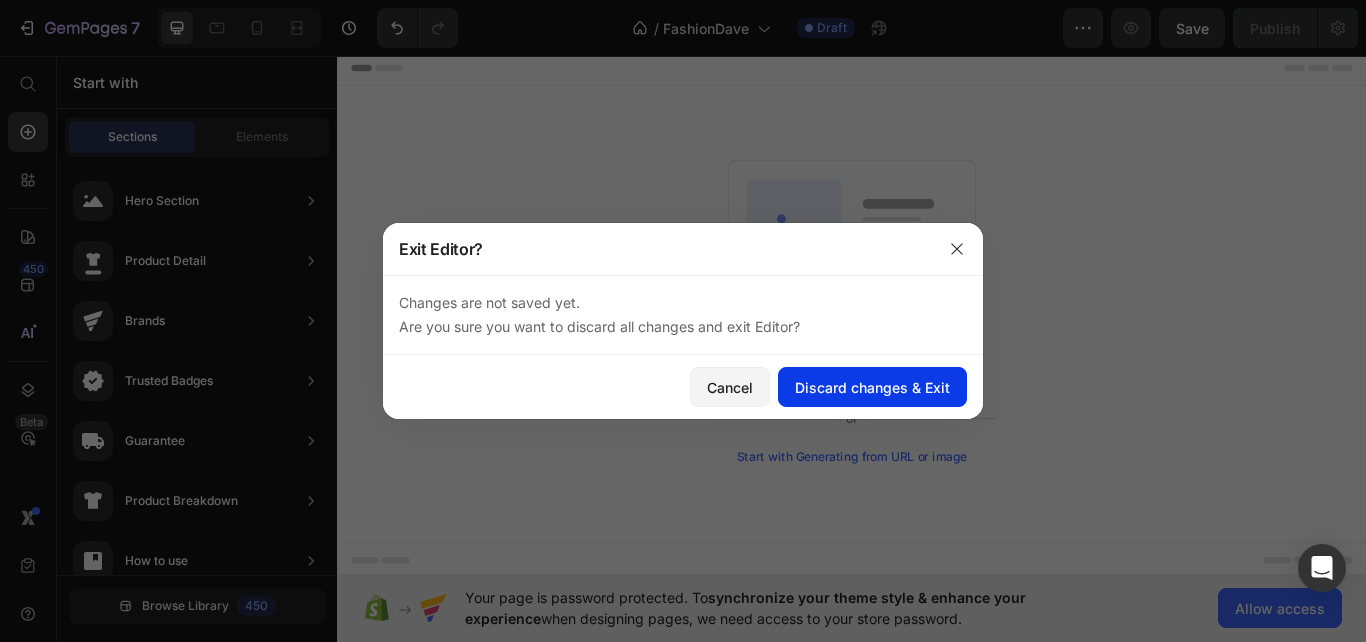 click on "Discard changes & Exit" at bounding box center [872, 387] 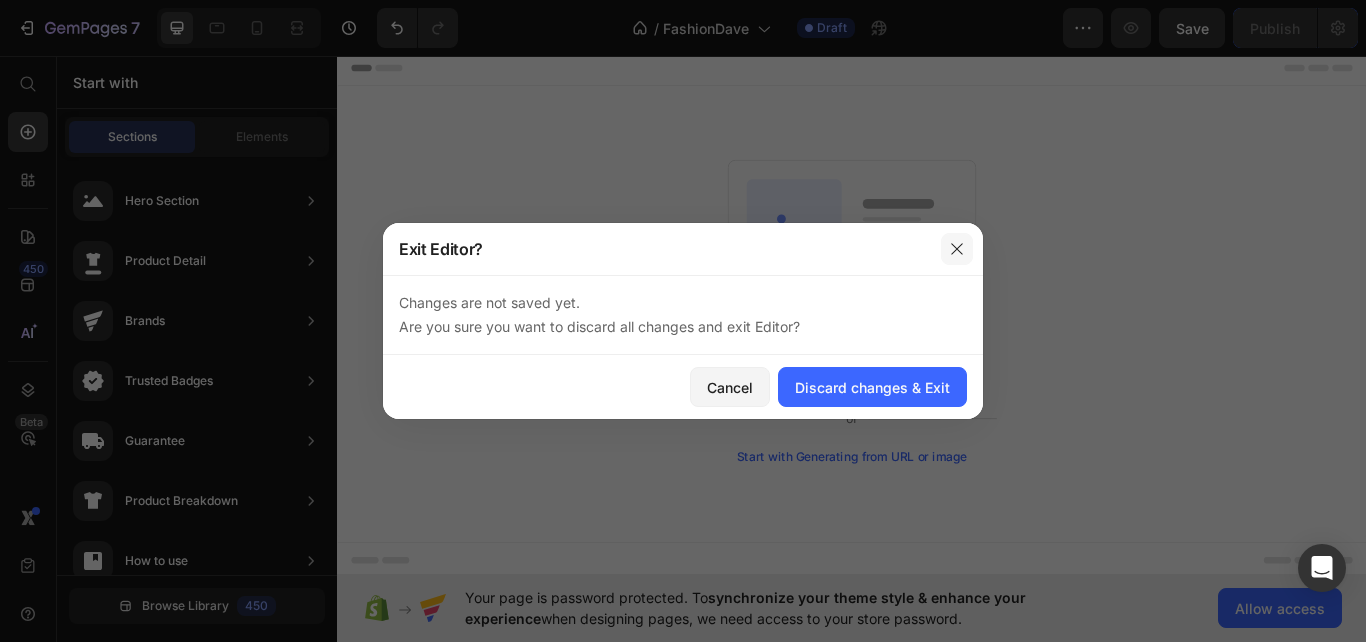 click 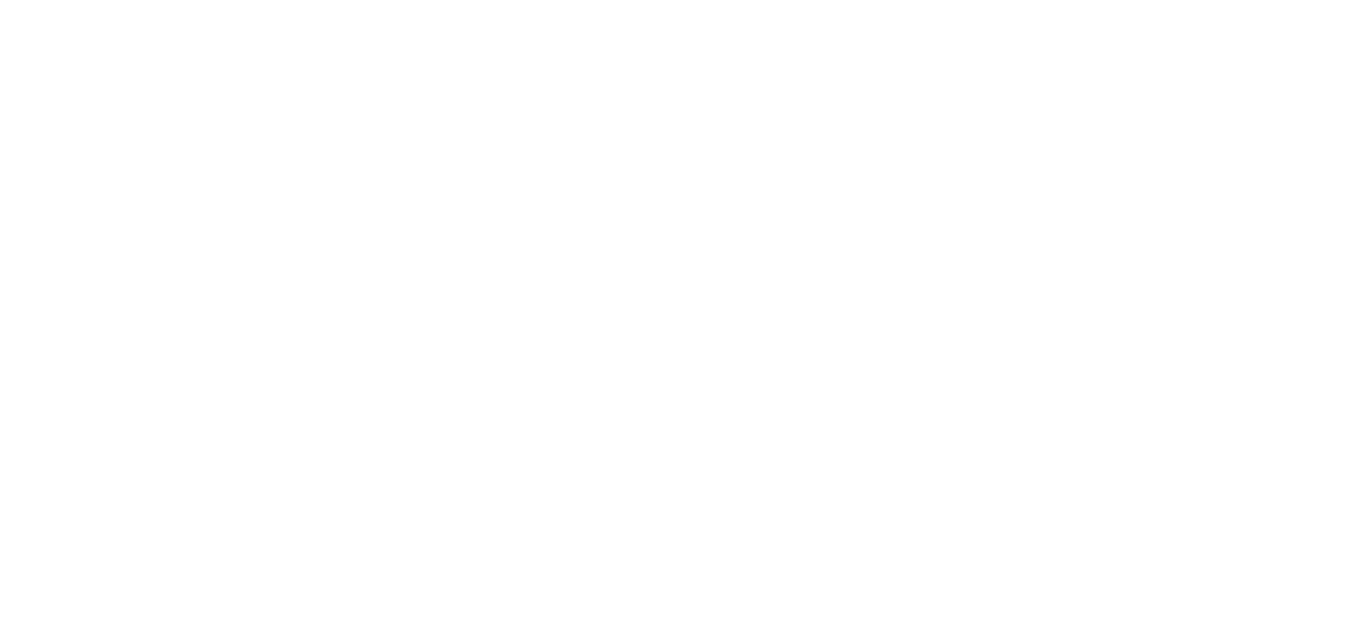 scroll, scrollTop: 0, scrollLeft: 0, axis: both 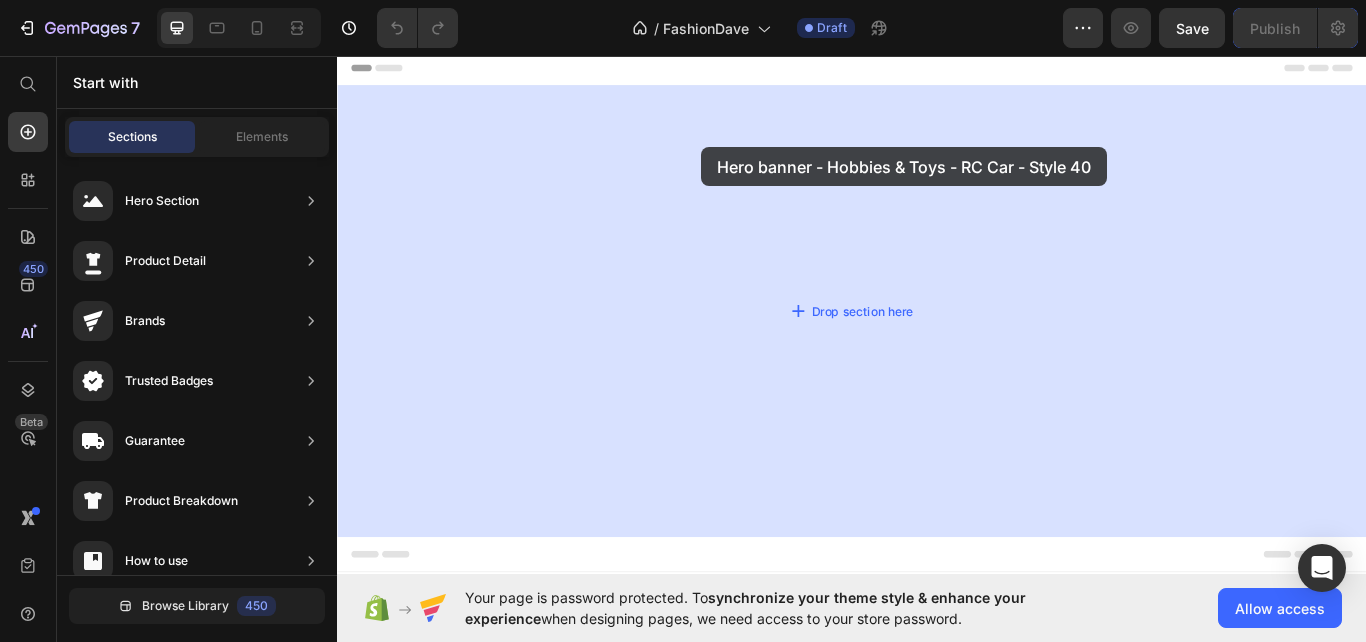 drag, startPoint x: 781, startPoint y: 235, endPoint x: 761, endPoint y: 163, distance: 74.726166 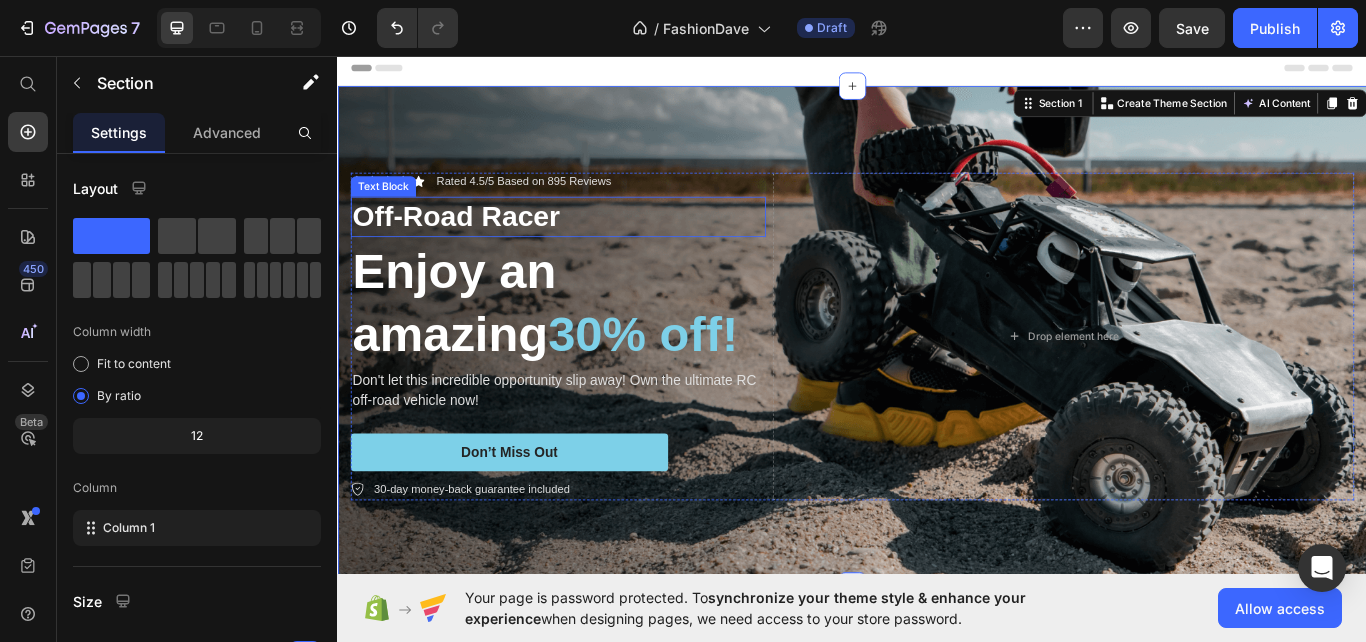 click on "Off-Road Racer" at bounding box center (594, 244) 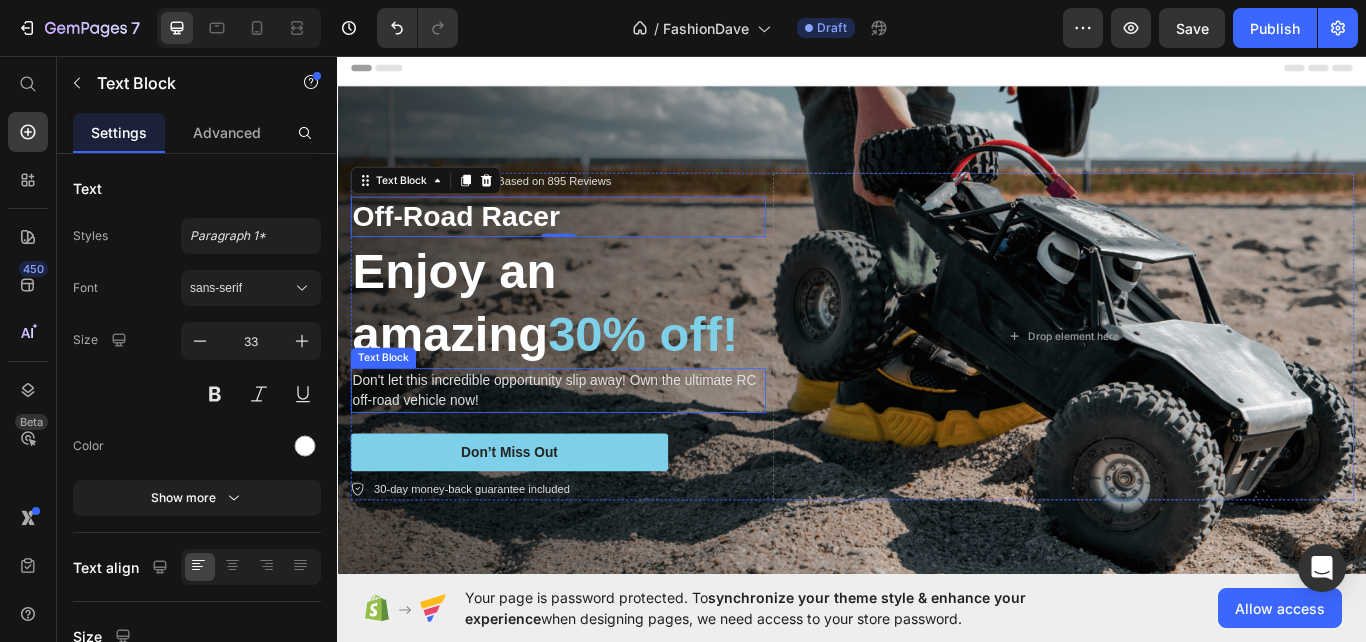 click on "Don't let this incredible opportunity slip away! Own the ultimate RC off-road vehicle now!" at bounding box center (594, 447) 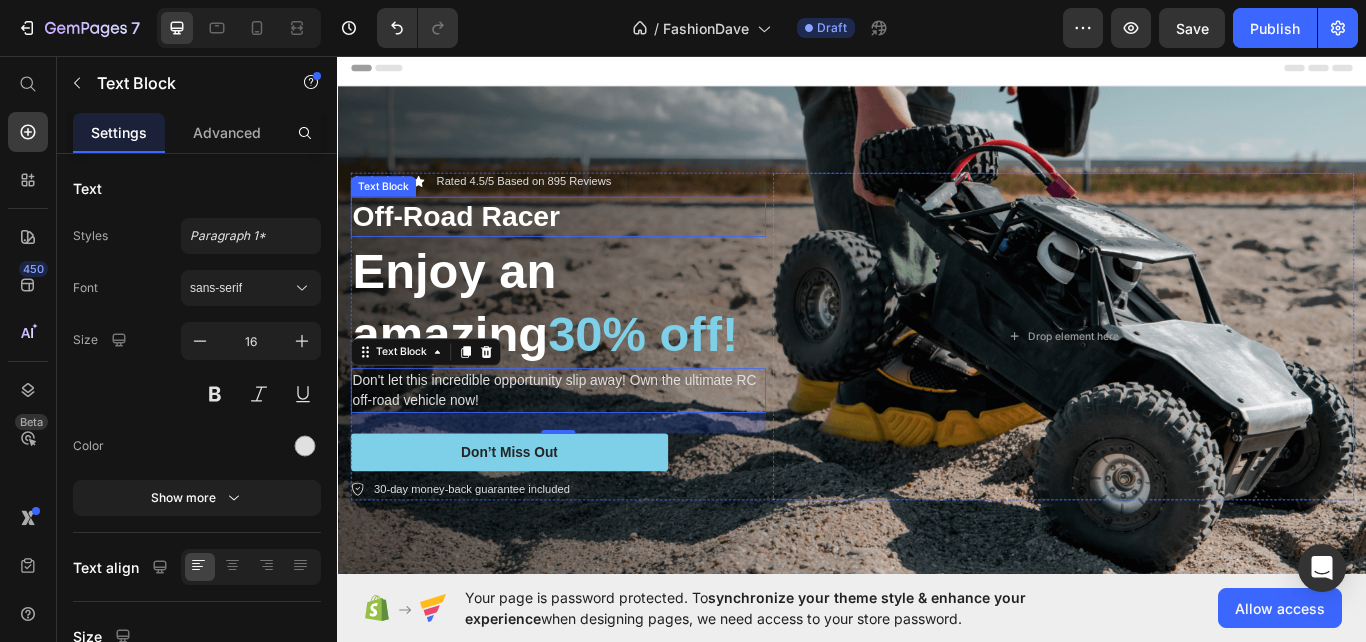 click on "Off-Road Racer" at bounding box center [594, 244] 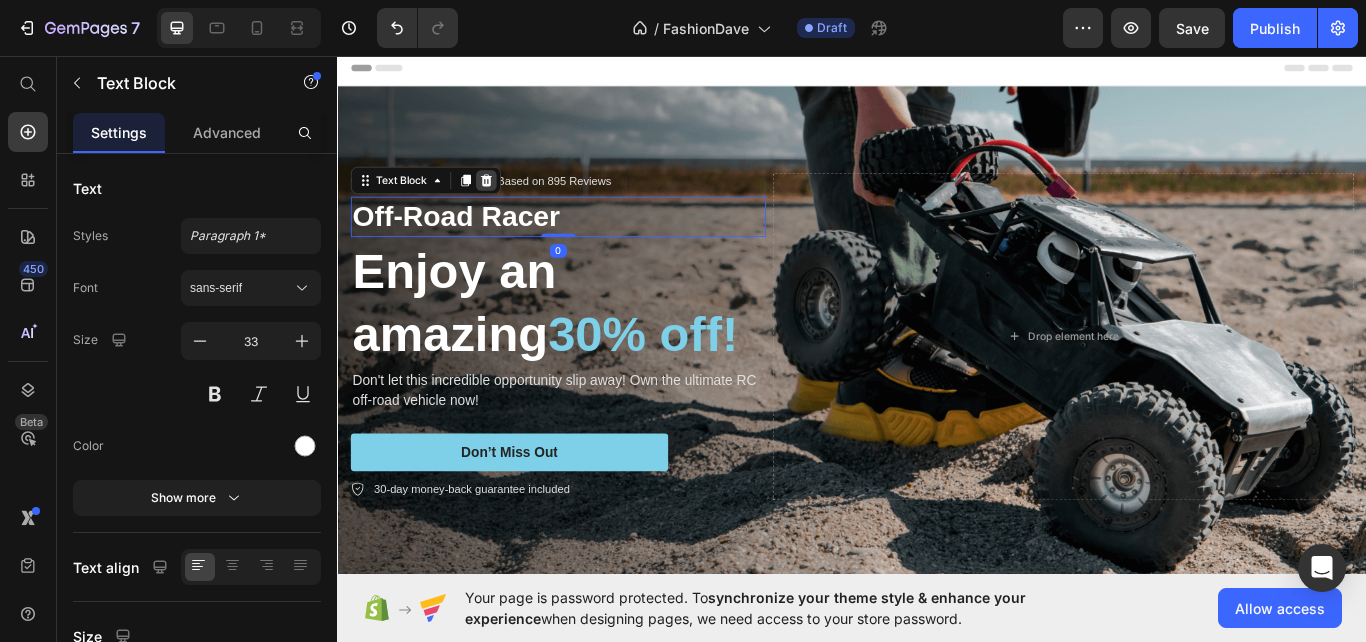 click at bounding box center (510, 202) 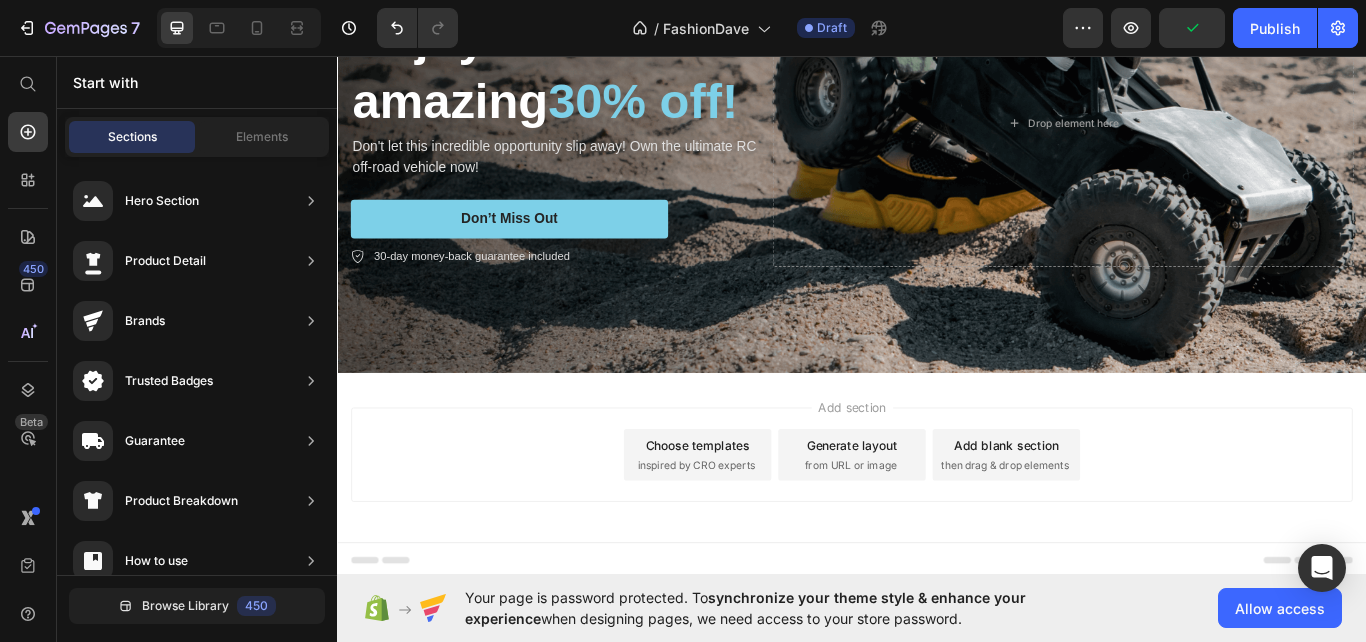 scroll, scrollTop: 0, scrollLeft: 0, axis: both 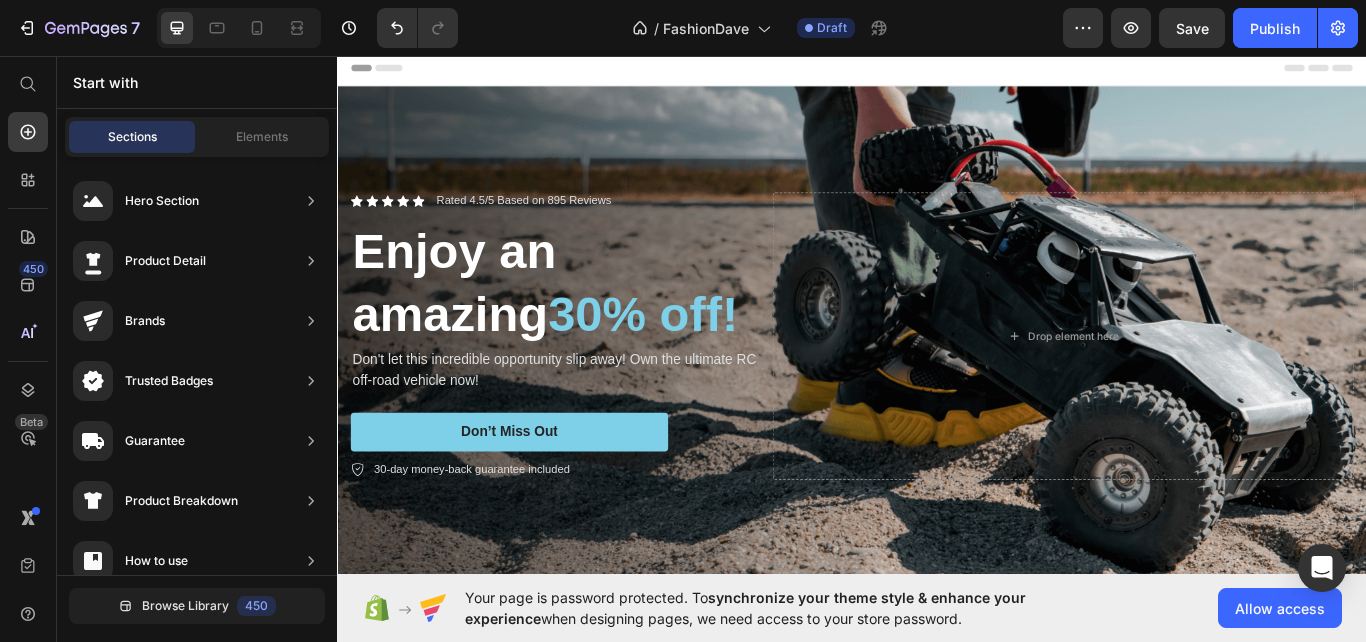 drag, startPoint x: 1531, startPoint y: 84, endPoint x: 1701, endPoint y: 105, distance: 171.29214 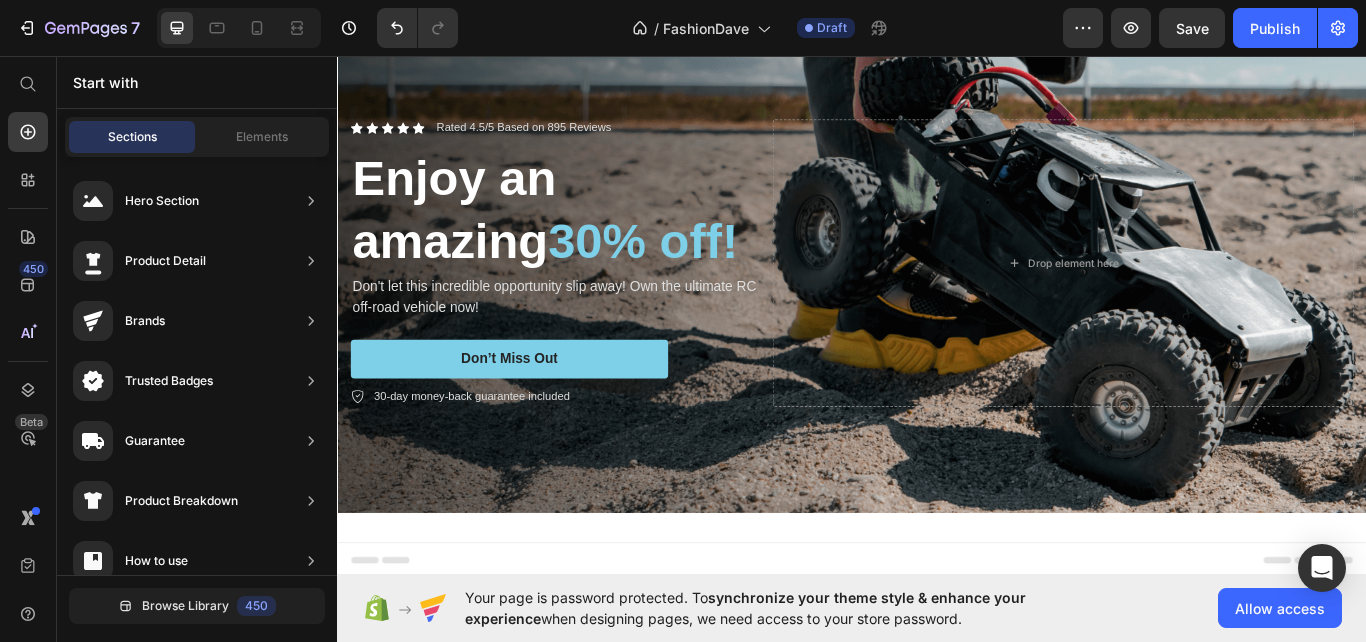 scroll, scrollTop: 0, scrollLeft: 0, axis: both 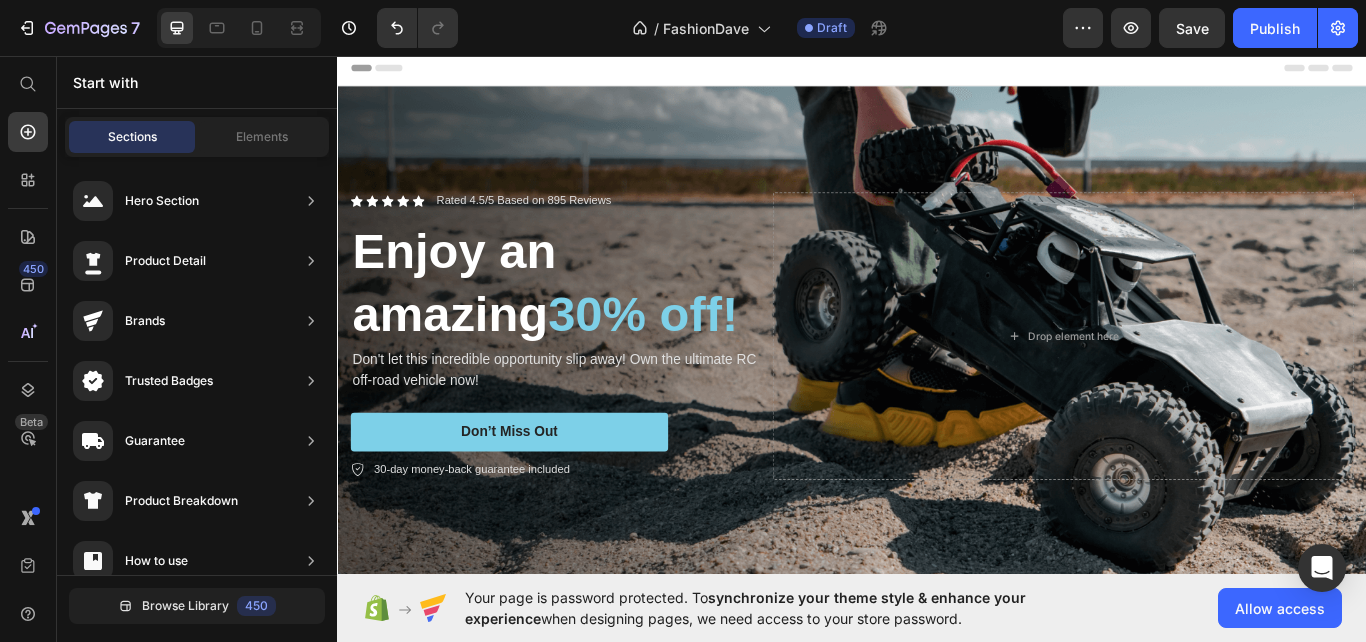 drag, startPoint x: 1531, startPoint y: 102, endPoint x: 1702, endPoint y: 76, distance: 172.96532 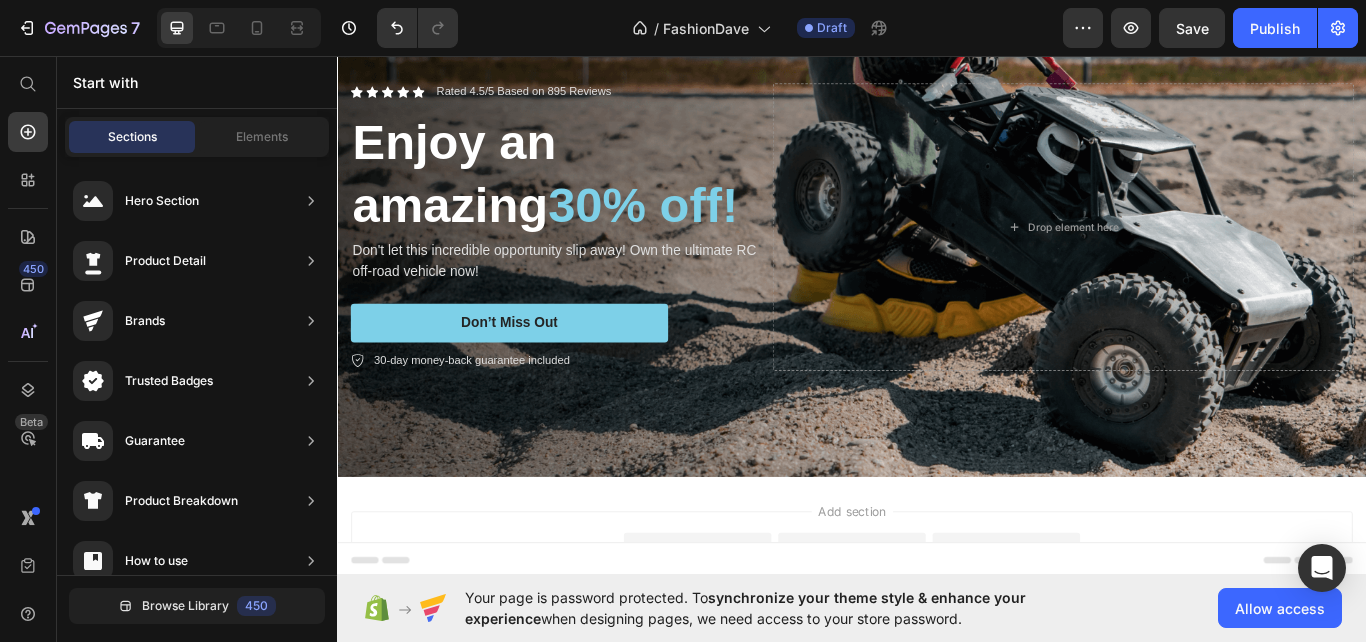 scroll, scrollTop: 0, scrollLeft: 0, axis: both 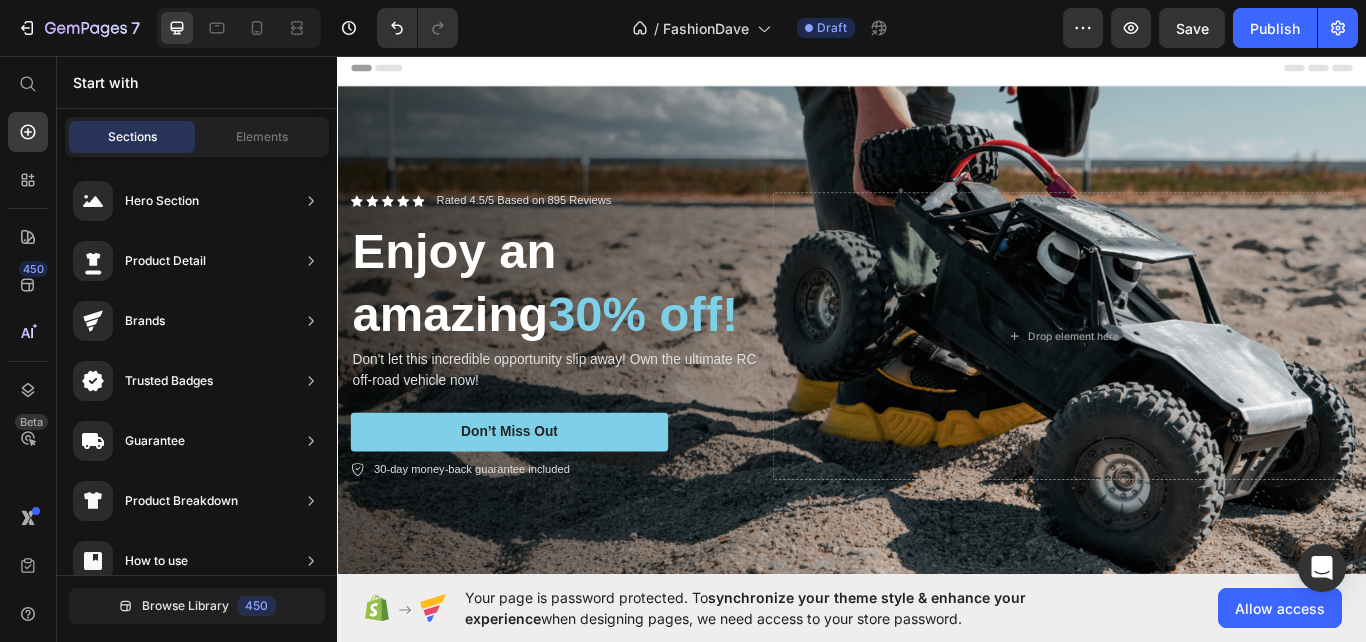 drag, startPoint x: 1532, startPoint y: 149, endPoint x: 1702, endPoint y: 101, distance: 176.64655 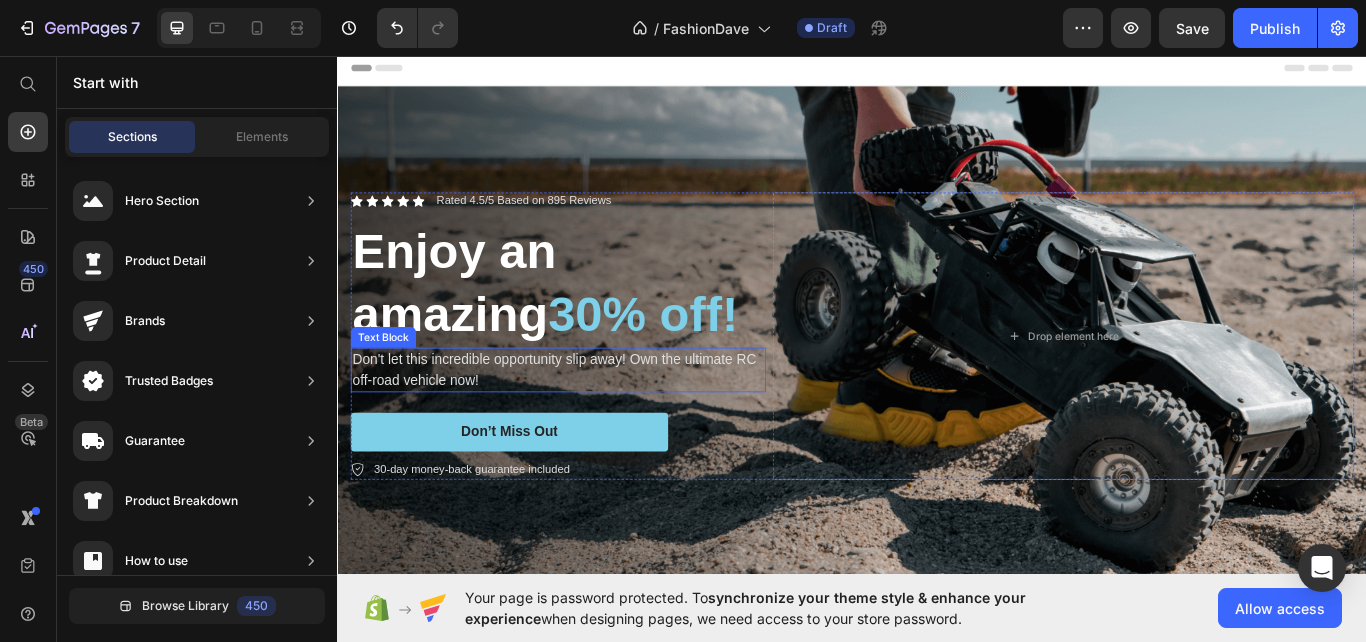 click on "Don't let this incredible opportunity slip away! Own the ultimate RC off-road vehicle now!" at bounding box center [594, 423] 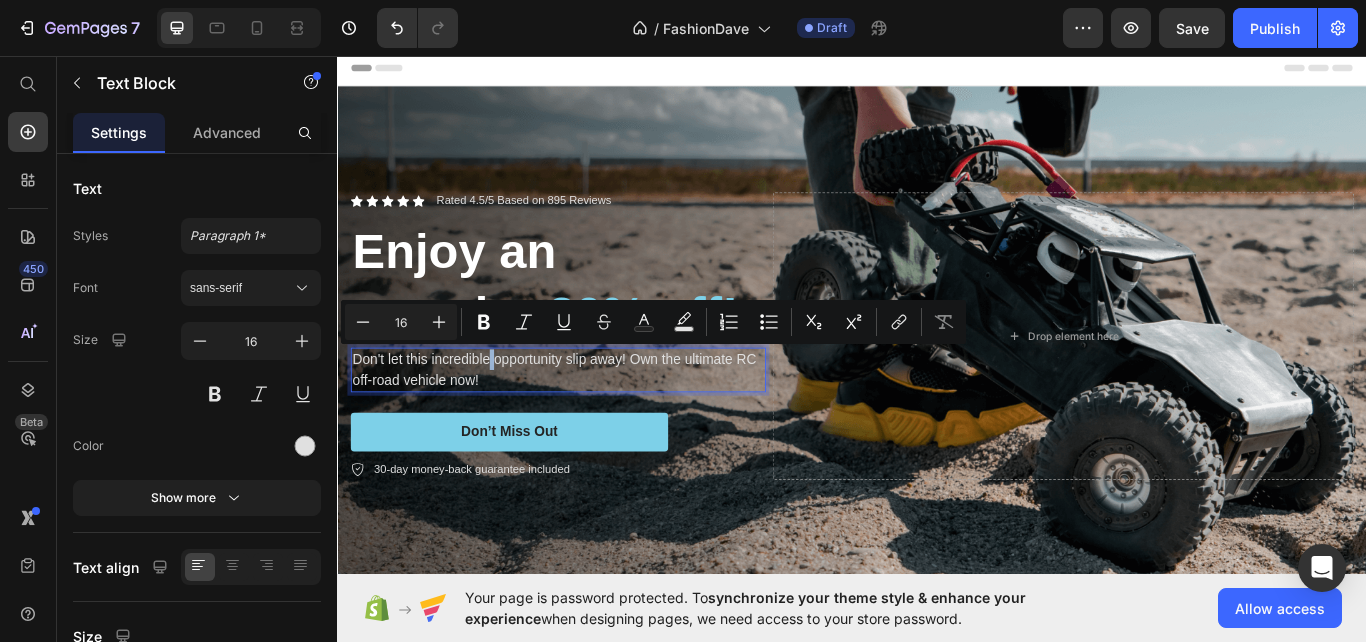 click on "Don't let this incredible opportunity slip away! Own the ultimate RC off-road vehicle now!" at bounding box center [594, 423] 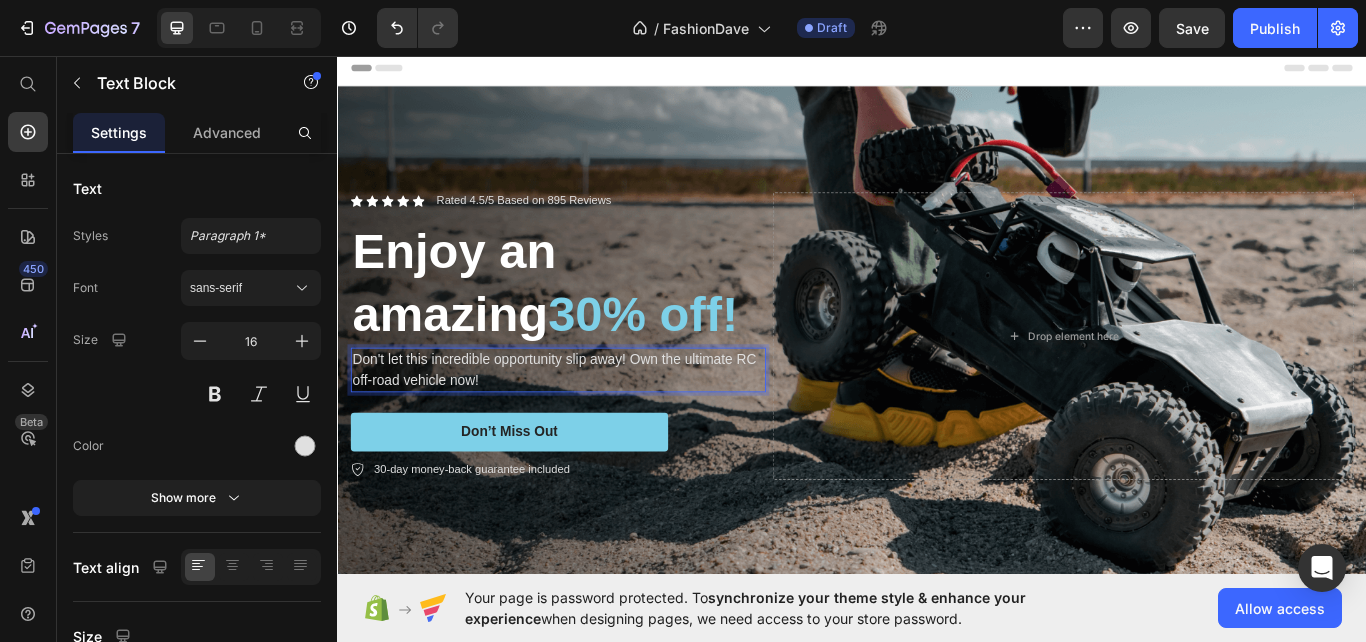 click on "Don't let this incredible opportunity slip away! Own the ultimate RC off-road vehicle now!" at bounding box center [594, 423] 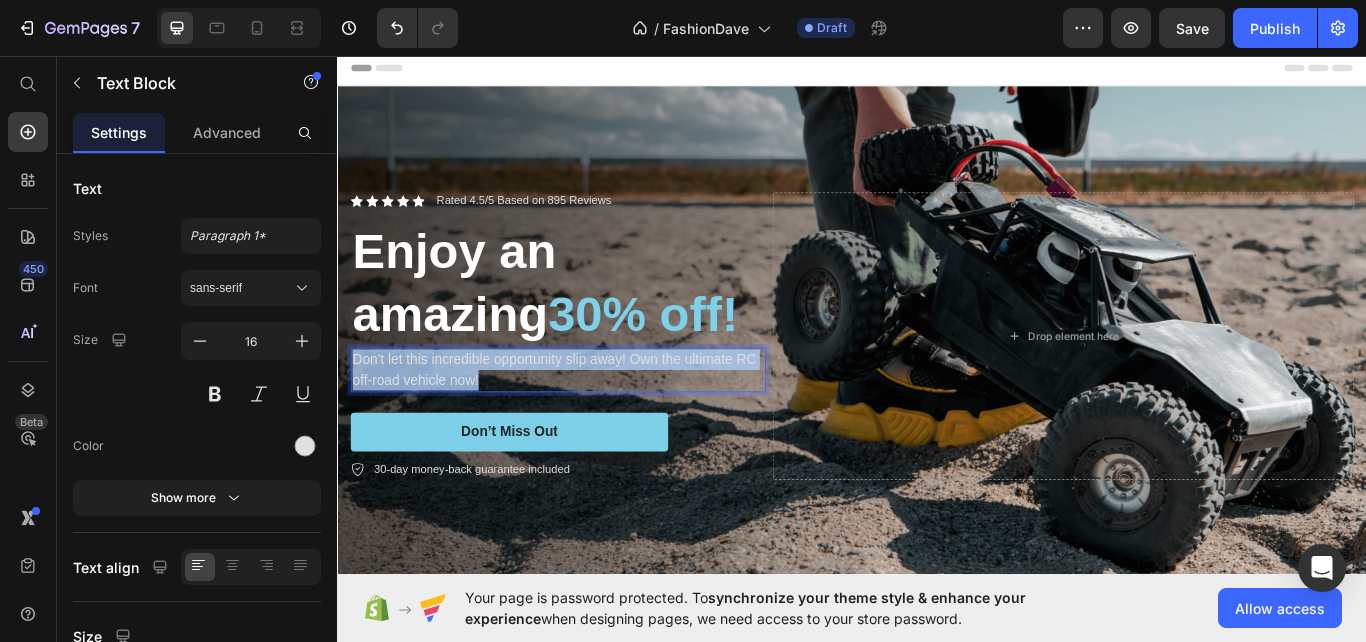 click on "Don't let this incredible opportunity slip away! Own the ultimate RC off-road vehicle now!" at bounding box center [594, 423] 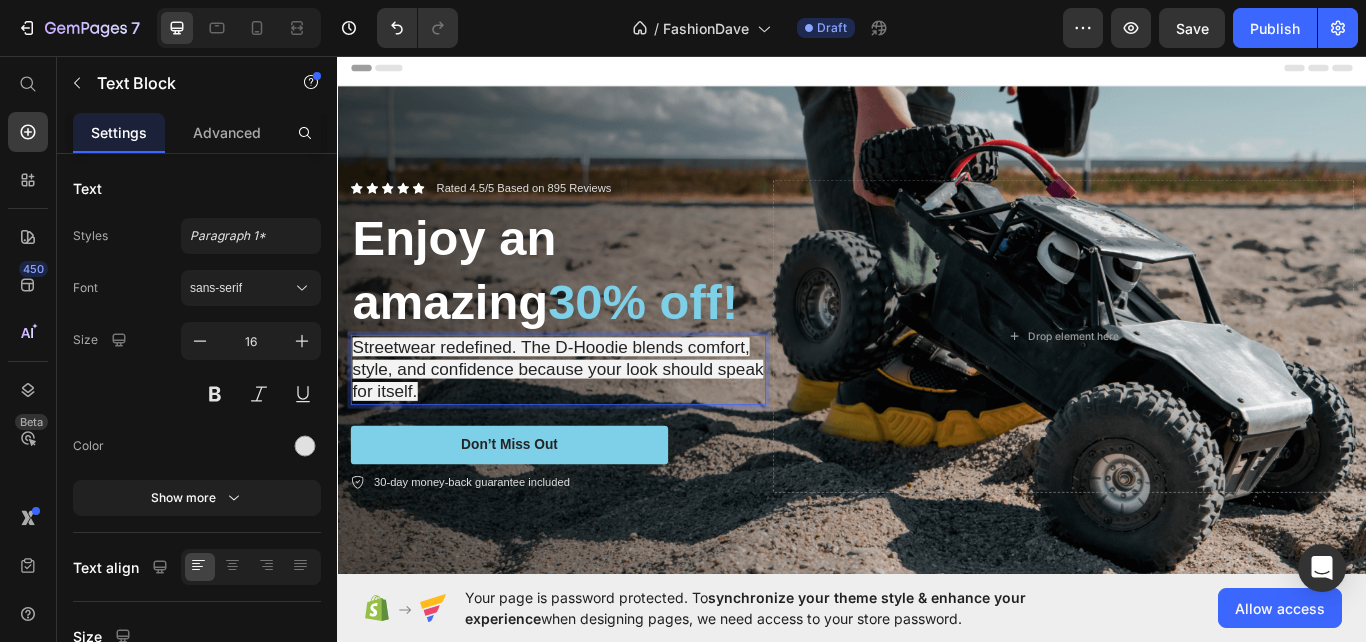 click on "Streetwear redefined. The D-Hoodie blends comfort, style, and confidence because your look should speak for itself." at bounding box center (594, 423) 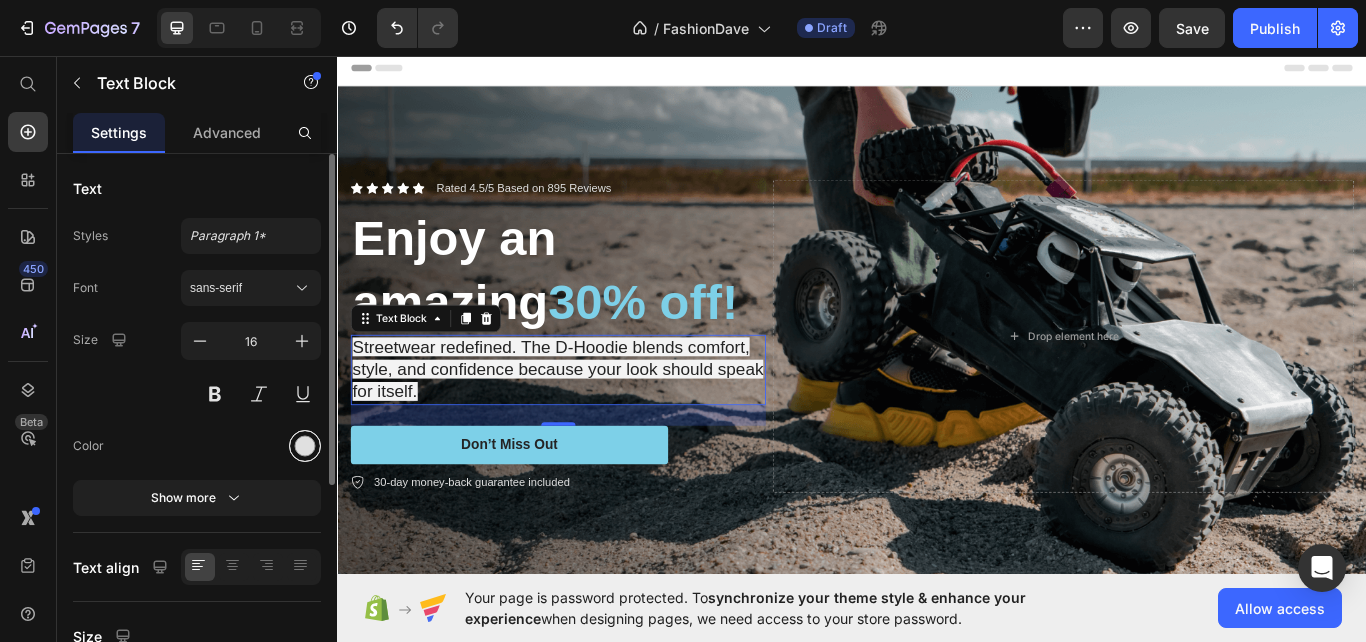 click at bounding box center [305, 446] 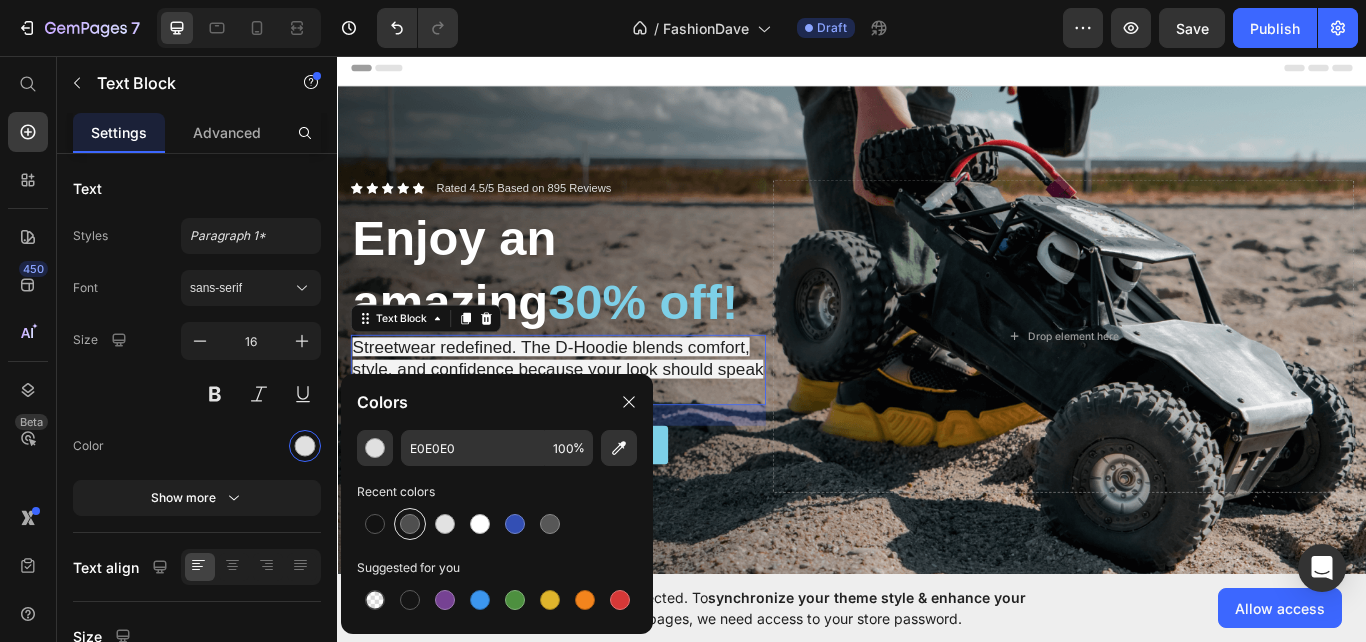 click at bounding box center (410, 524) 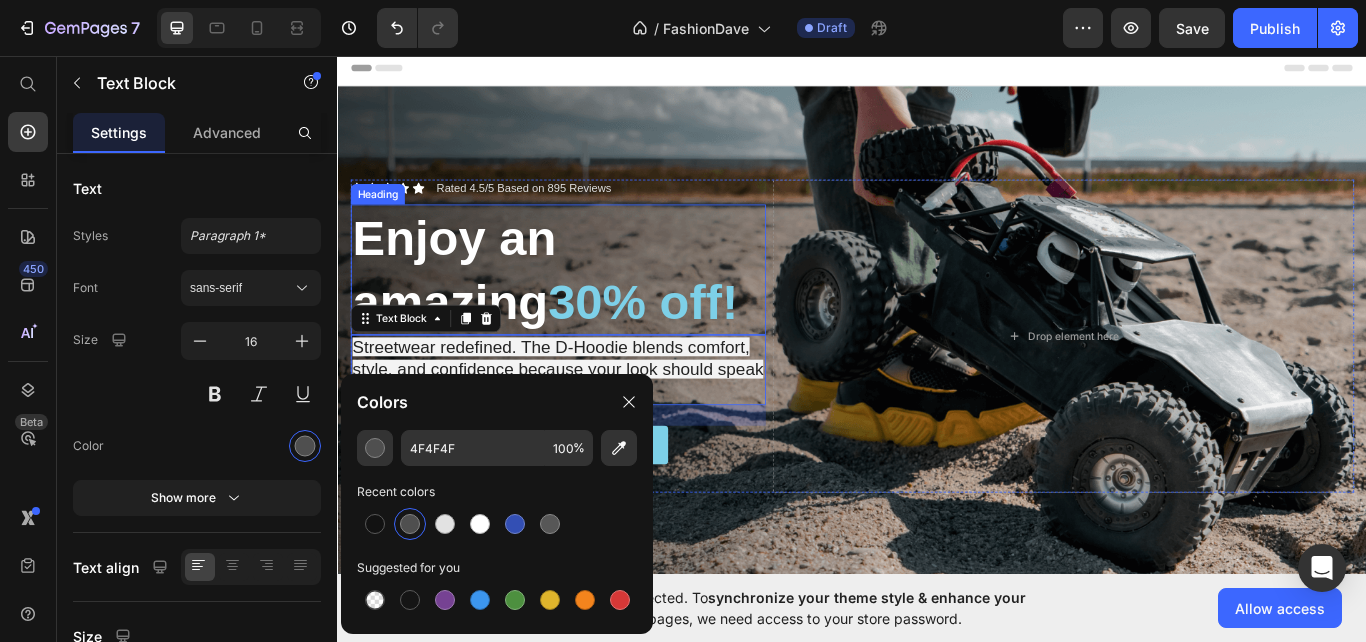 click on "30% off!" at bounding box center [693, 343] 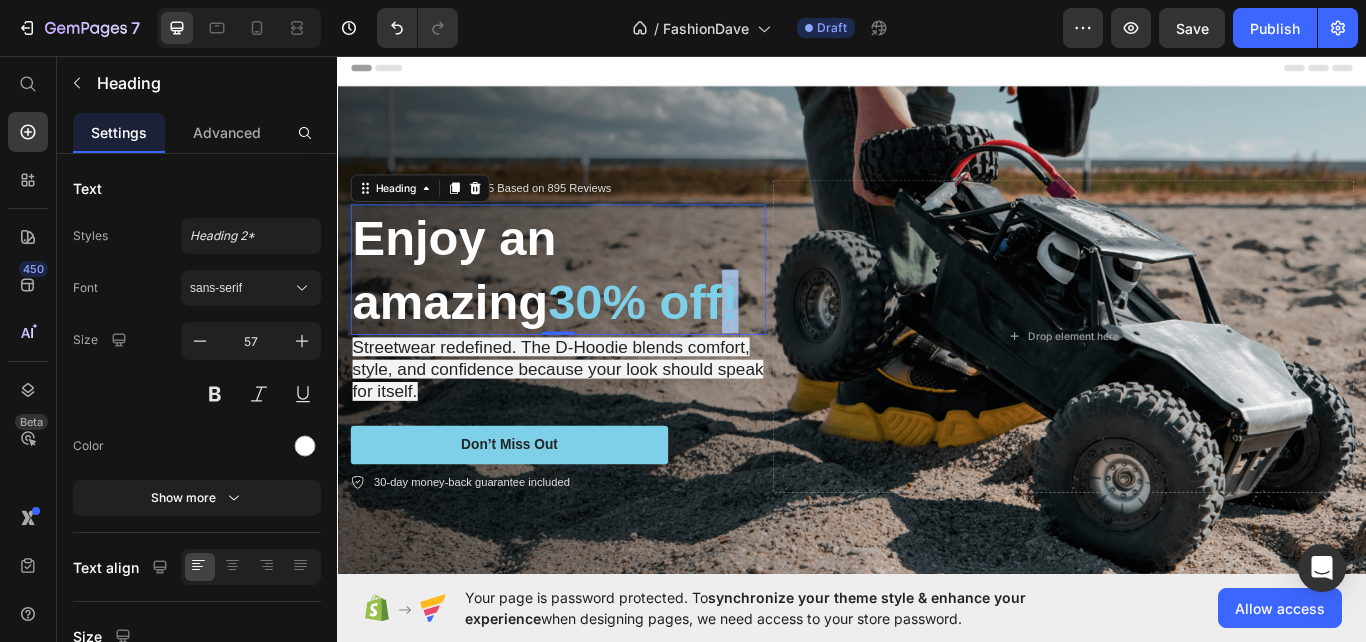 click on "30% off!" at bounding box center (693, 343) 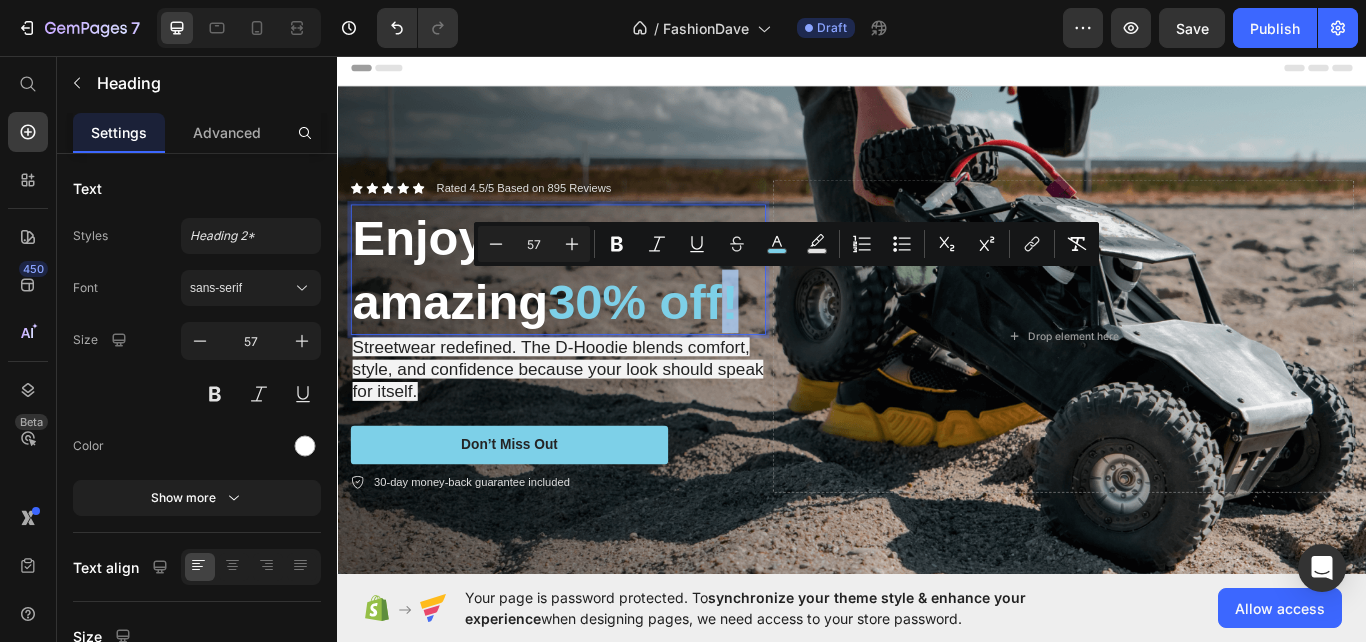 click on "30% off!" at bounding box center [693, 343] 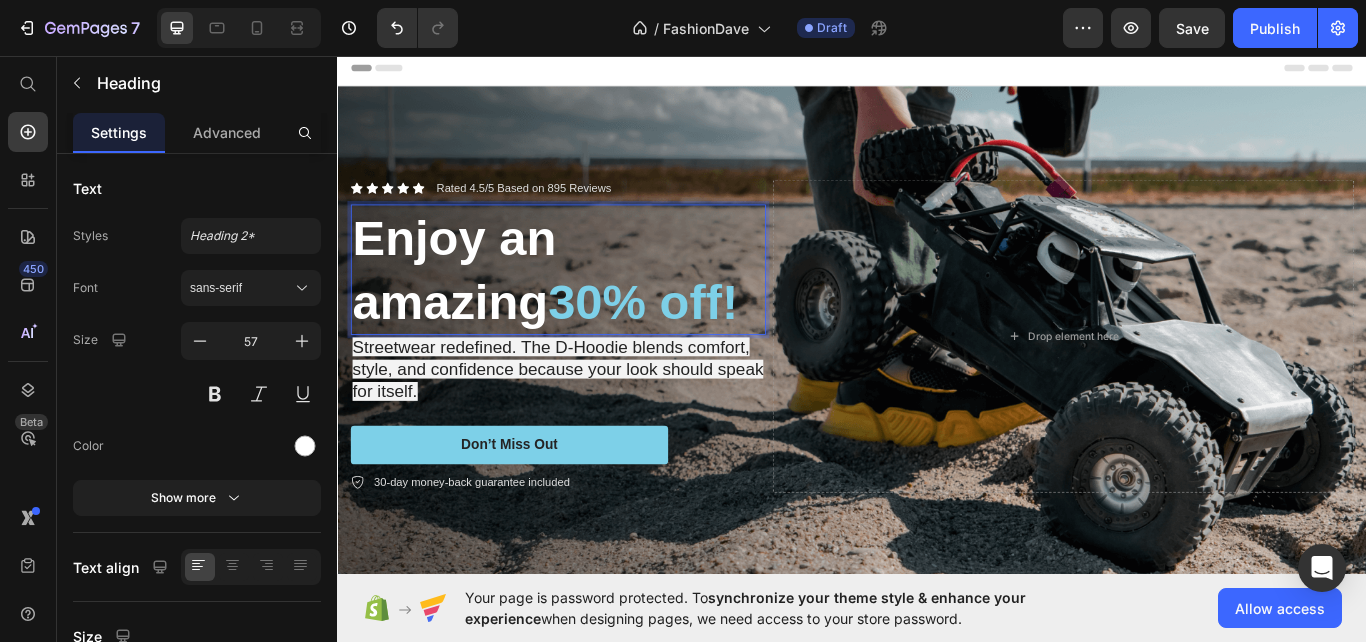 click on "30% off!" at bounding box center [693, 343] 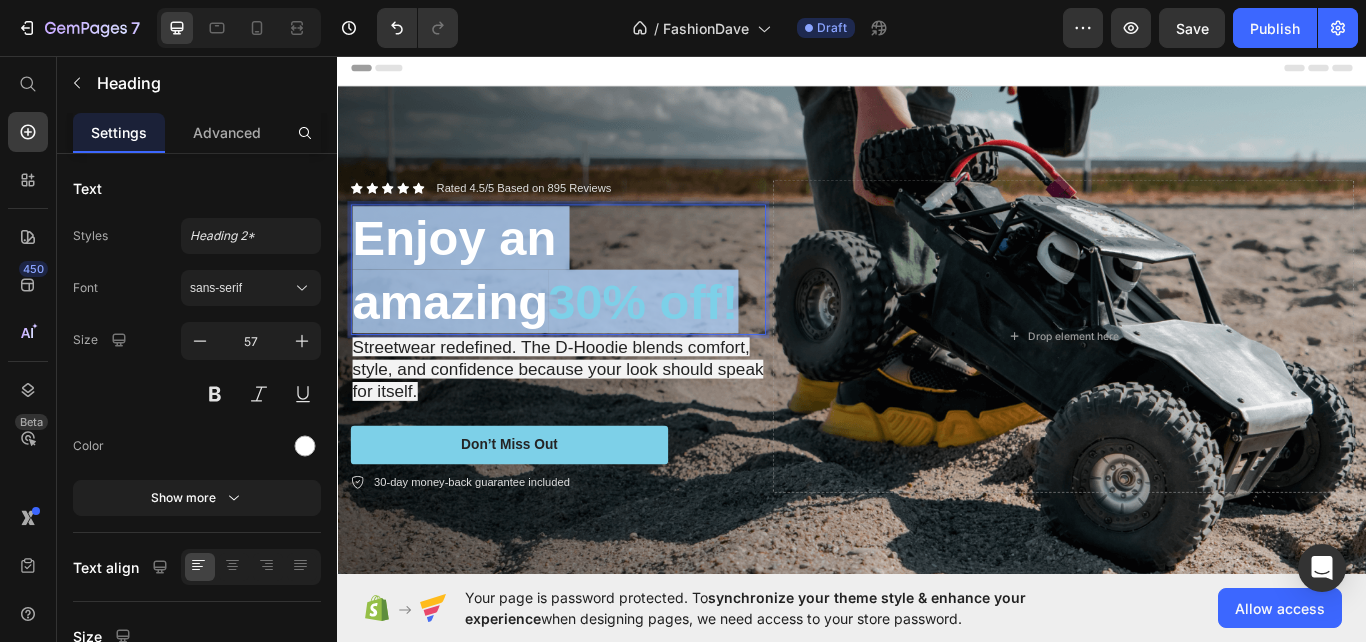 click on "30% off!" at bounding box center [693, 343] 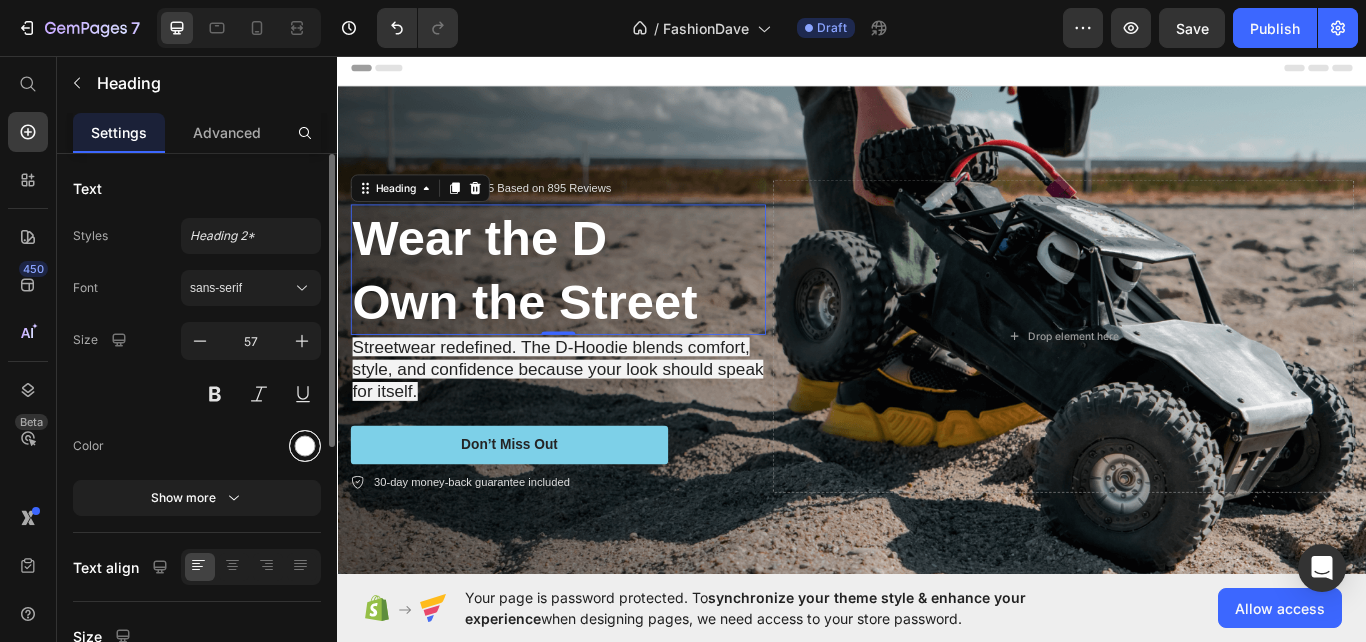 click at bounding box center [305, 446] 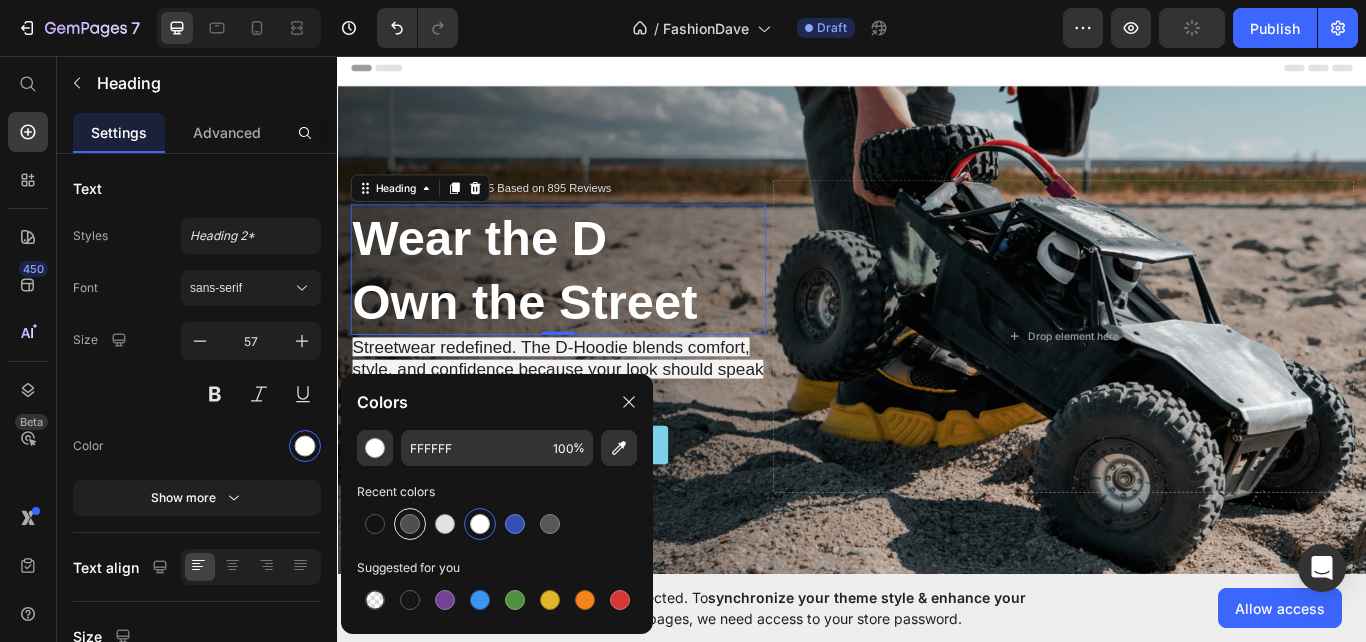 click at bounding box center [410, 524] 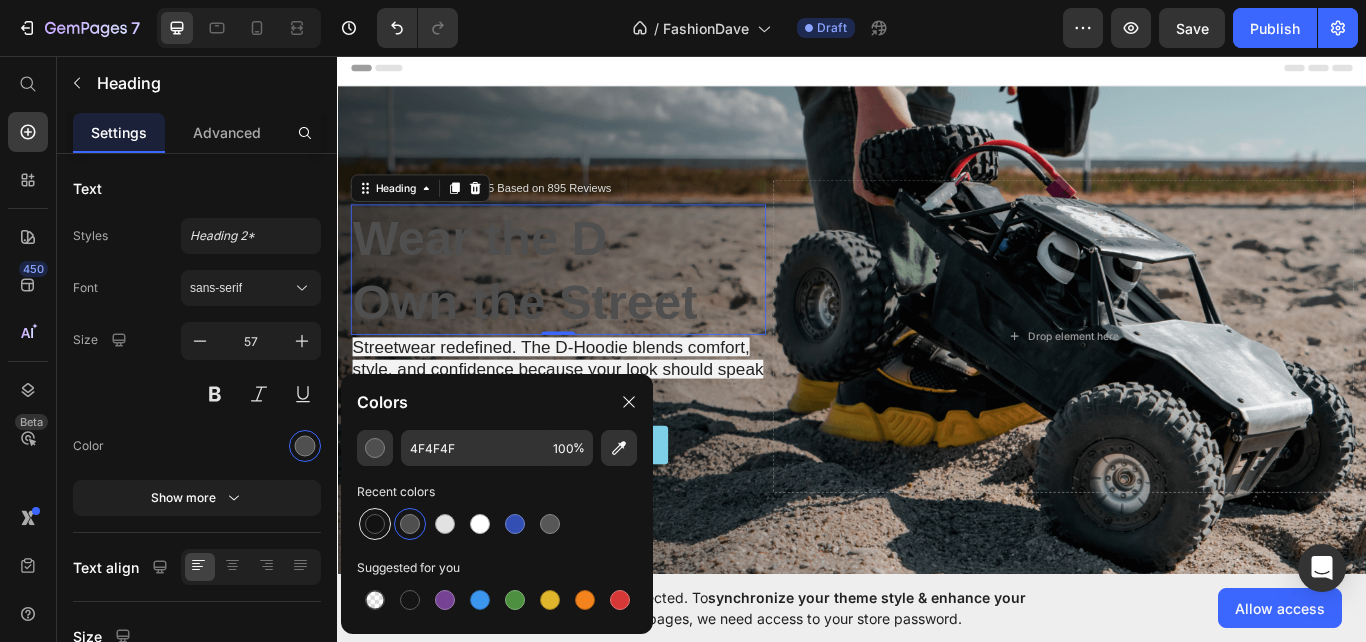 click at bounding box center (375, 524) 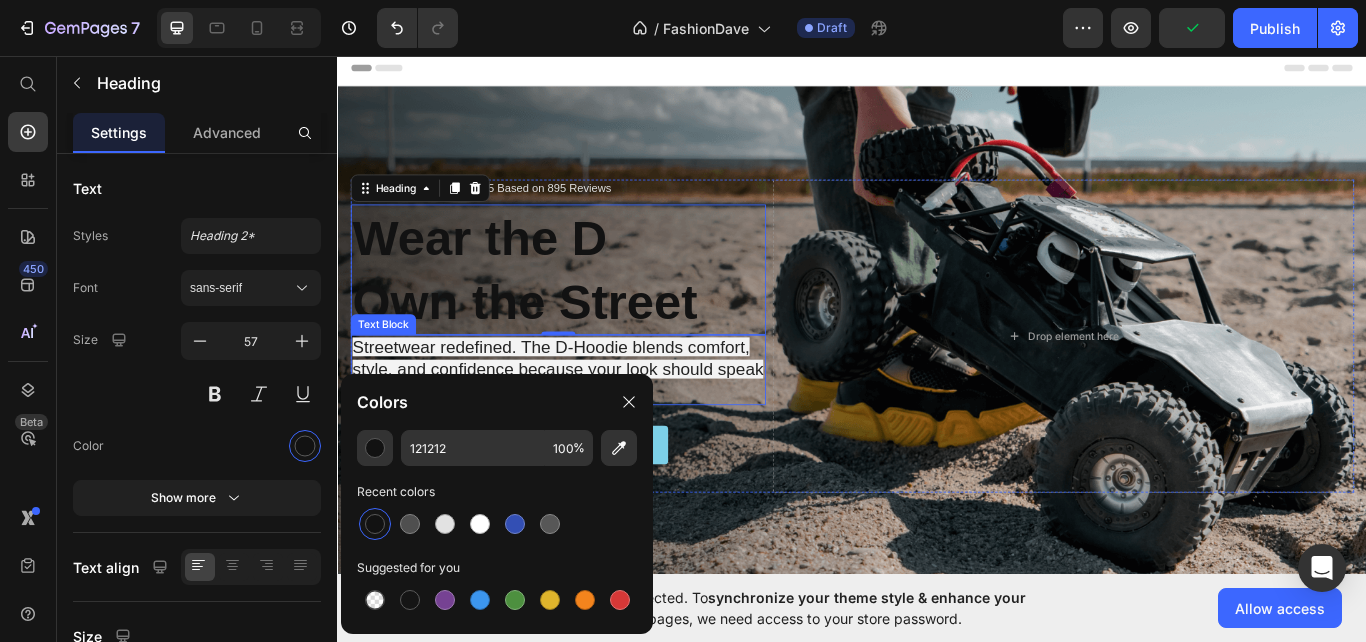 click on "Streetwear redefined. The D-Hoodie blends comfort, style, and confidence because your look should speak for itself." at bounding box center (594, 423) 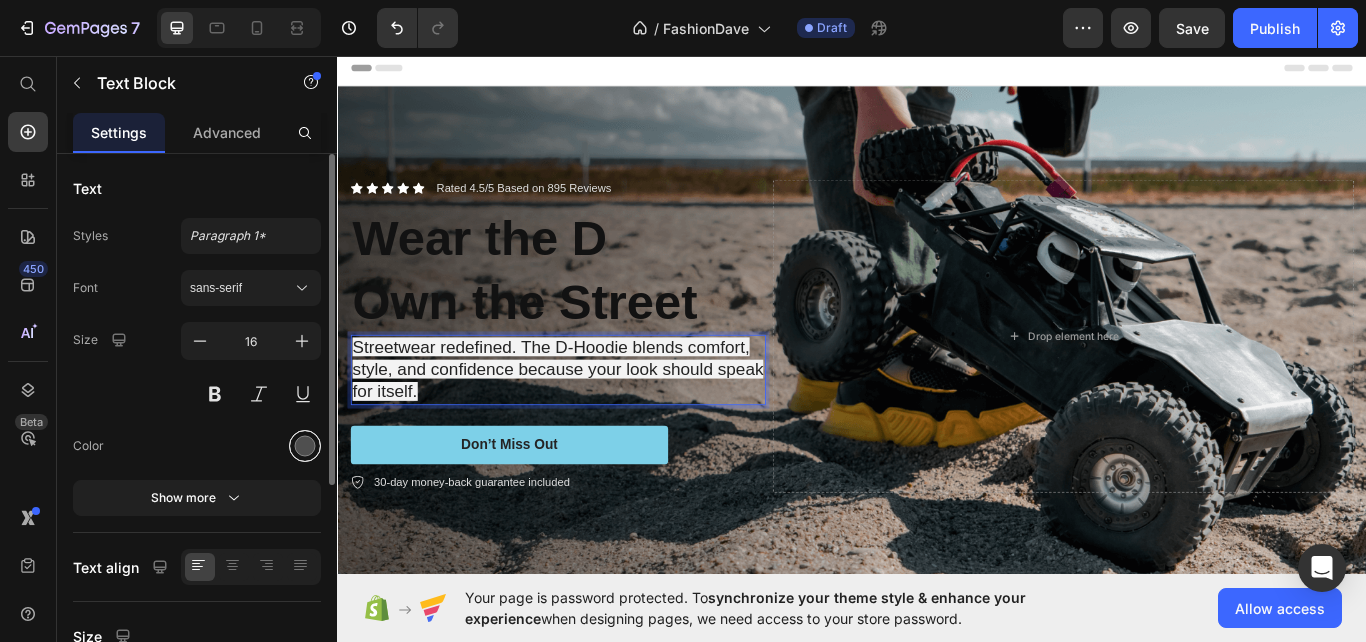 click at bounding box center (305, 446) 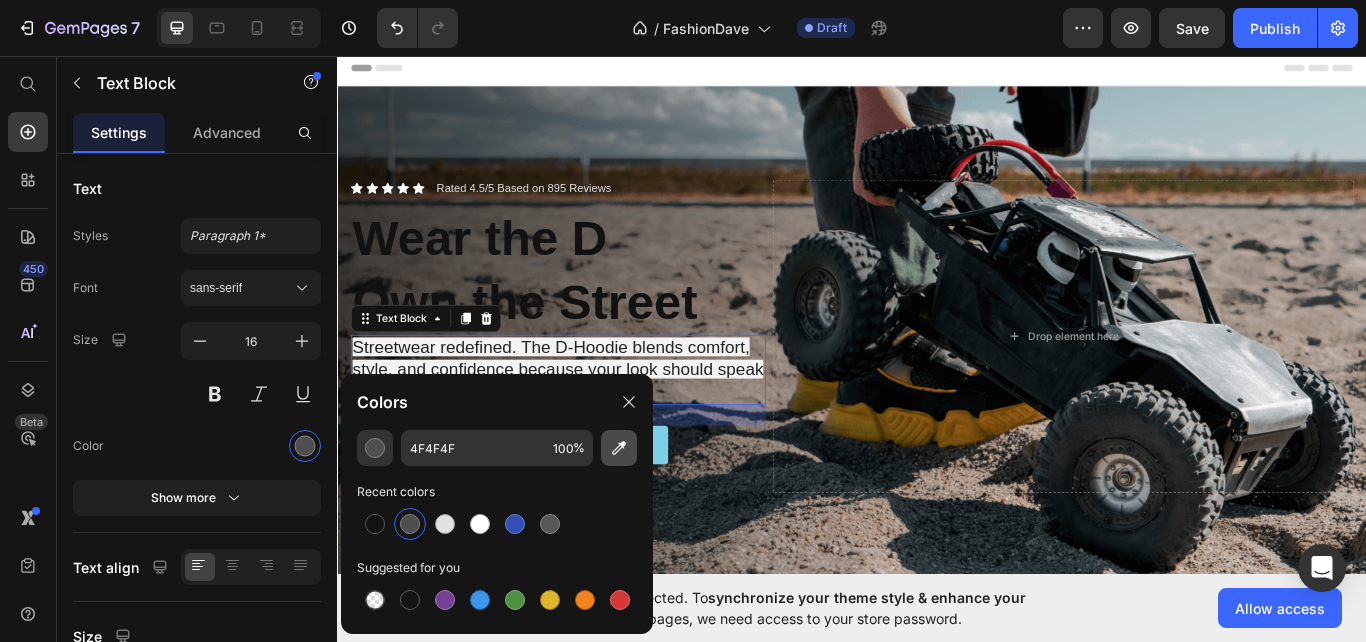 click 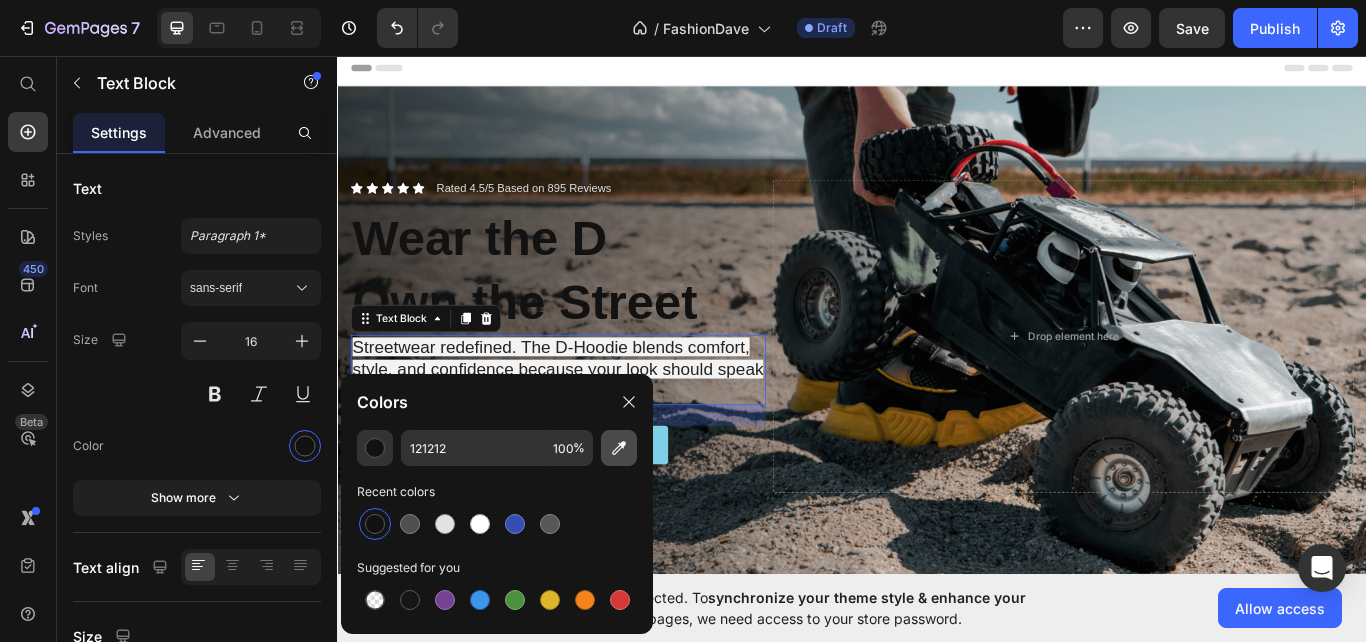 click 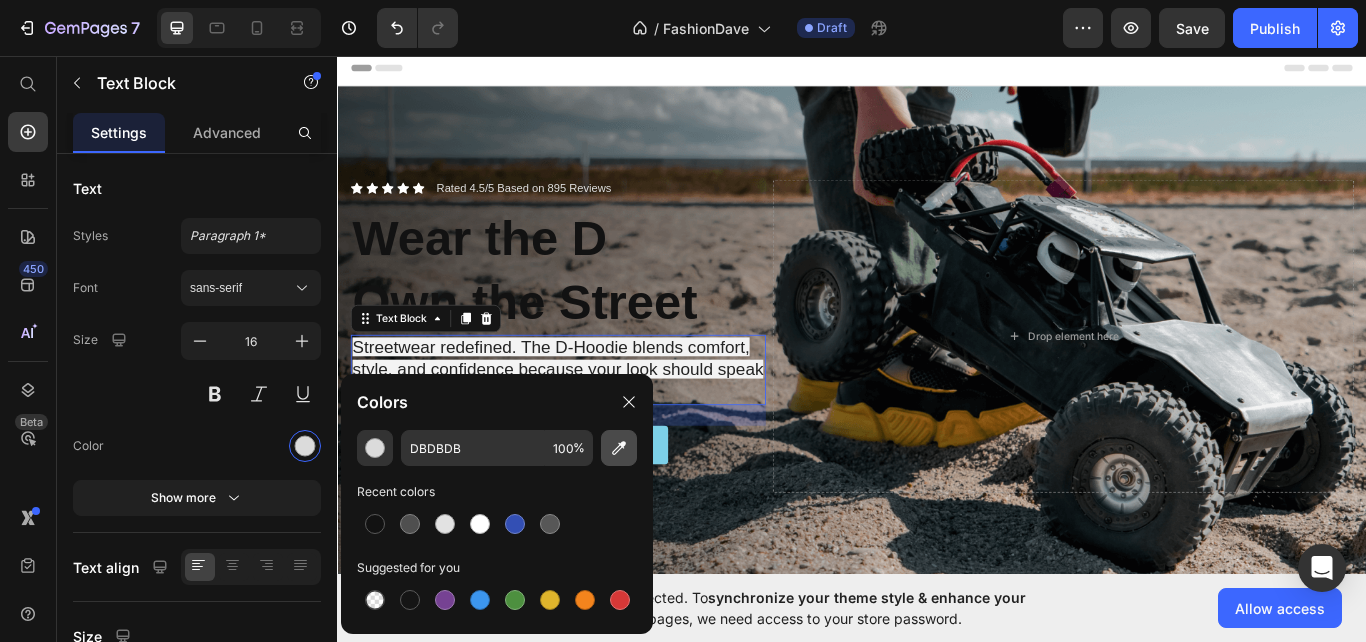 click 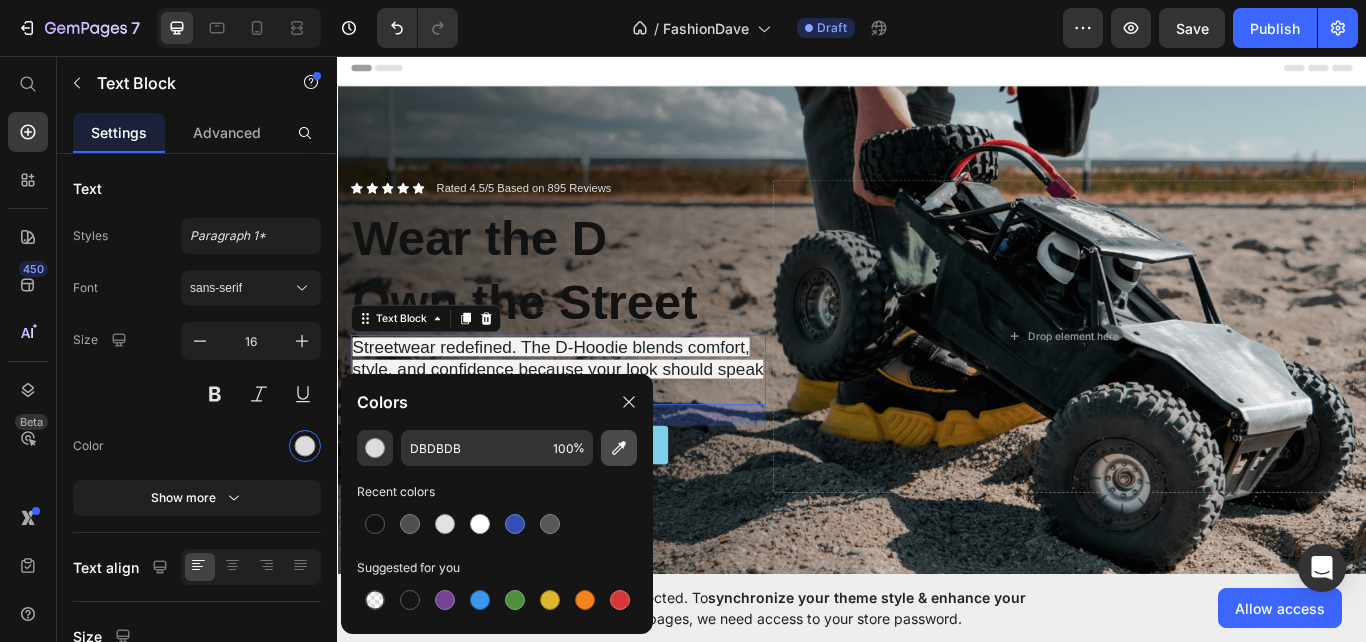 type on "988F86" 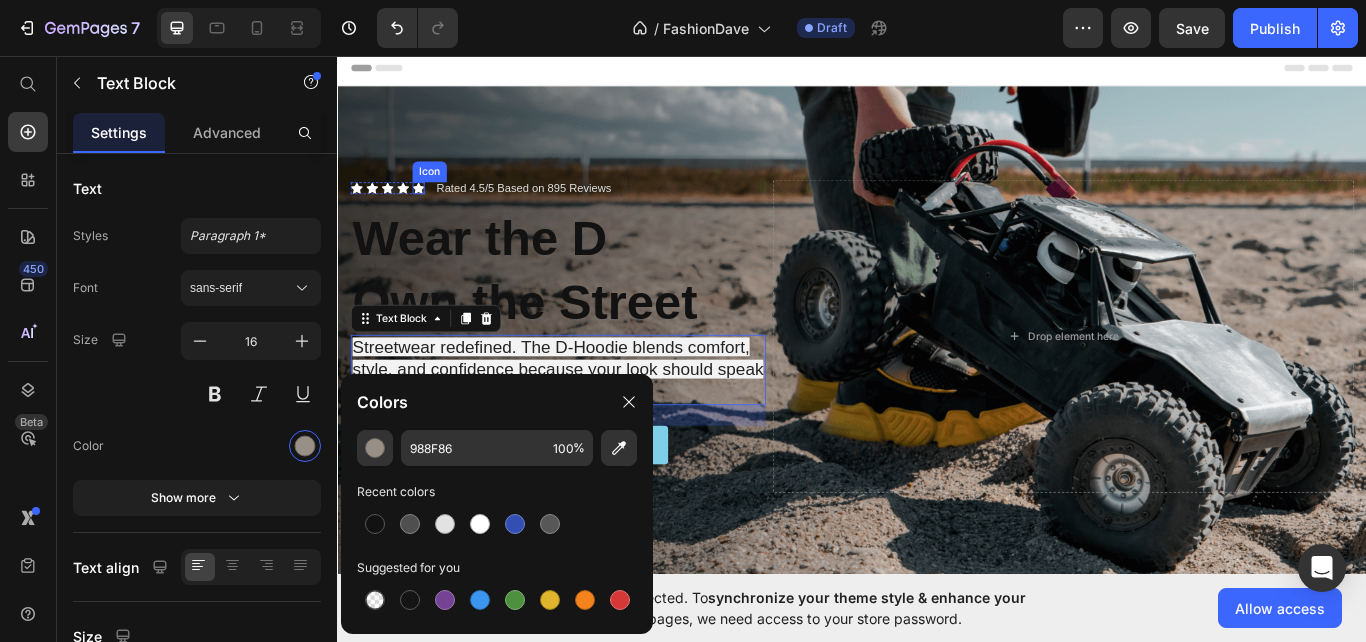 click 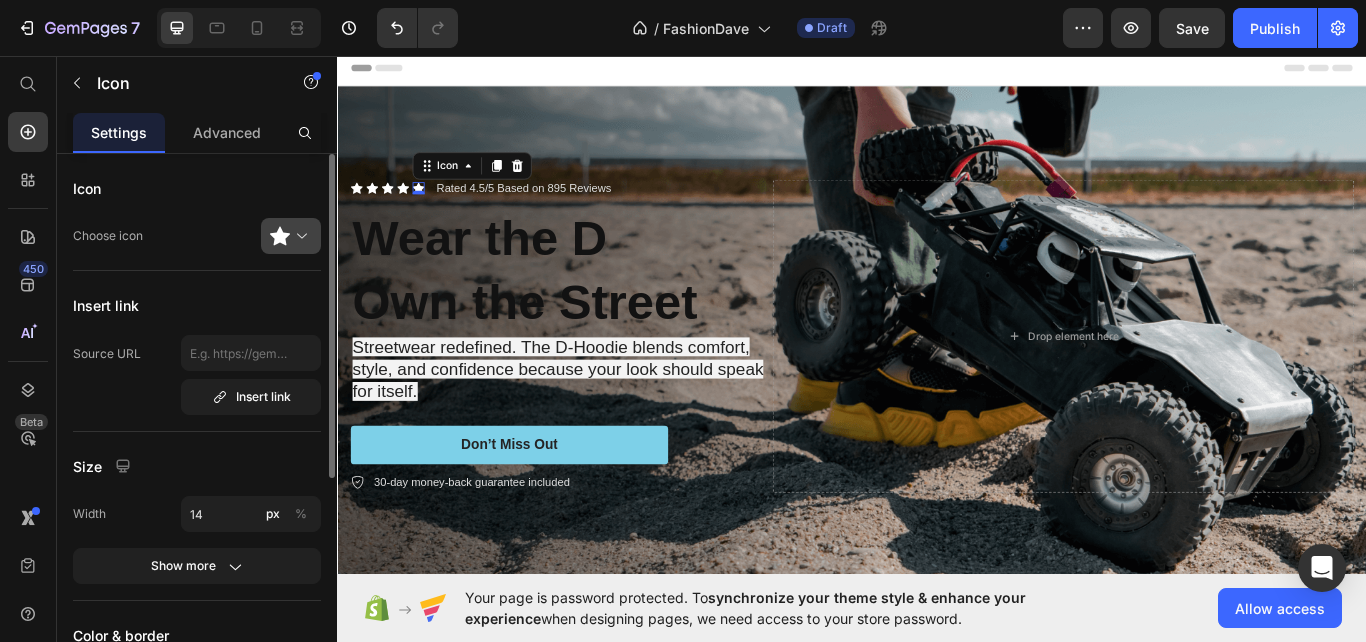 click at bounding box center (299, 236) 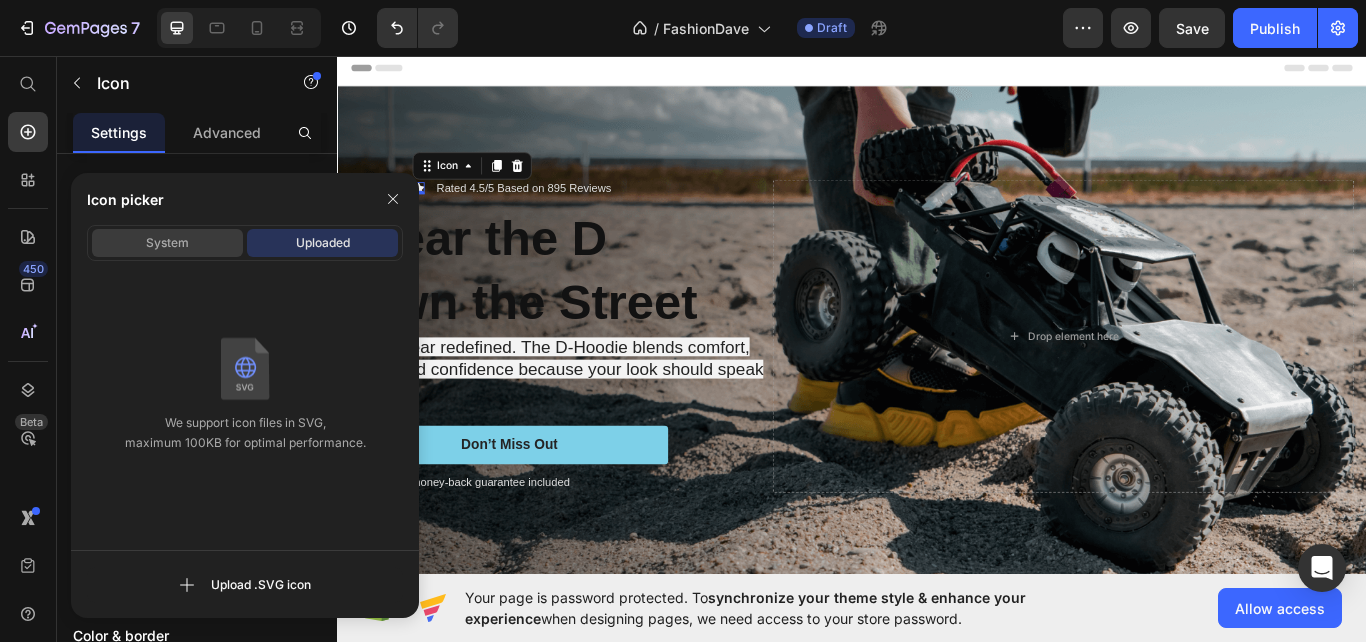 click on "System" at bounding box center [167, 243] 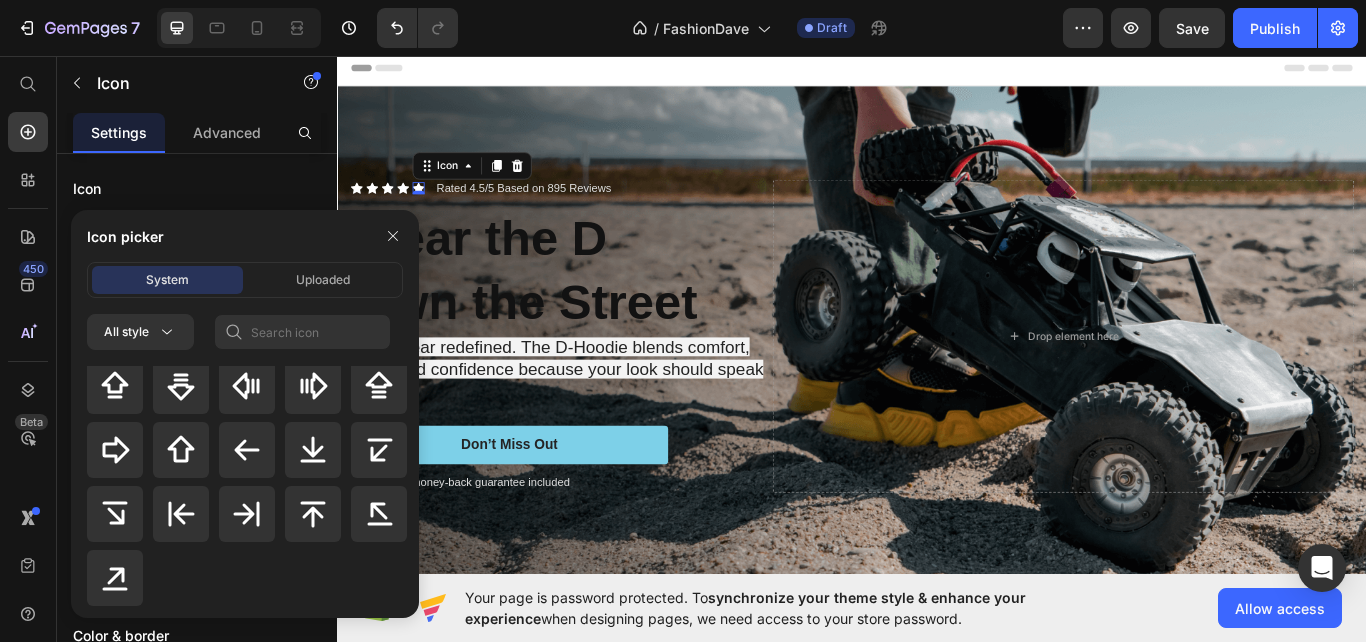 scroll, scrollTop: 329, scrollLeft: 0, axis: vertical 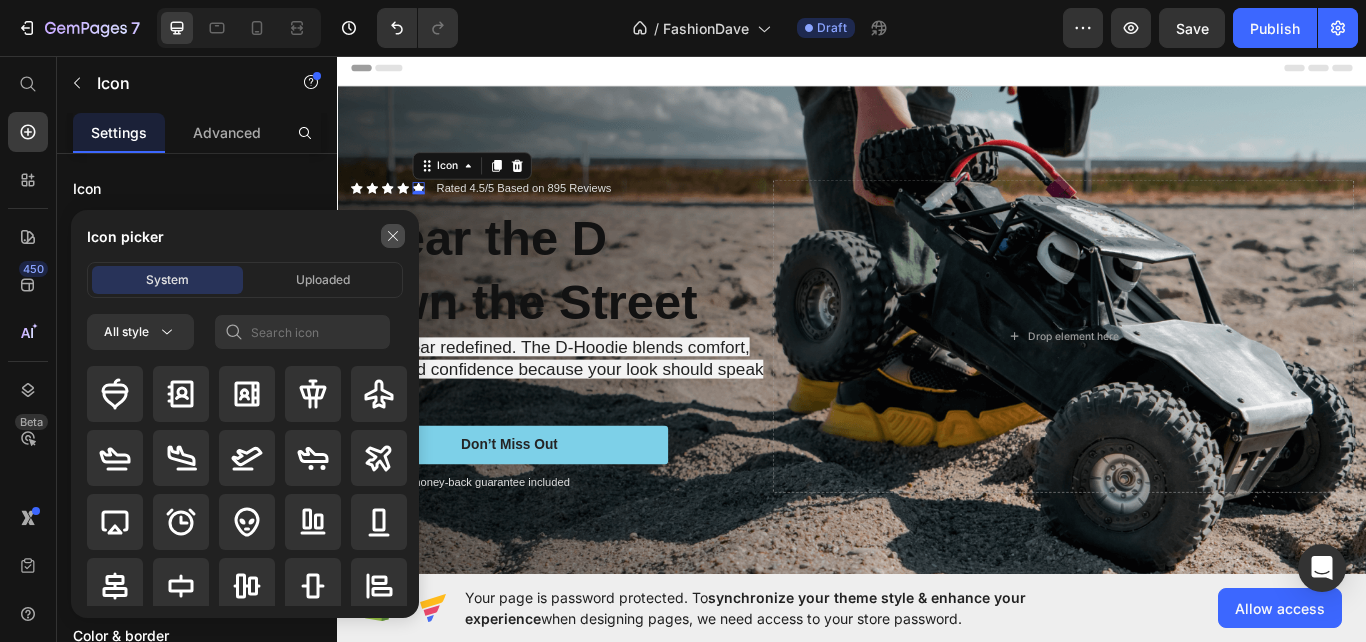 click 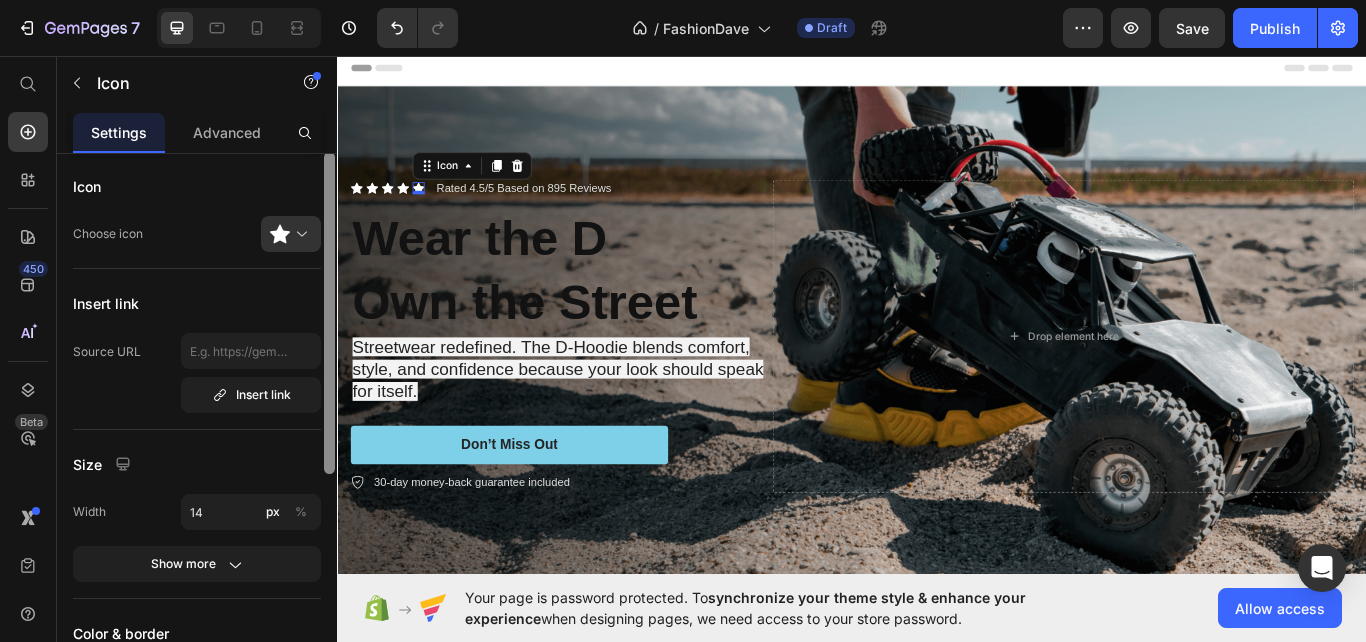 scroll, scrollTop: 0, scrollLeft: 0, axis: both 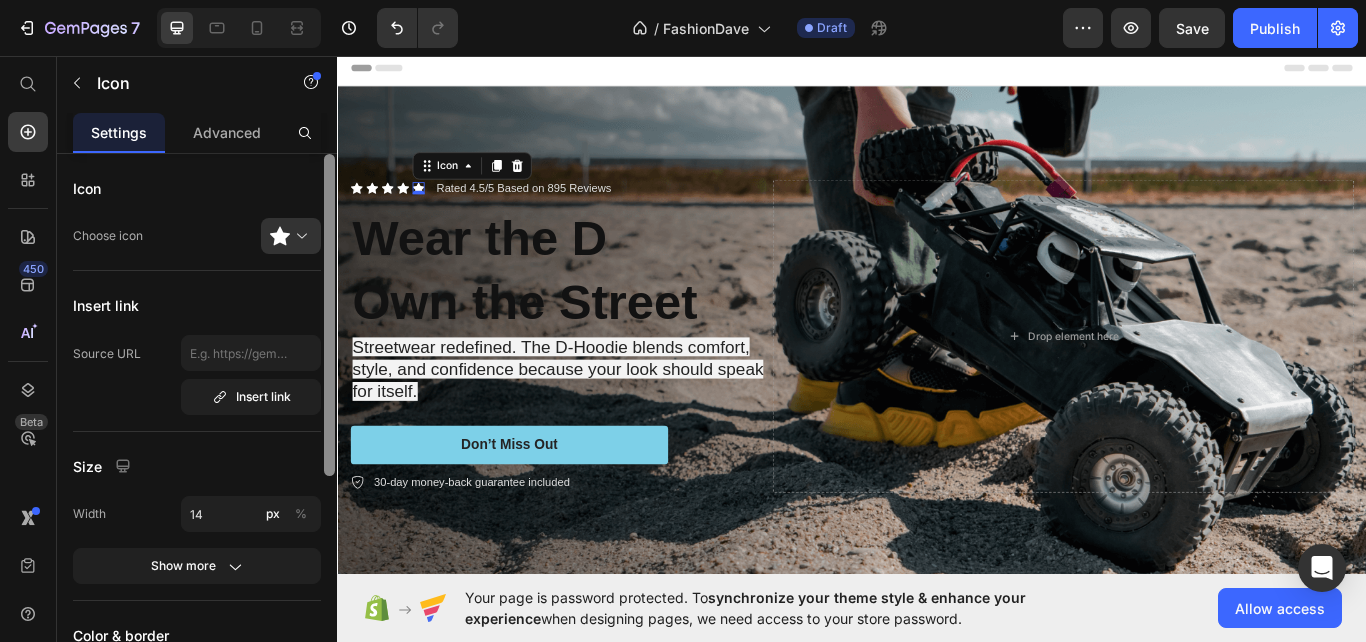 drag, startPoint x: 330, startPoint y: 260, endPoint x: 325, endPoint y: 155, distance: 105.11898 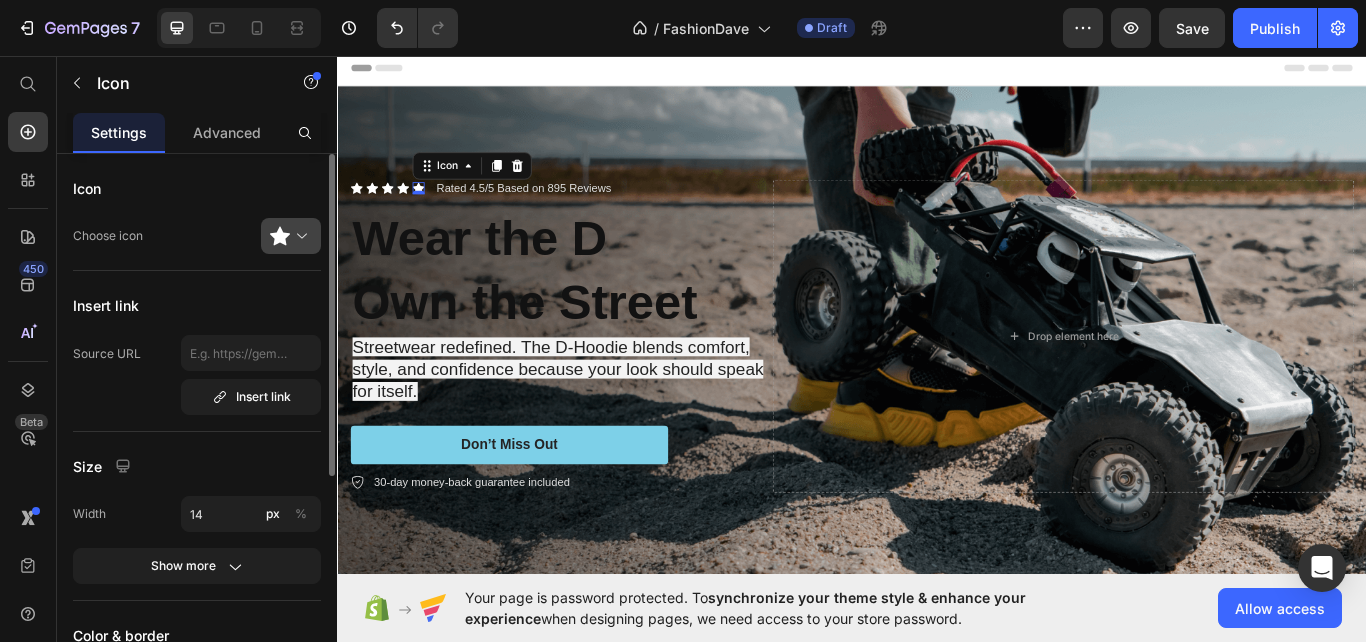 click at bounding box center [299, 236] 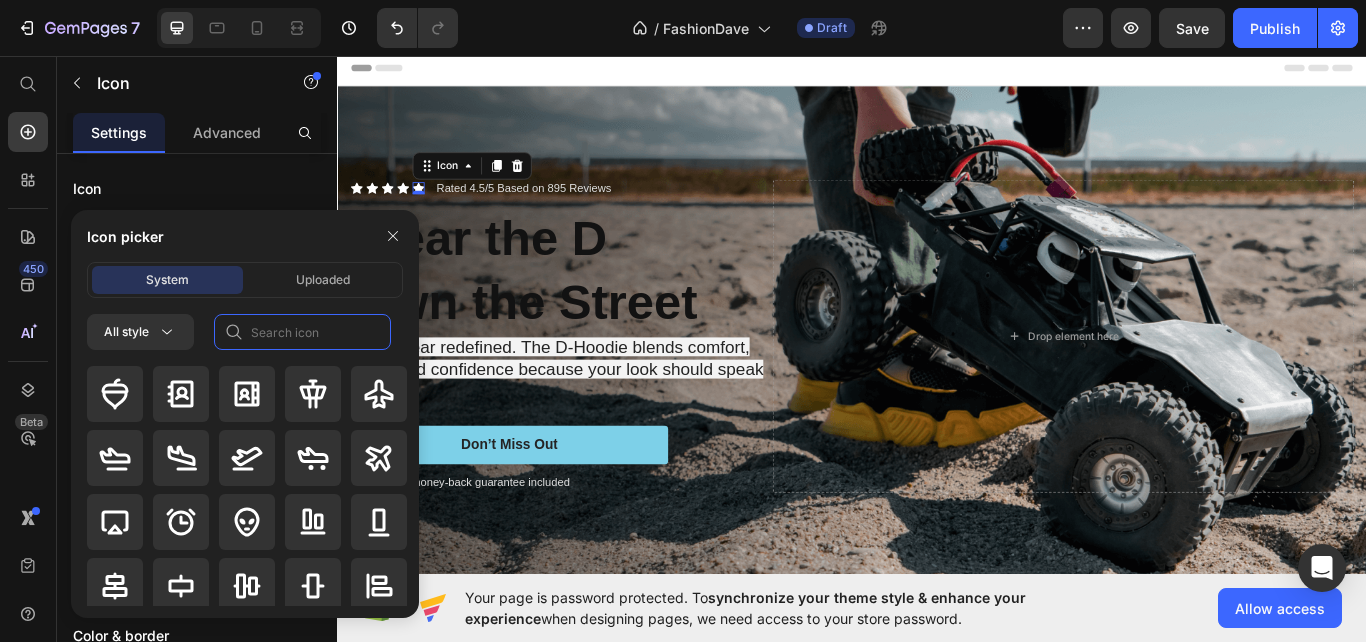 click 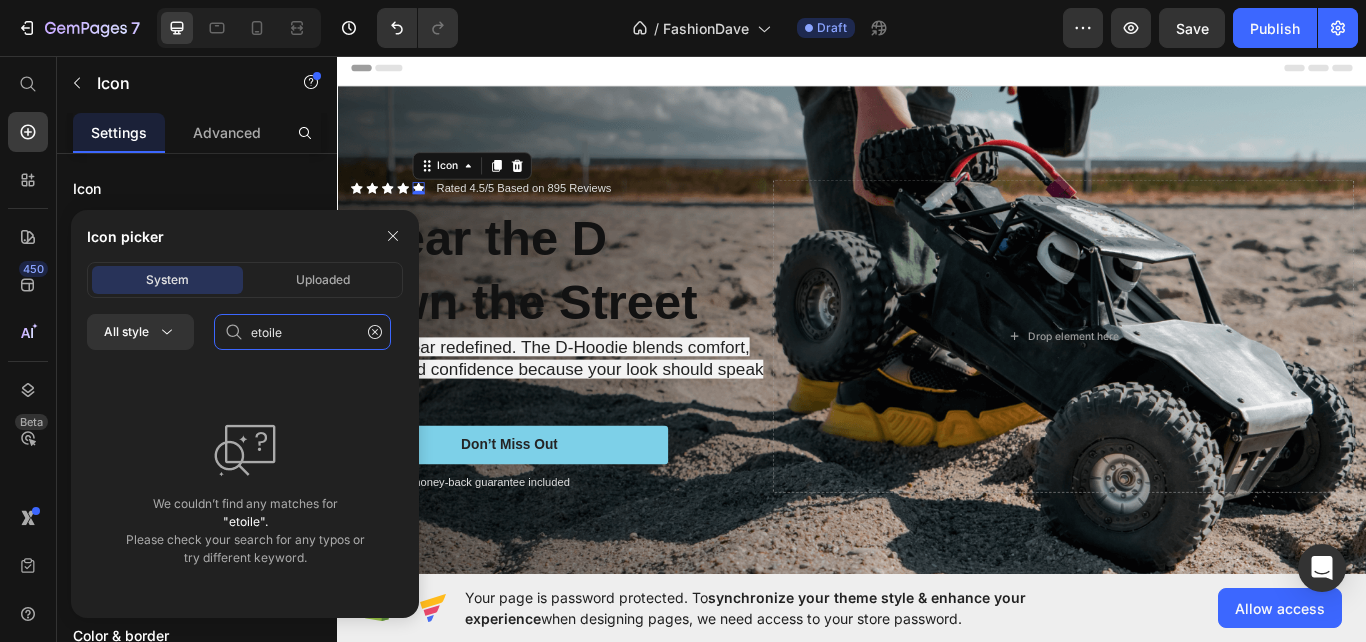 click on "etoile" 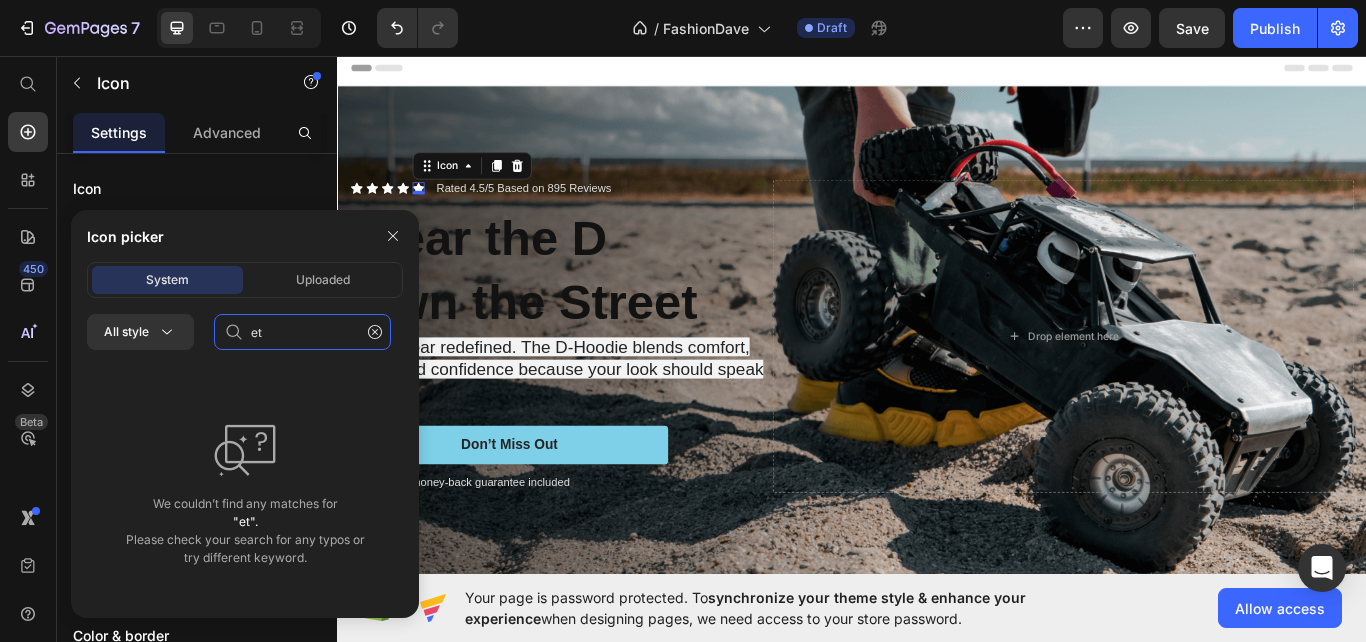 type on "e" 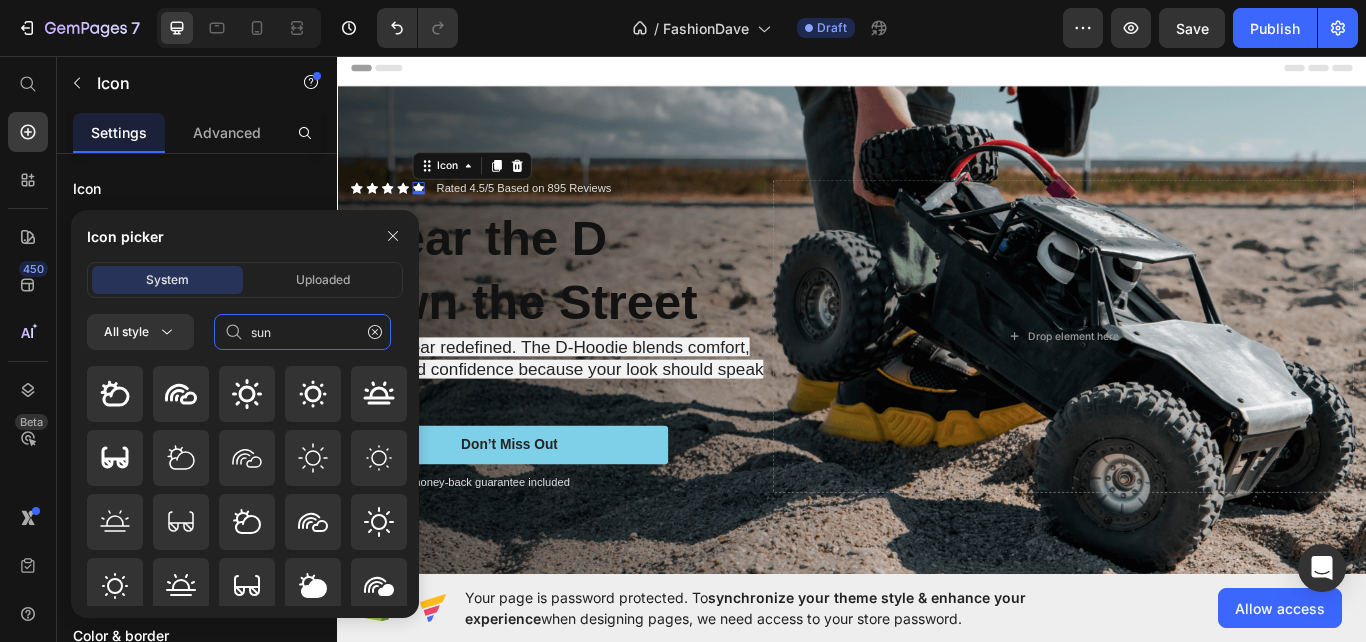 type on "sun" 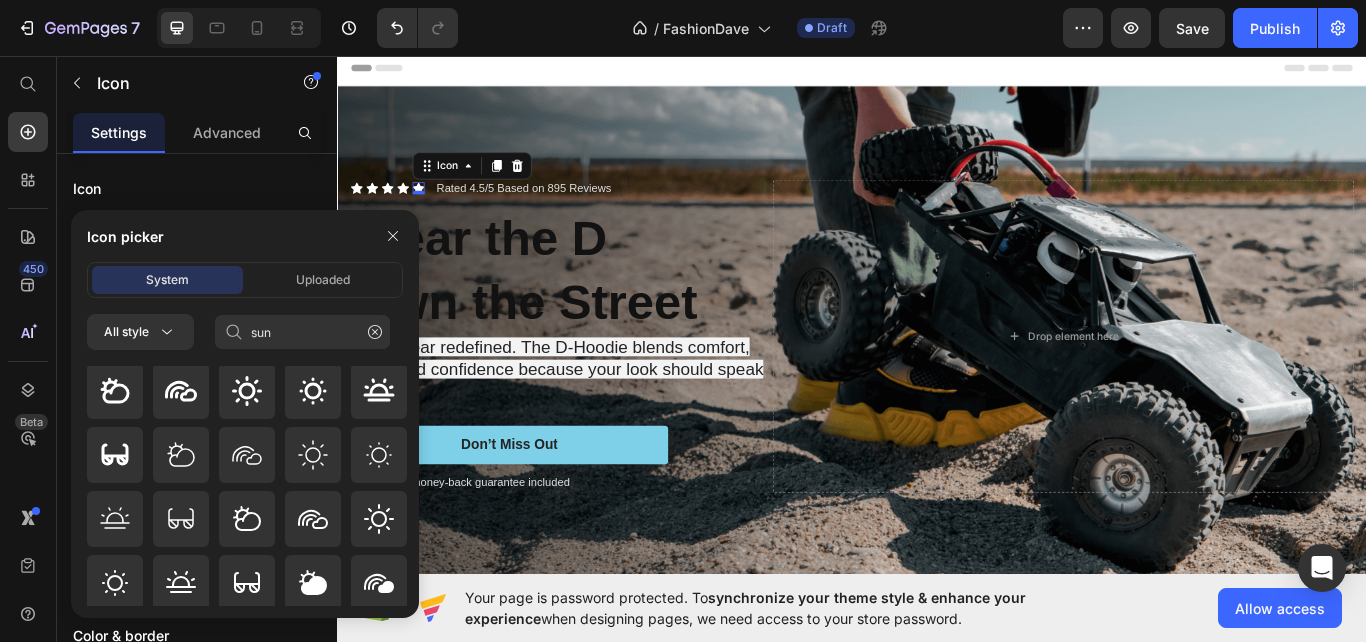 scroll, scrollTop: 0, scrollLeft: 0, axis: both 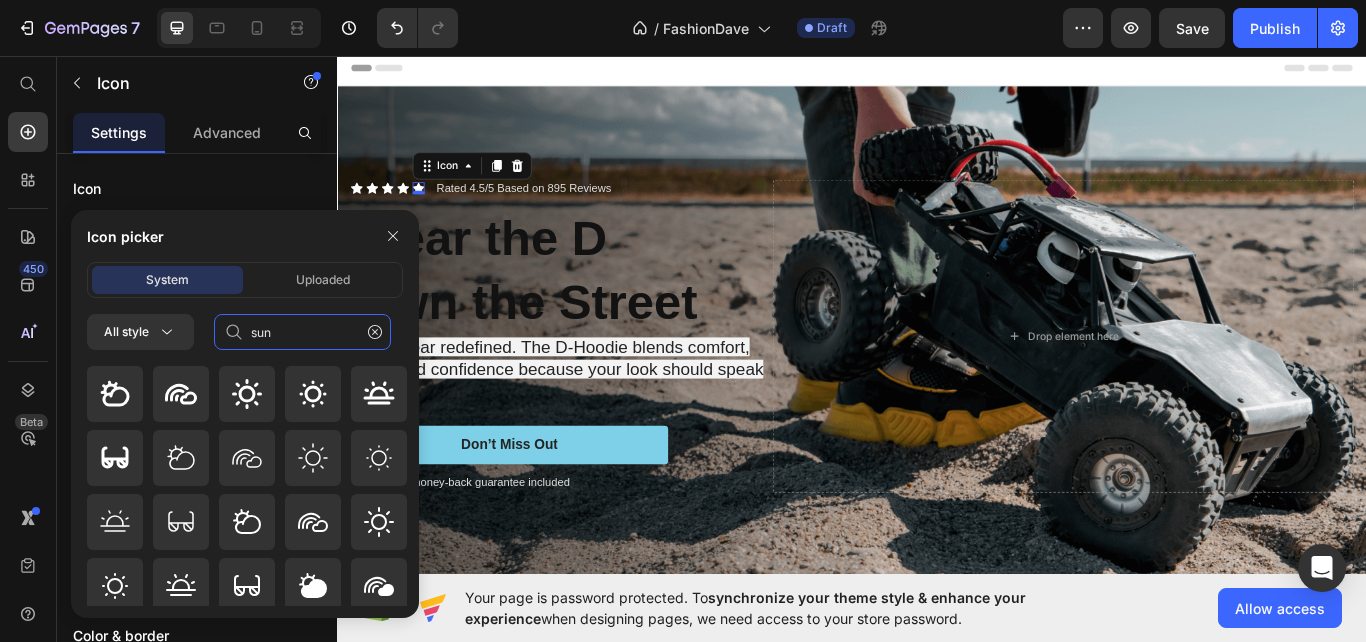 click on "sun" 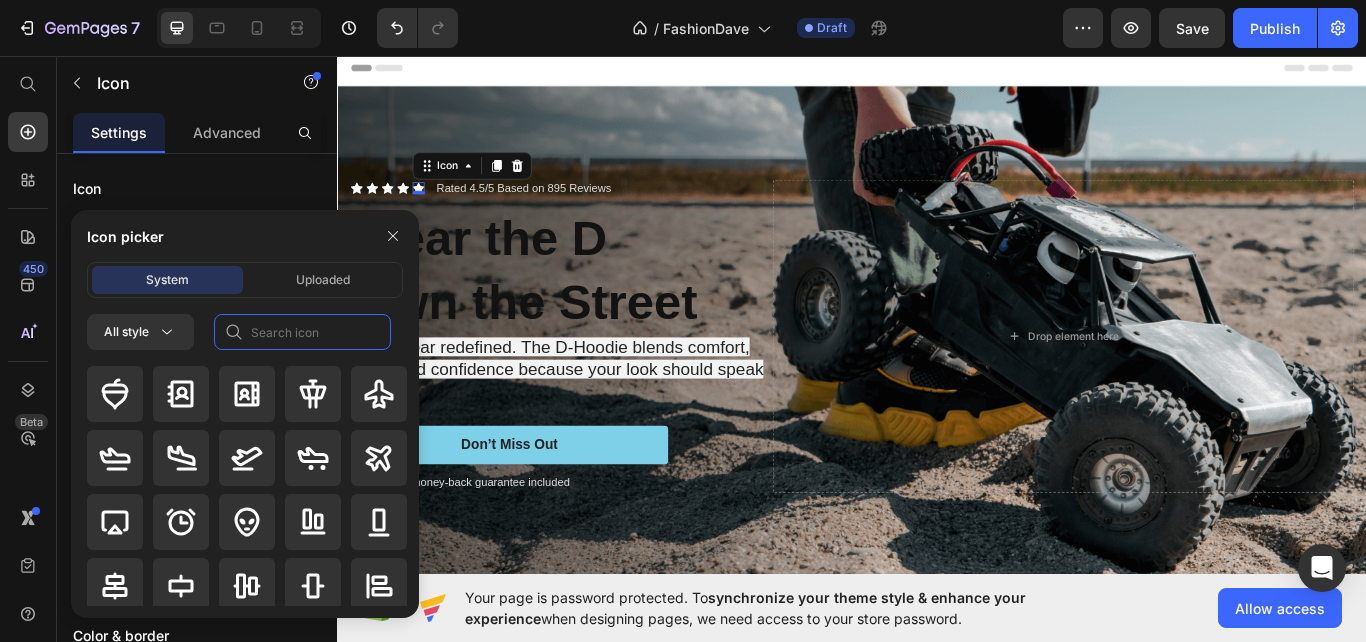 click 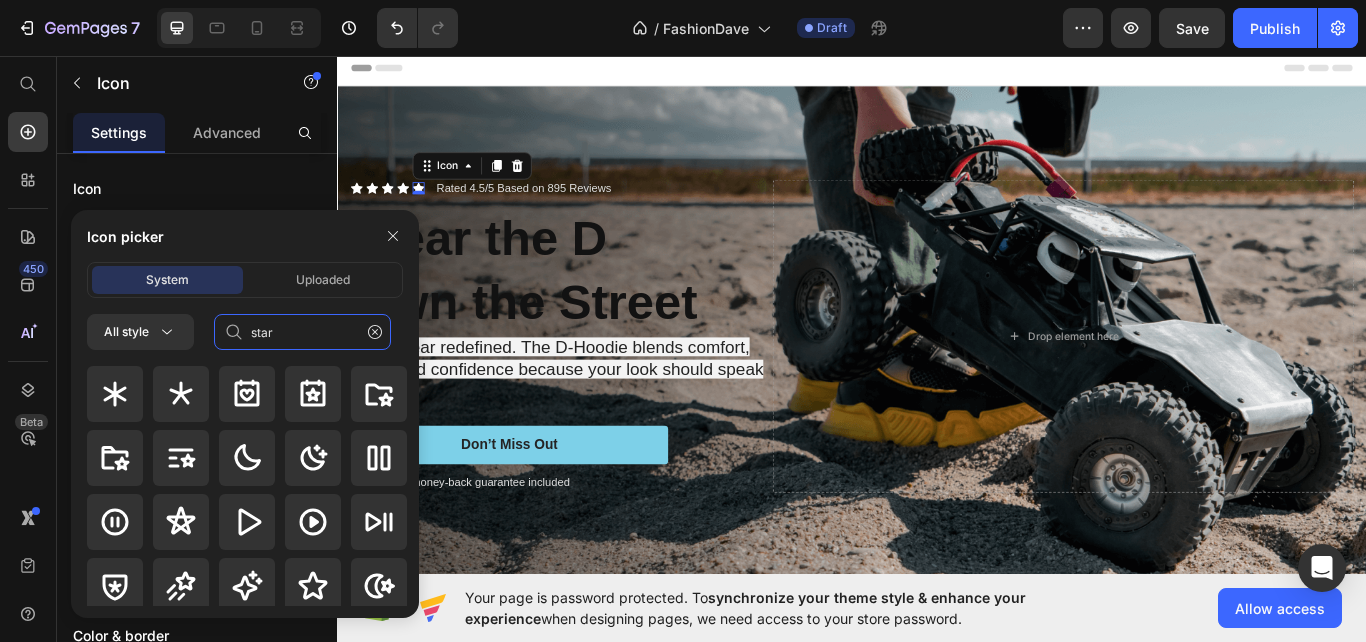 type on "star" 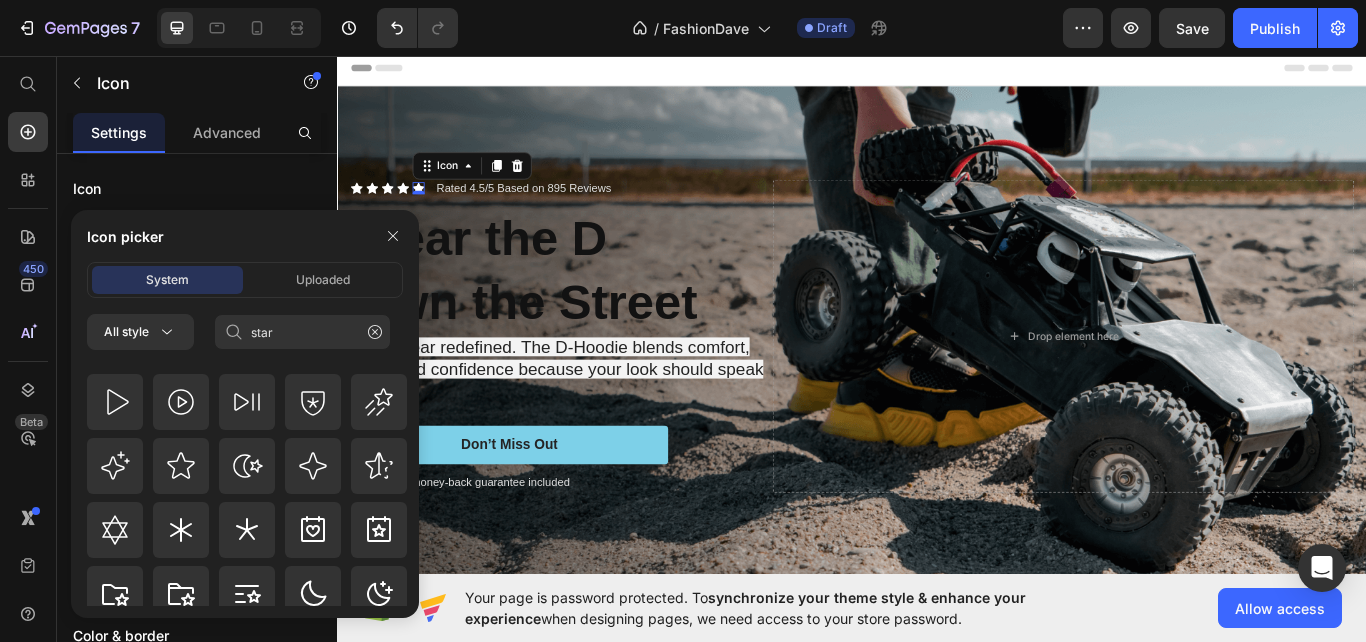 scroll, scrollTop: 425, scrollLeft: 0, axis: vertical 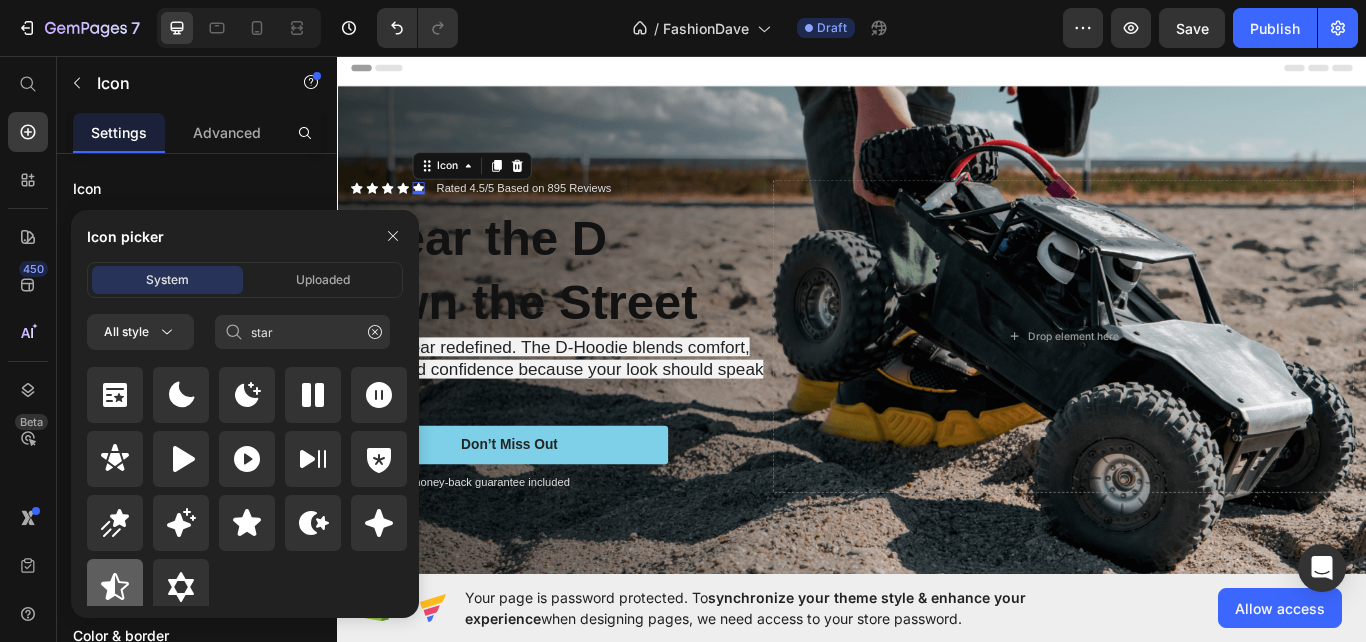 click 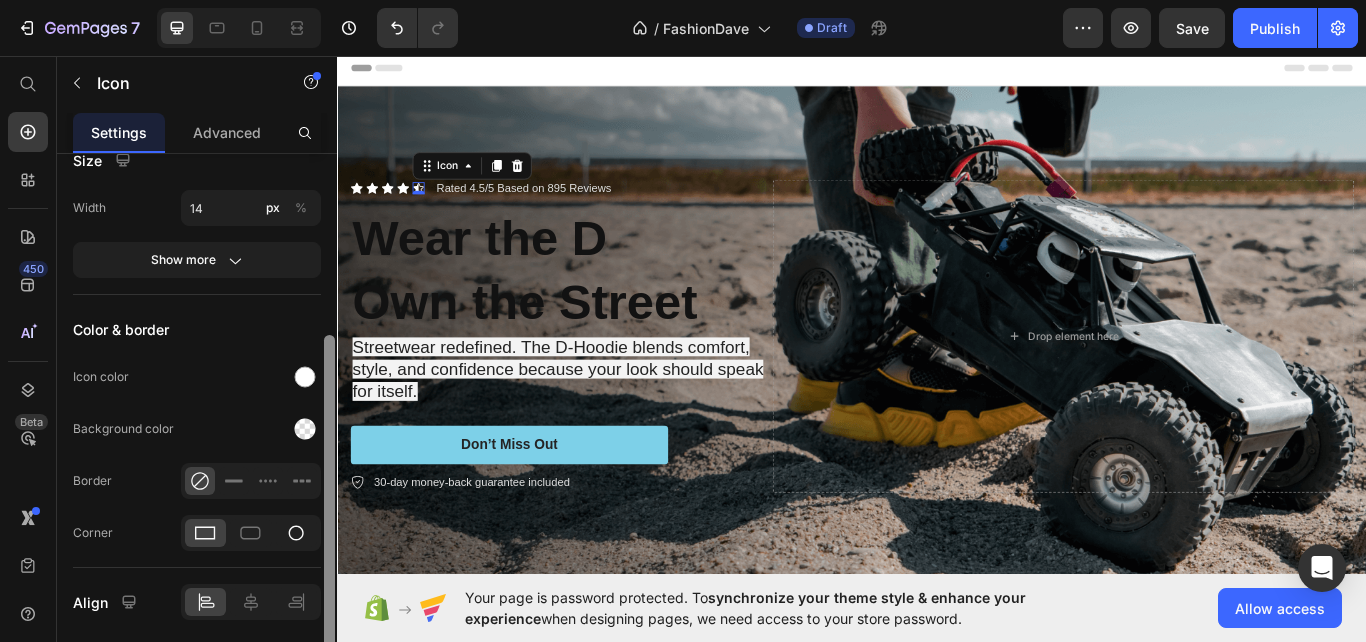 scroll, scrollTop: 375, scrollLeft: 0, axis: vertical 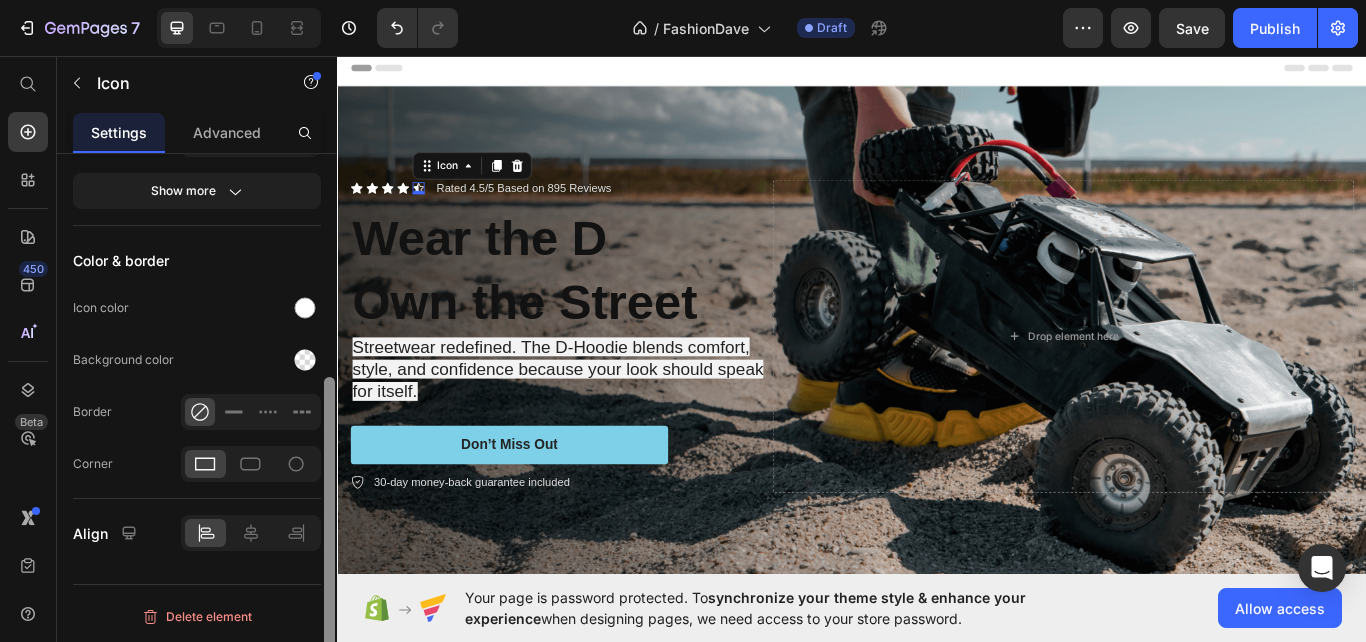 drag, startPoint x: 334, startPoint y: 229, endPoint x: 310, endPoint y: 500, distance: 272.06067 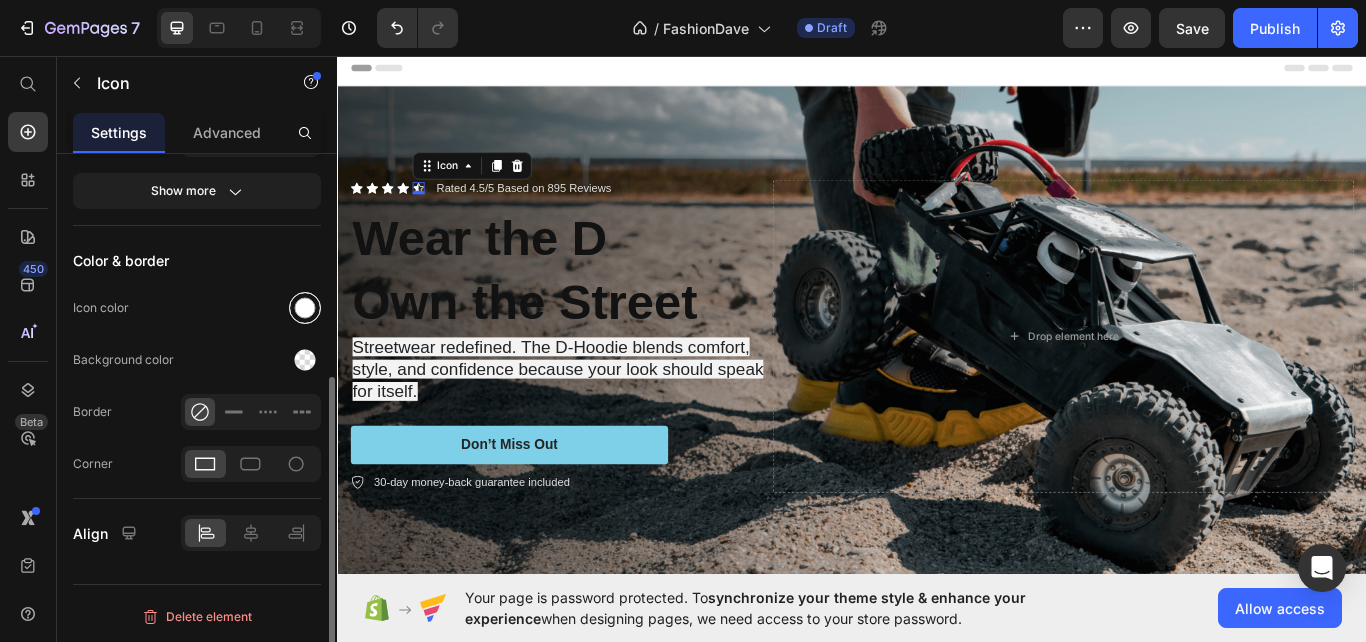 click at bounding box center [305, 308] 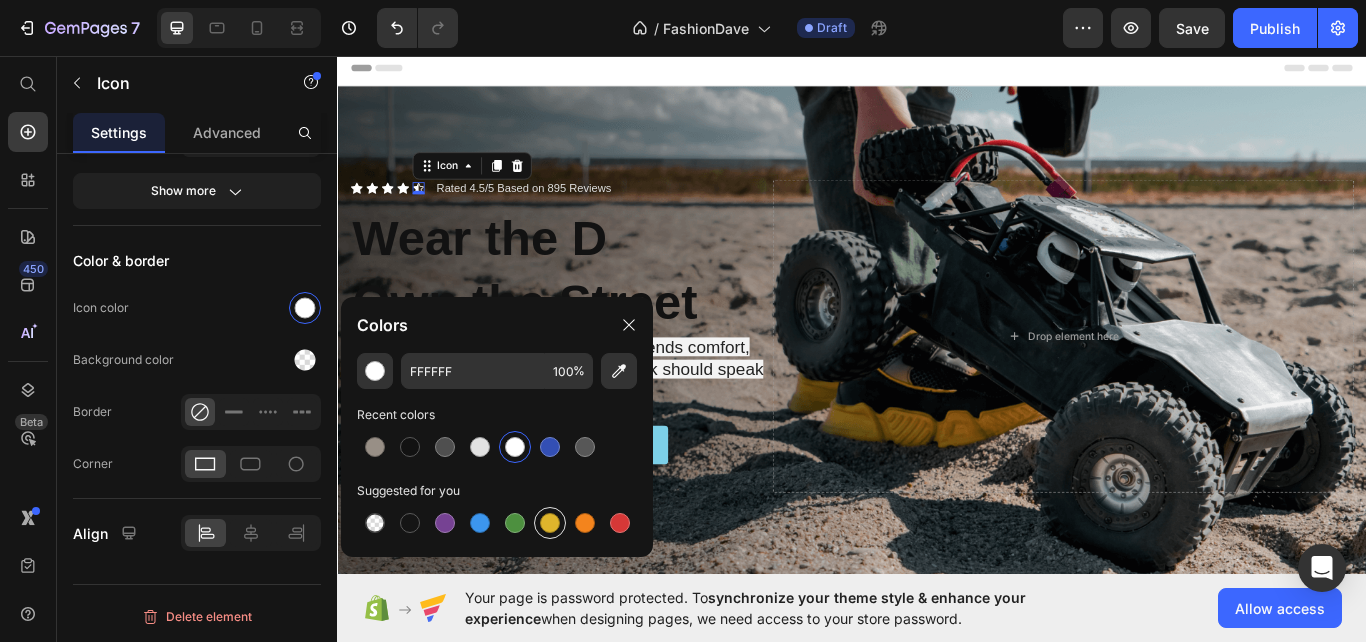 click at bounding box center (550, 523) 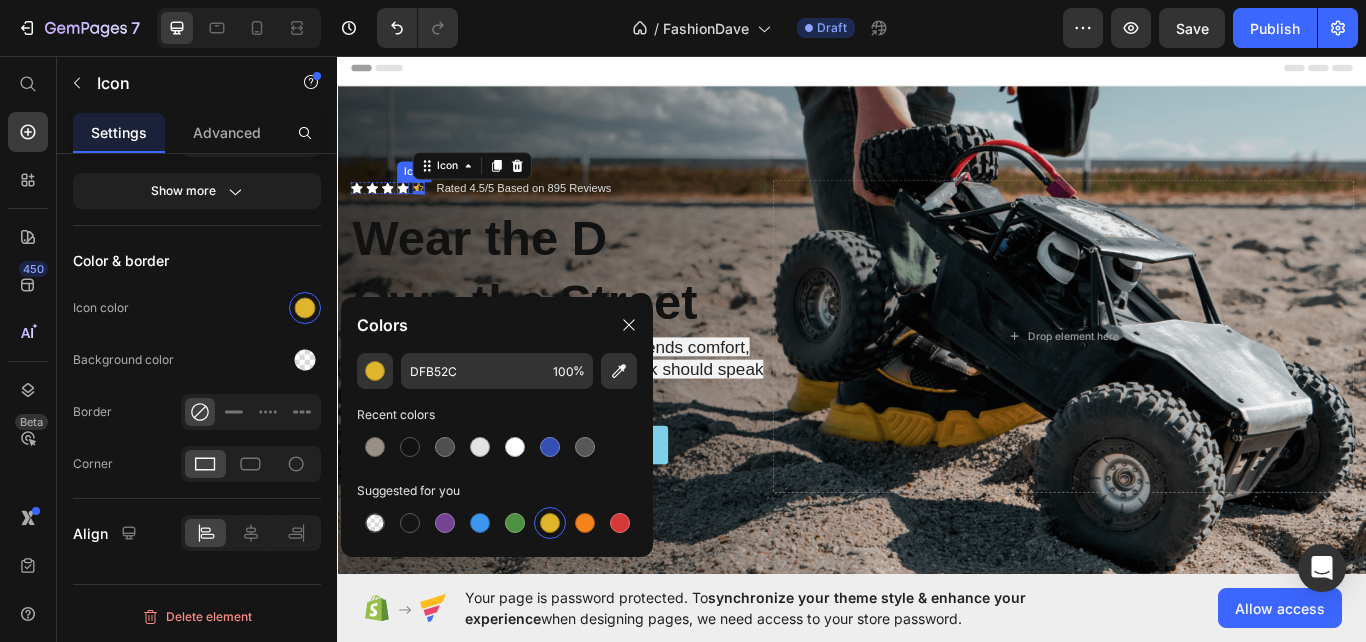 click on "Icon" at bounding box center (413, 211) 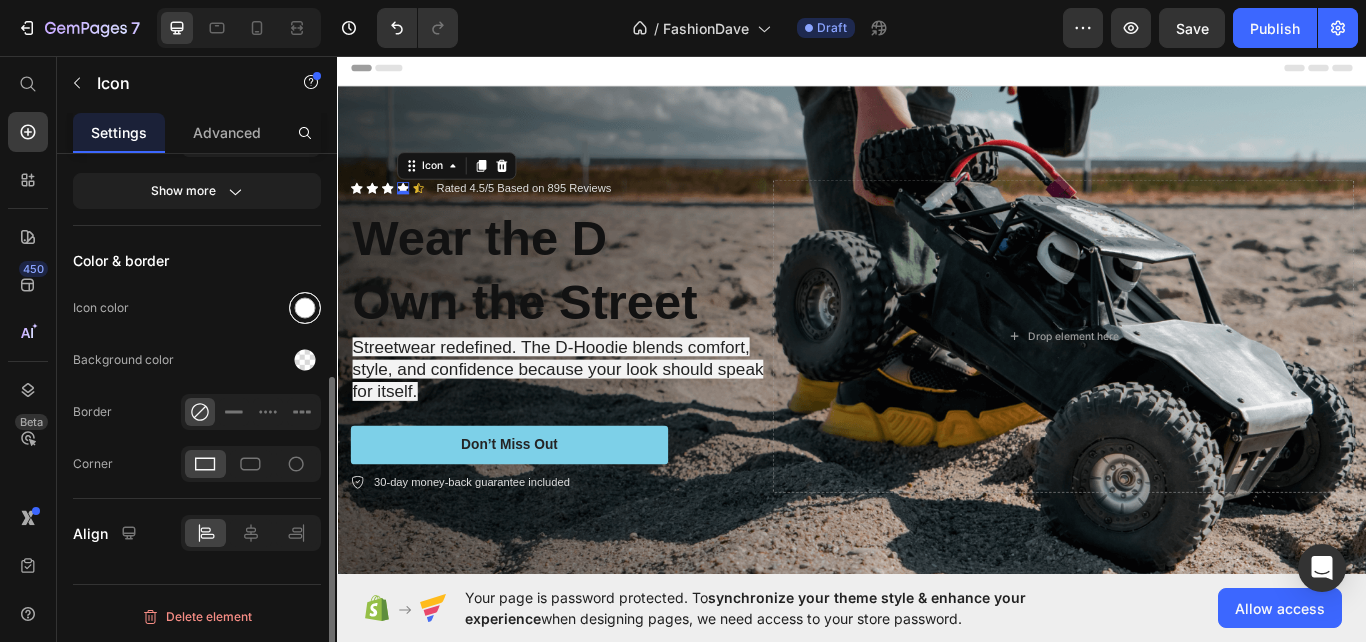 click at bounding box center (305, 308) 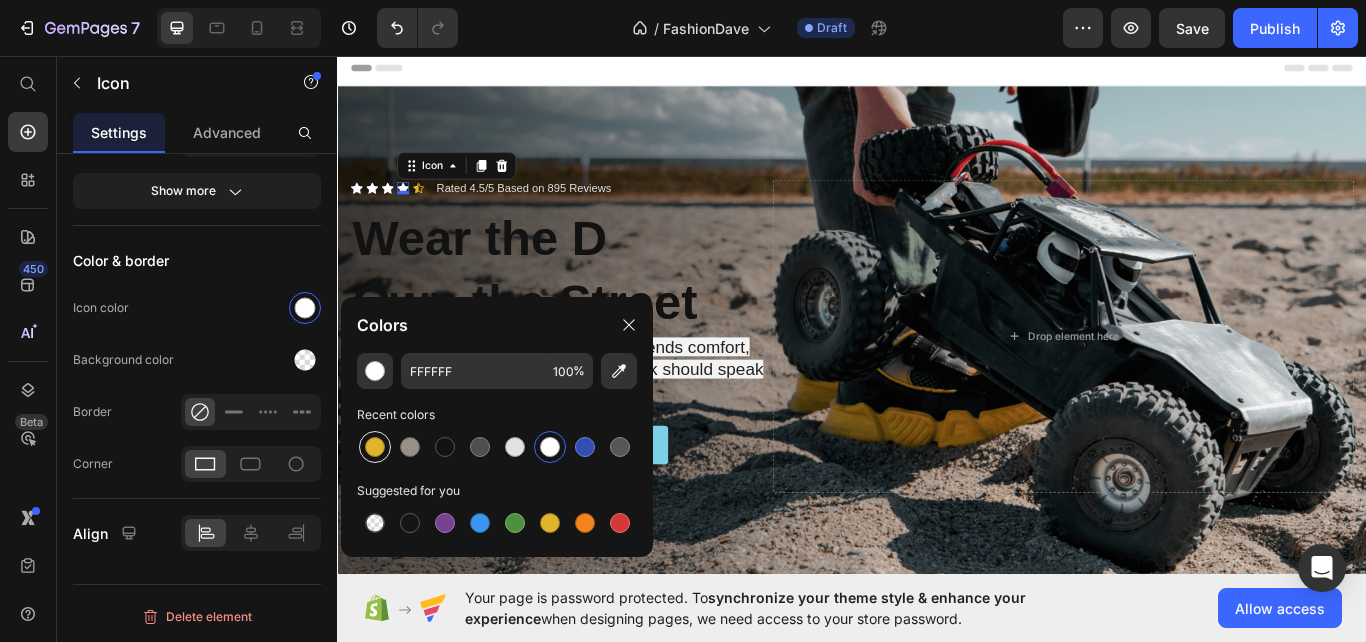 click at bounding box center (375, 447) 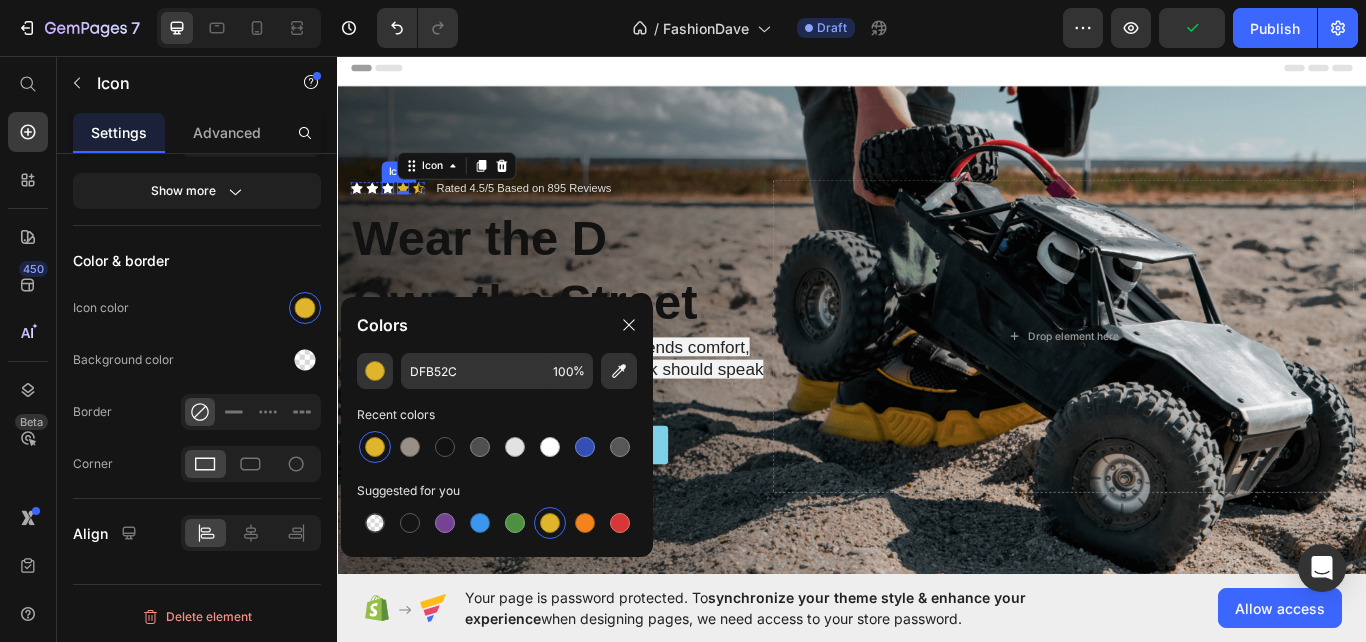 click on "Icon" at bounding box center (395, 211) 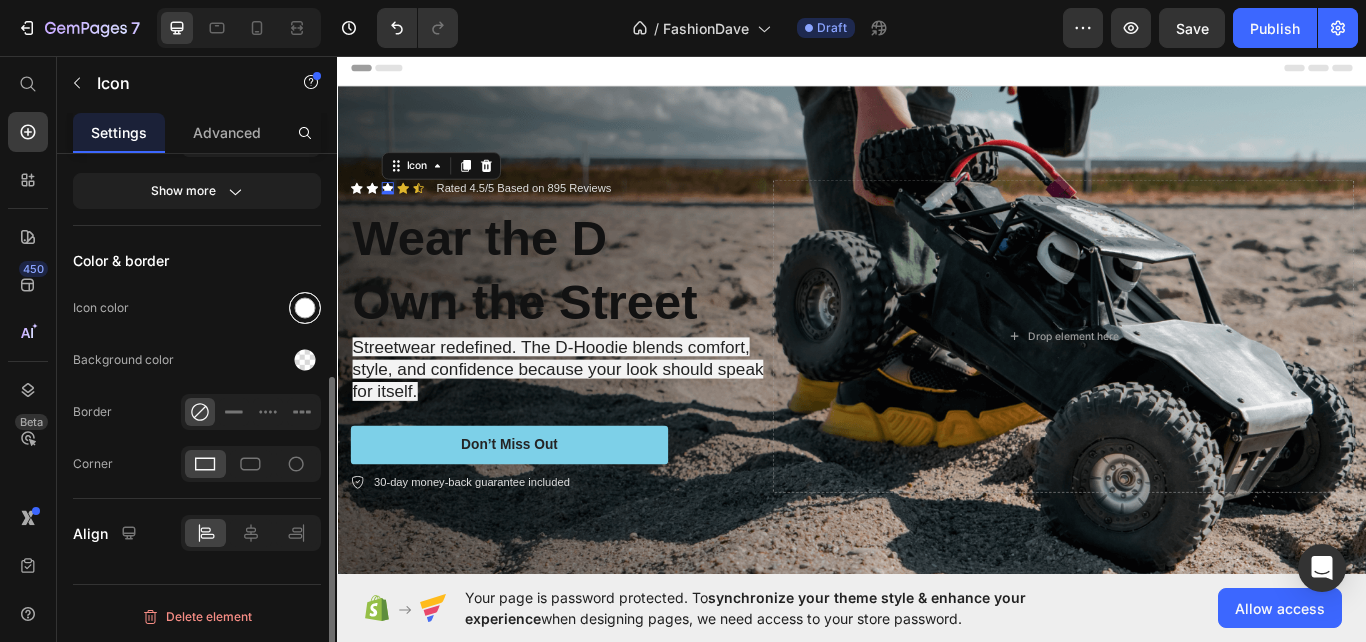 click at bounding box center (305, 308) 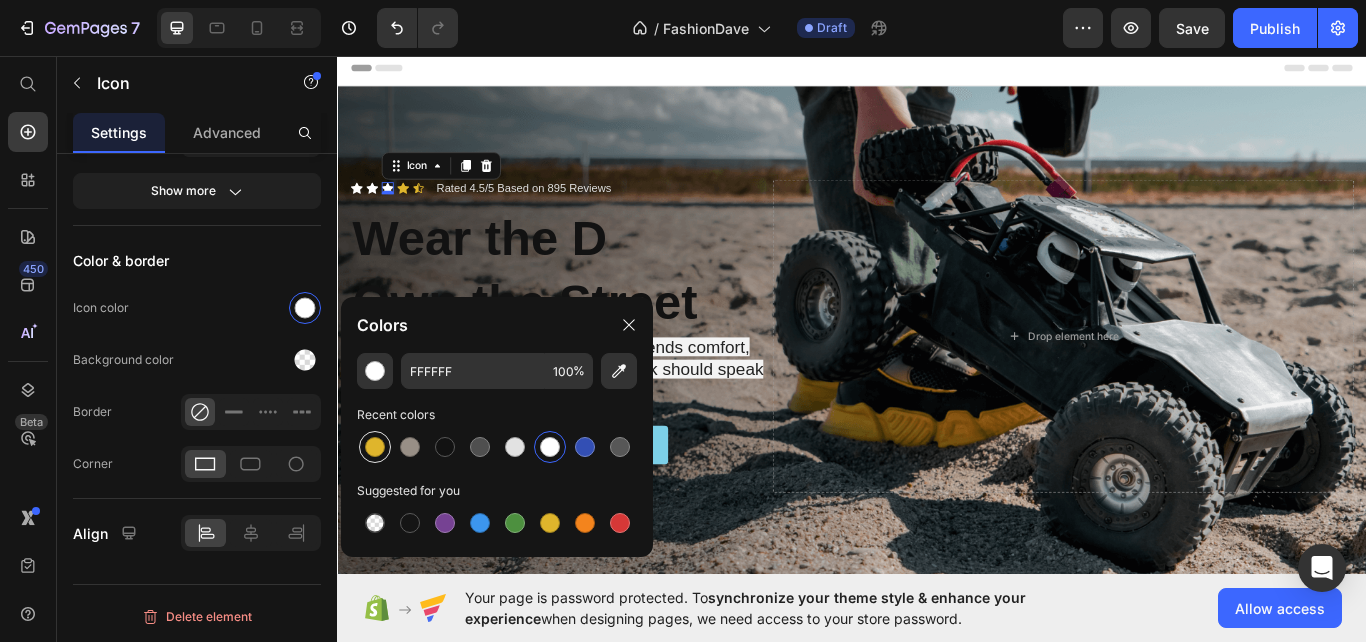 click at bounding box center [375, 447] 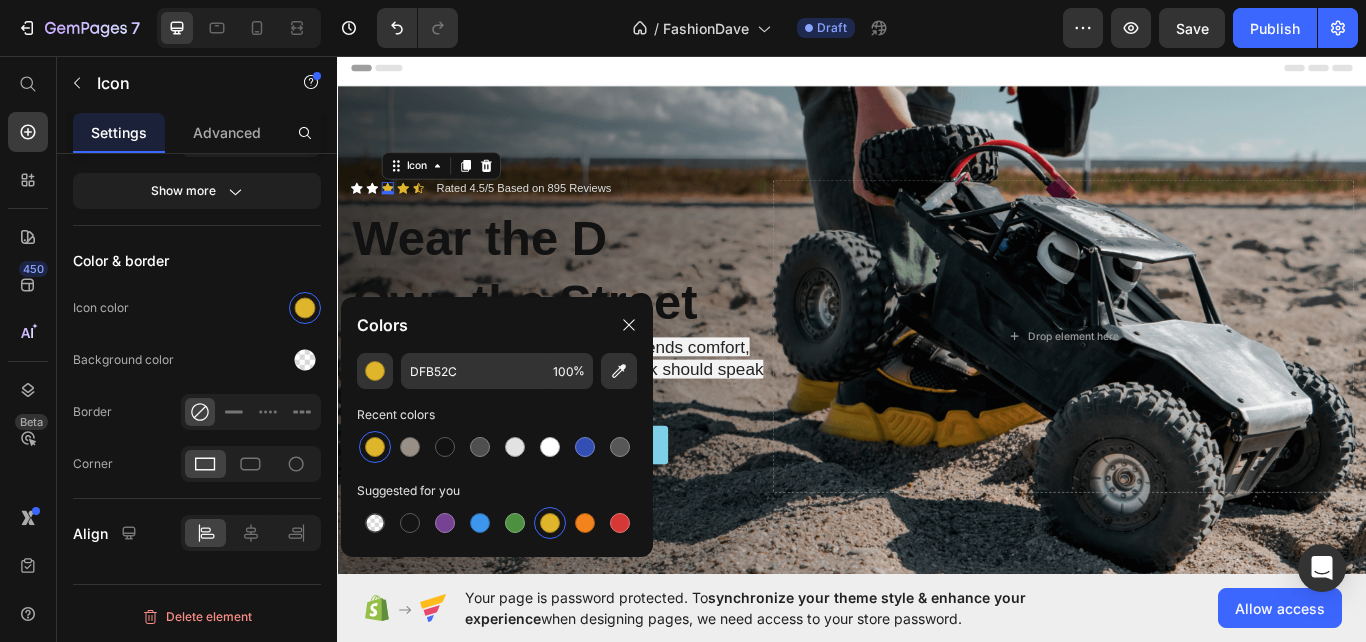 click at bounding box center (375, 447) 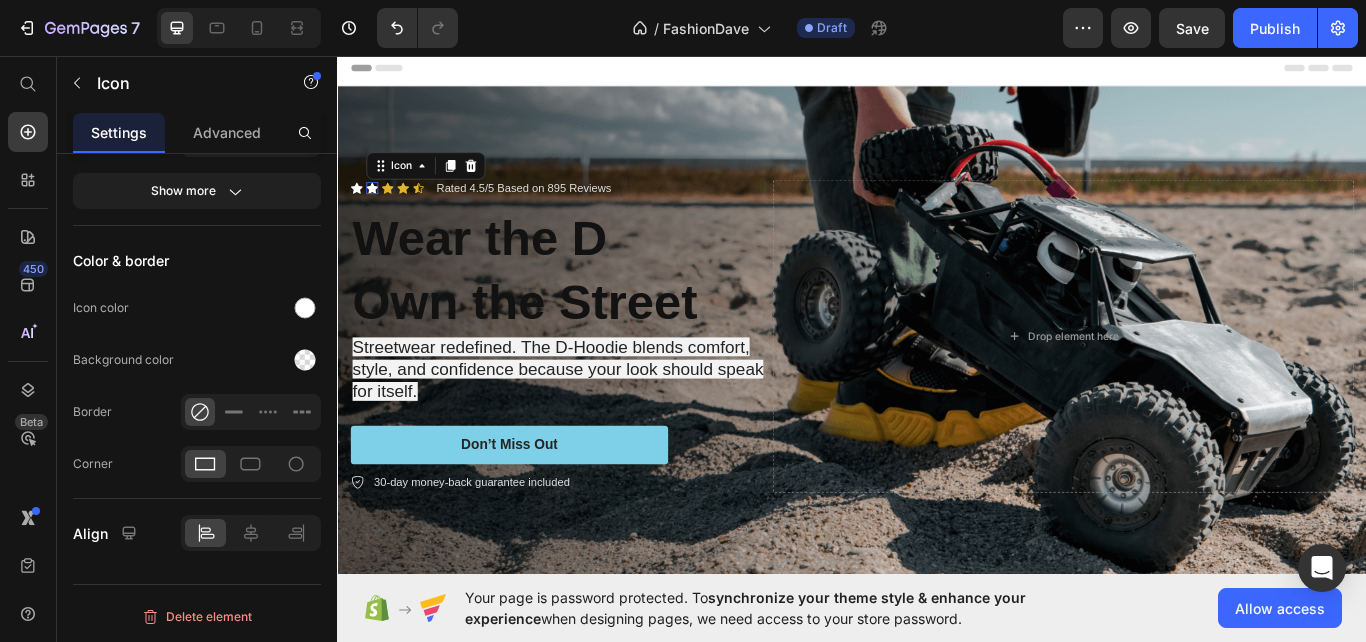 click 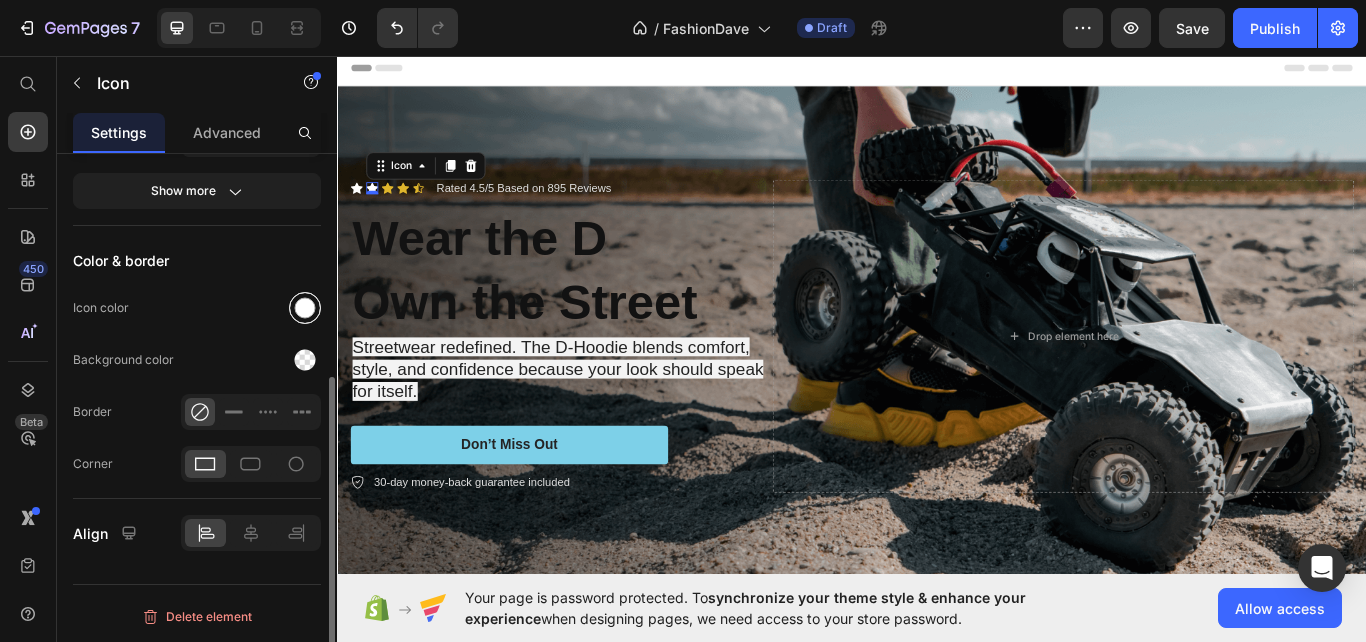 click at bounding box center (305, 308) 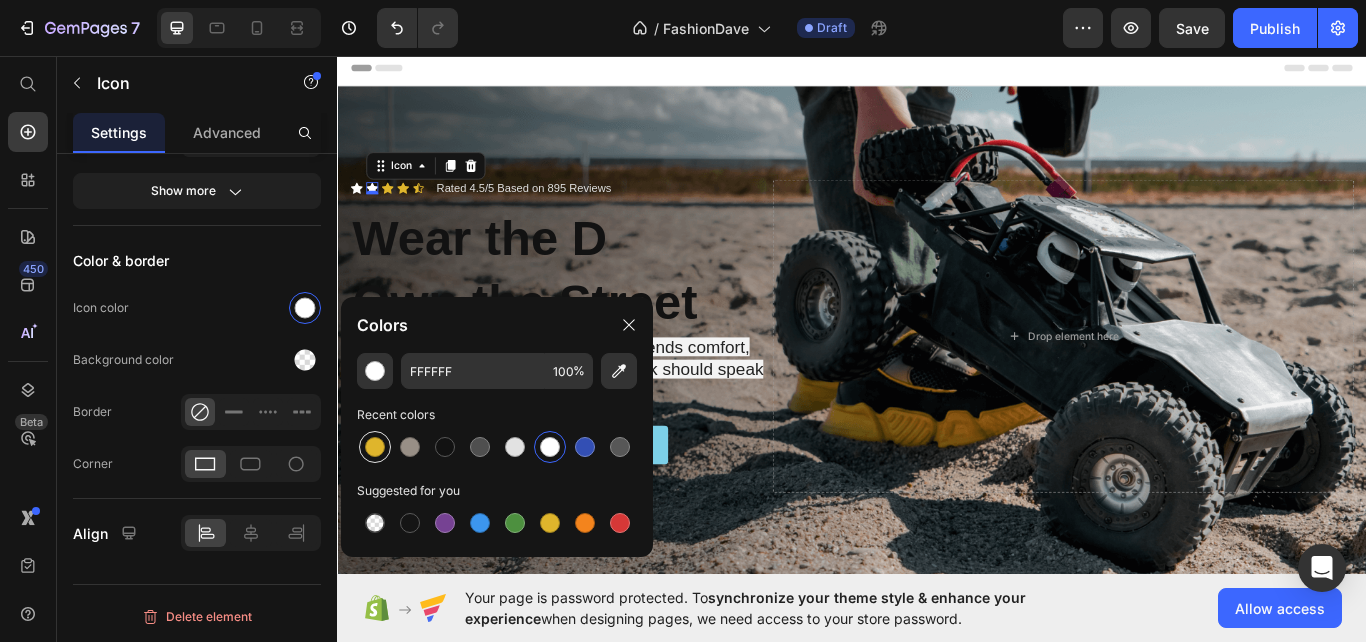click at bounding box center [375, 447] 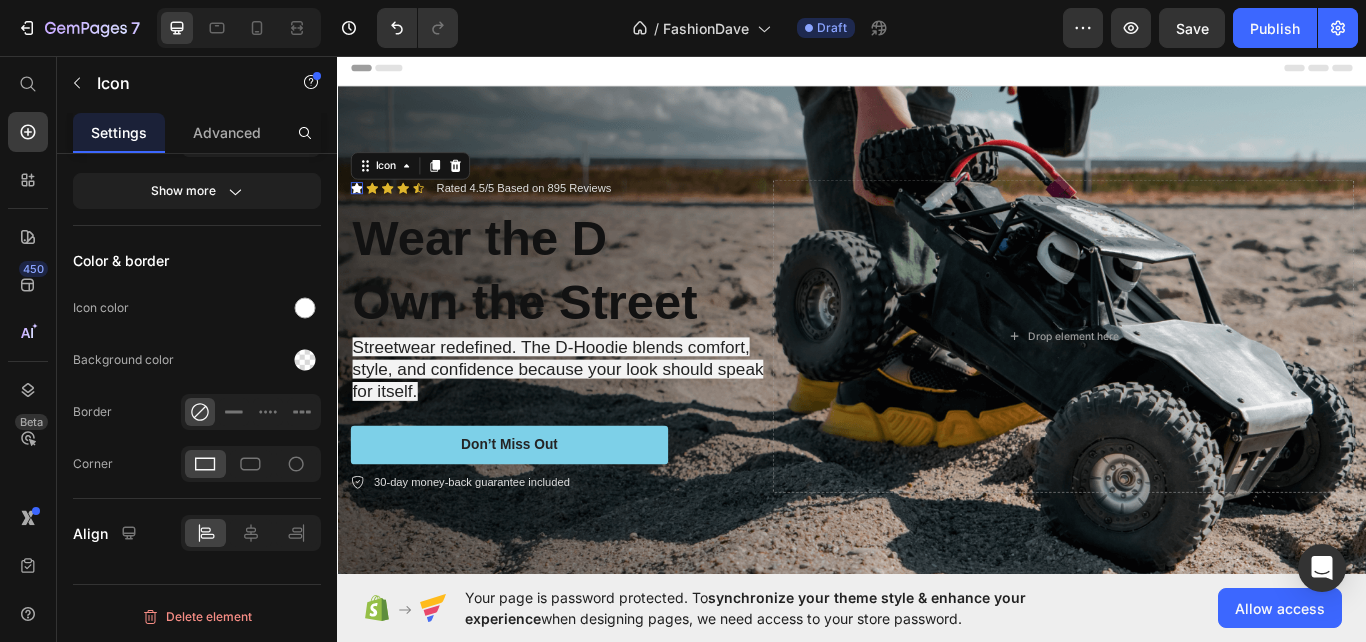 click on "Icon   0" at bounding box center (359, 211) 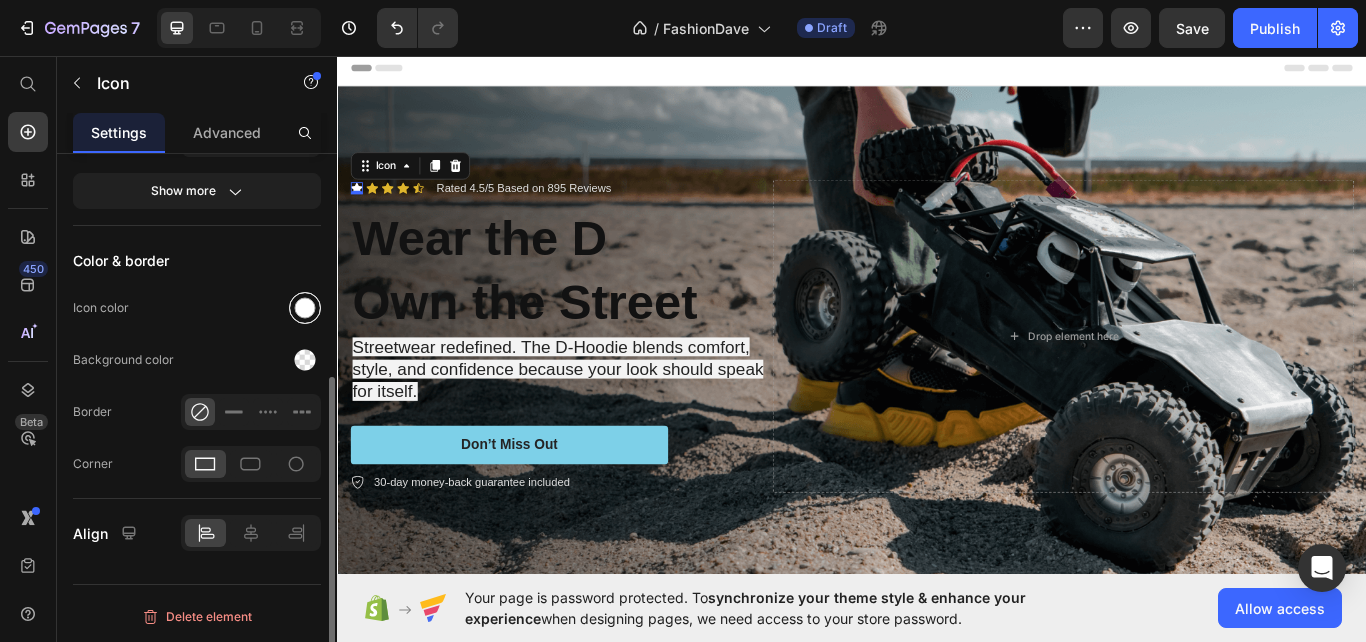 click at bounding box center (305, 308) 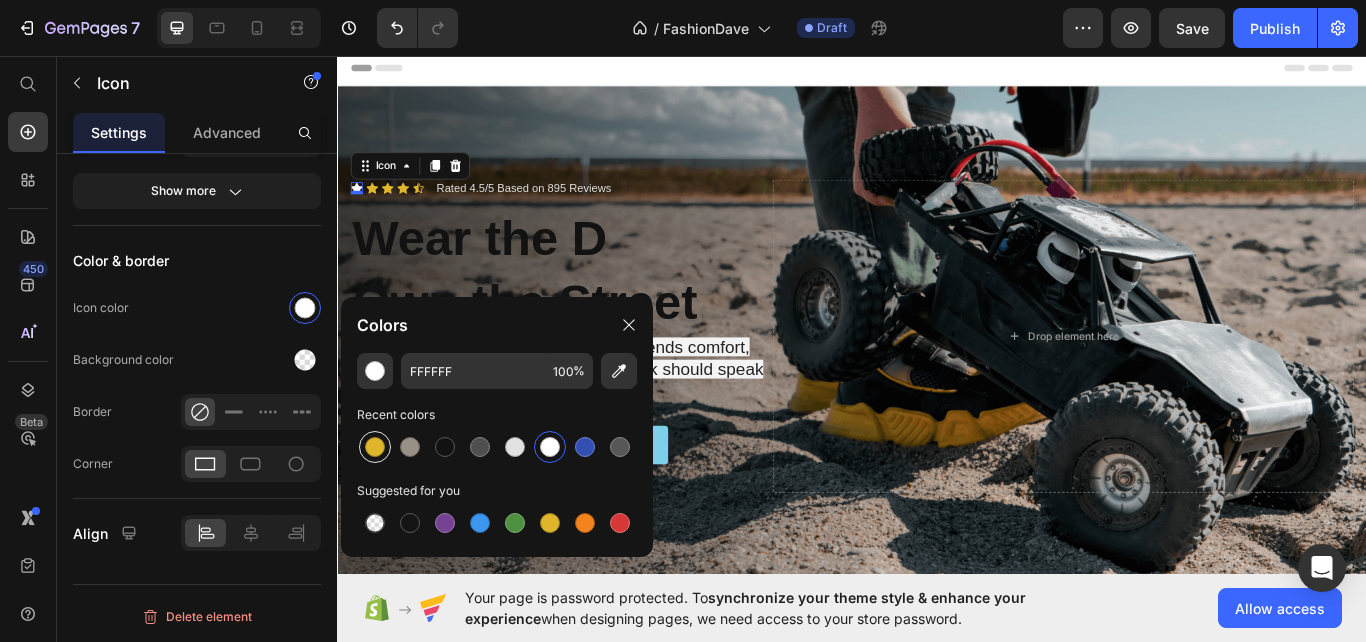 click at bounding box center [375, 447] 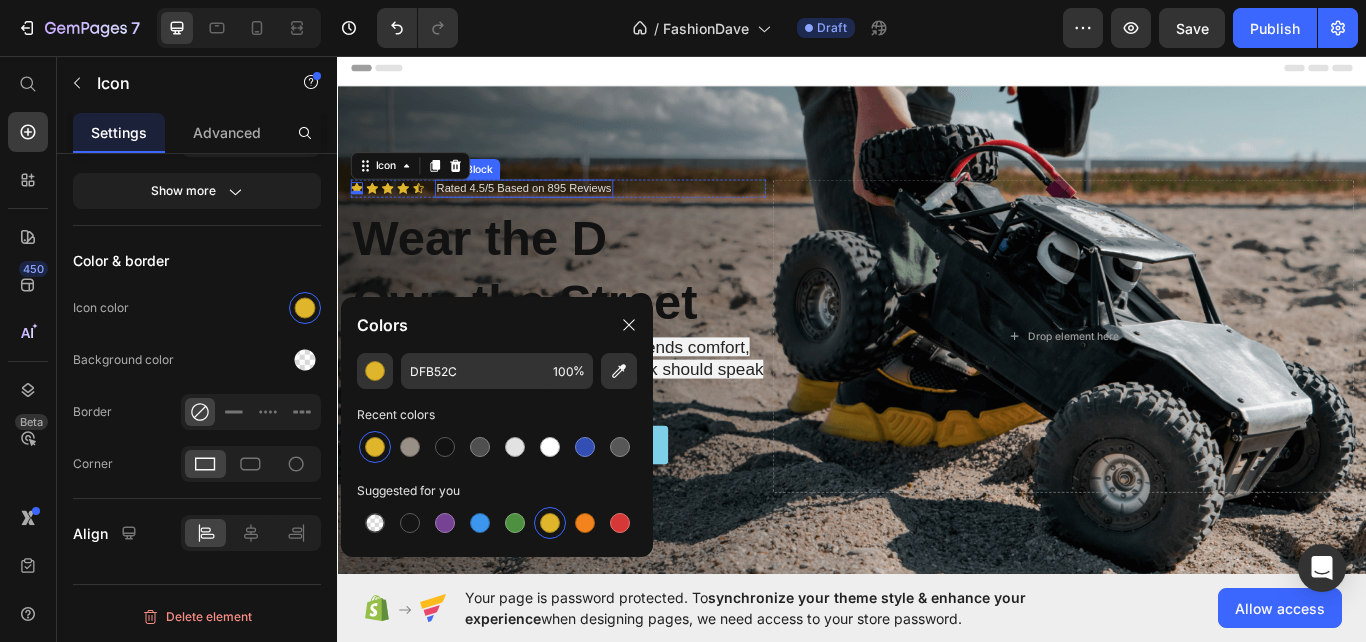 click on "Rated 4.5/5 Based on 895 Reviews" at bounding box center (554, 211) 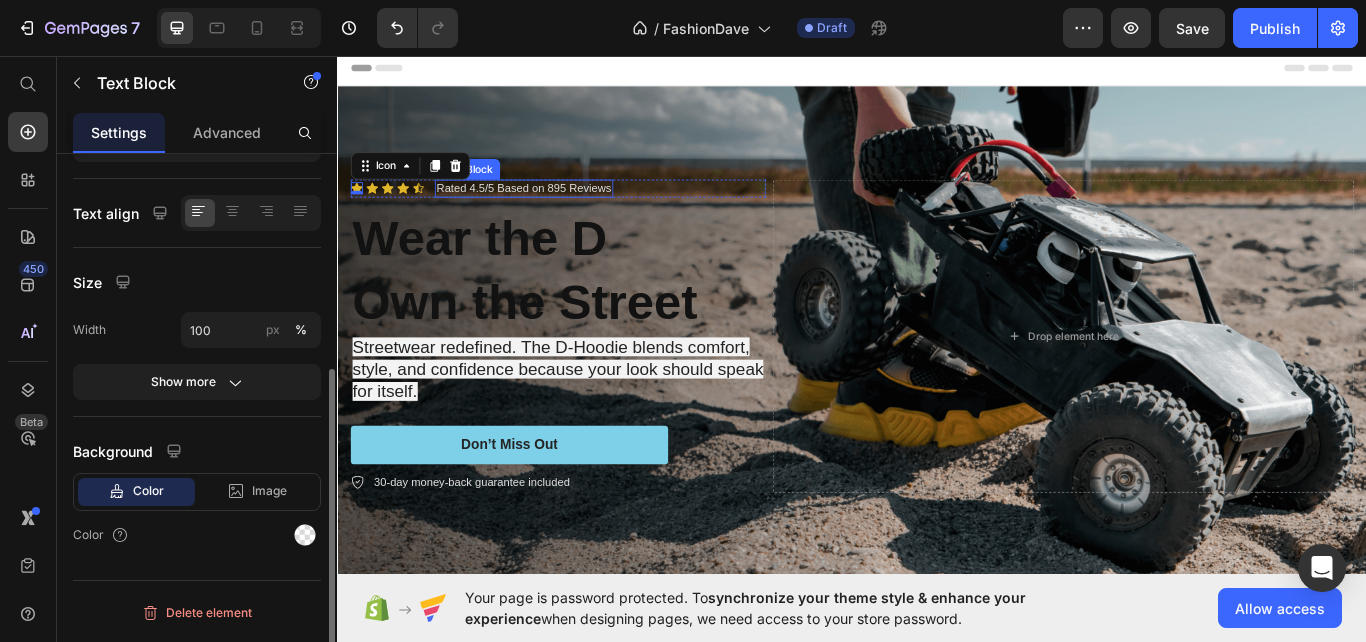 click on "Rated 4.5/5 Based on 895 Reviews" at bounding box center [554, 211] 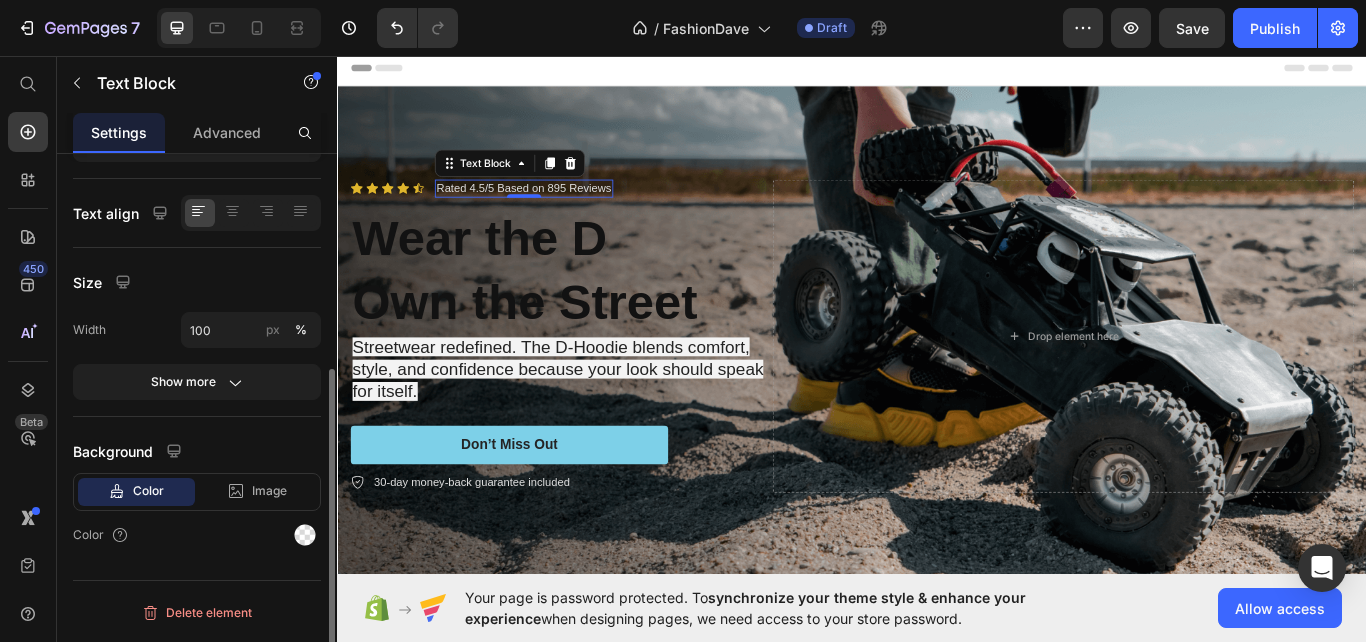 scroll, scrollTop: 0, scrollLeft: 0, axis: both 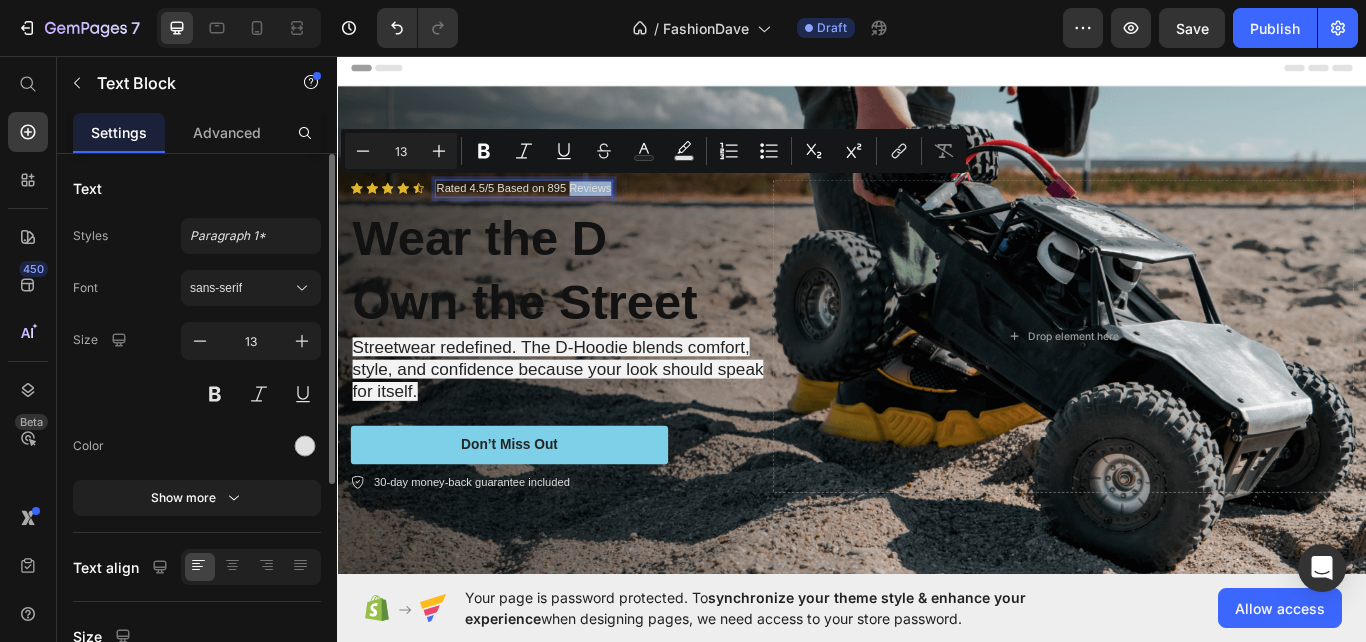 click on "Rated 4.5/5 Based on 895 Reviews" at bounding box center (554, 211) 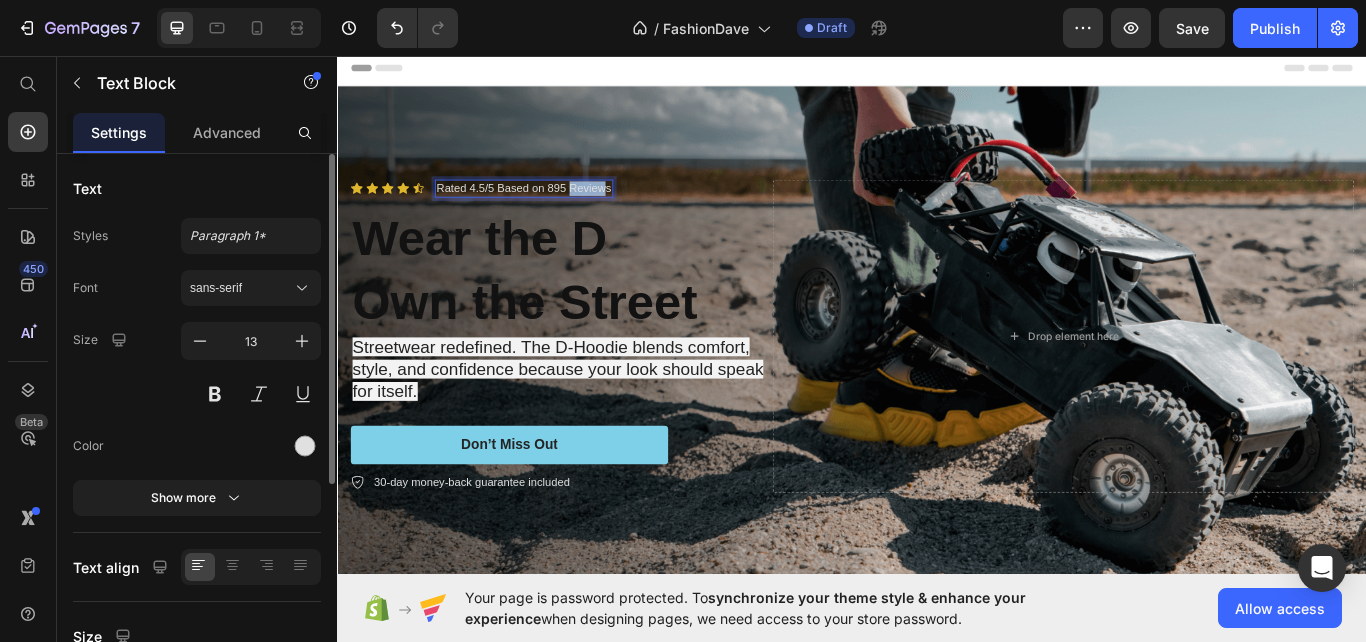 click on "Rated 4.5/5 Based on 895 Reviews" at bounding box center (554, 211) 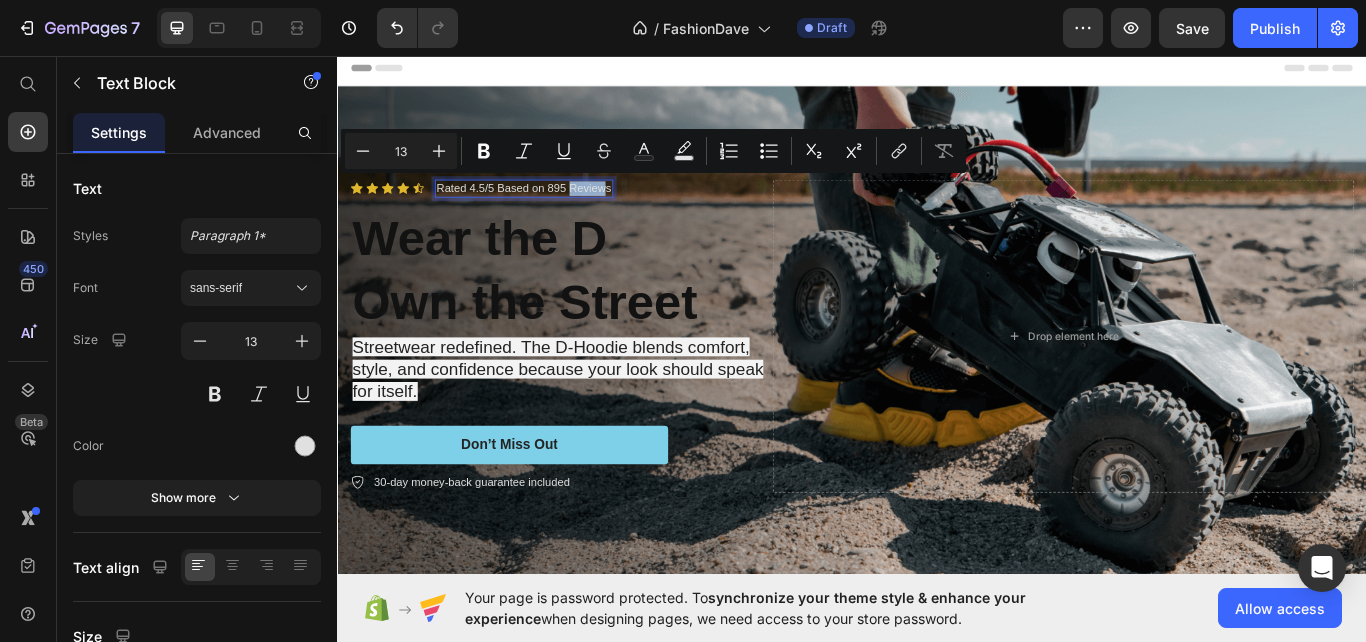 click on "Rated 4.5/5 Based on 895 Reviews" at bounding box center (554, 211) 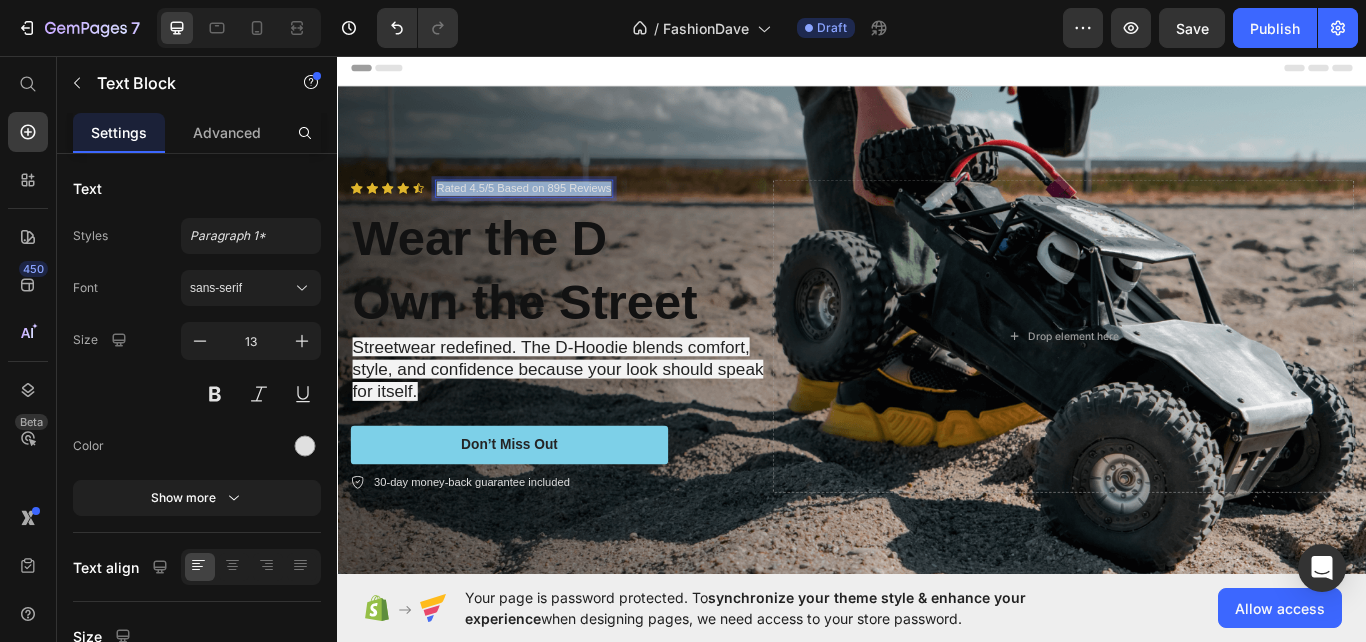 click on "Rated 4.5/5 Based on 895 Reviews" at bounding box center [554, 211] 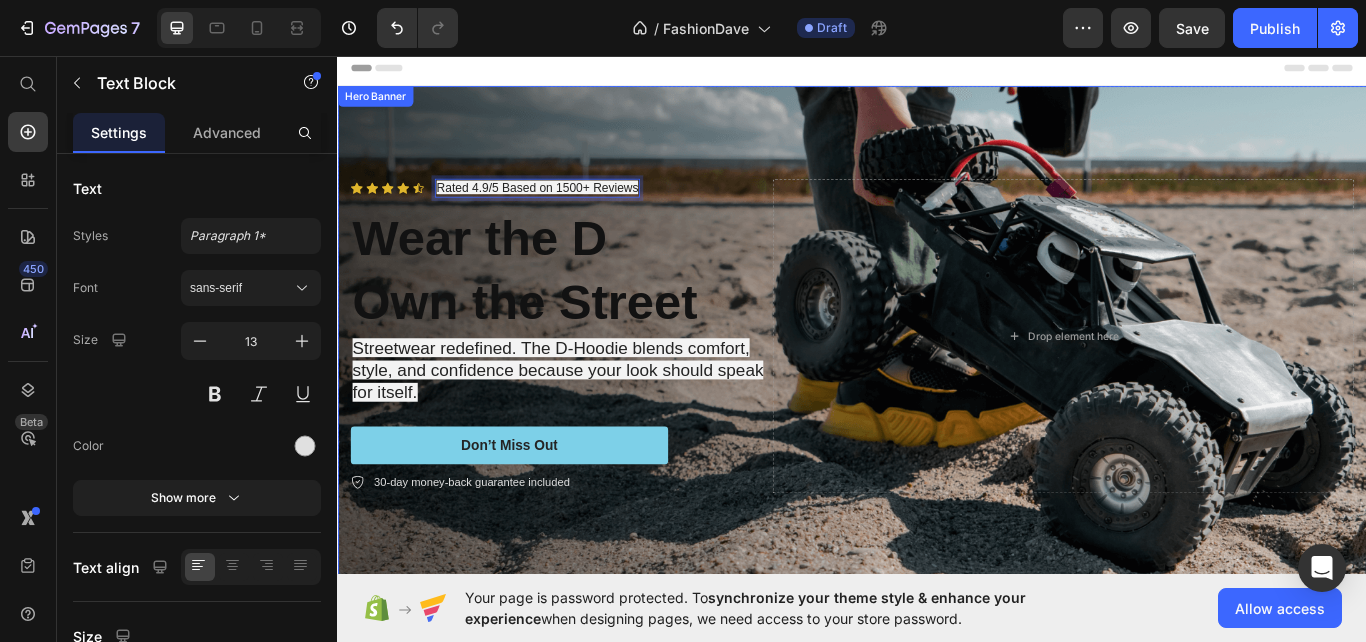click at bounding box center (937, 383) 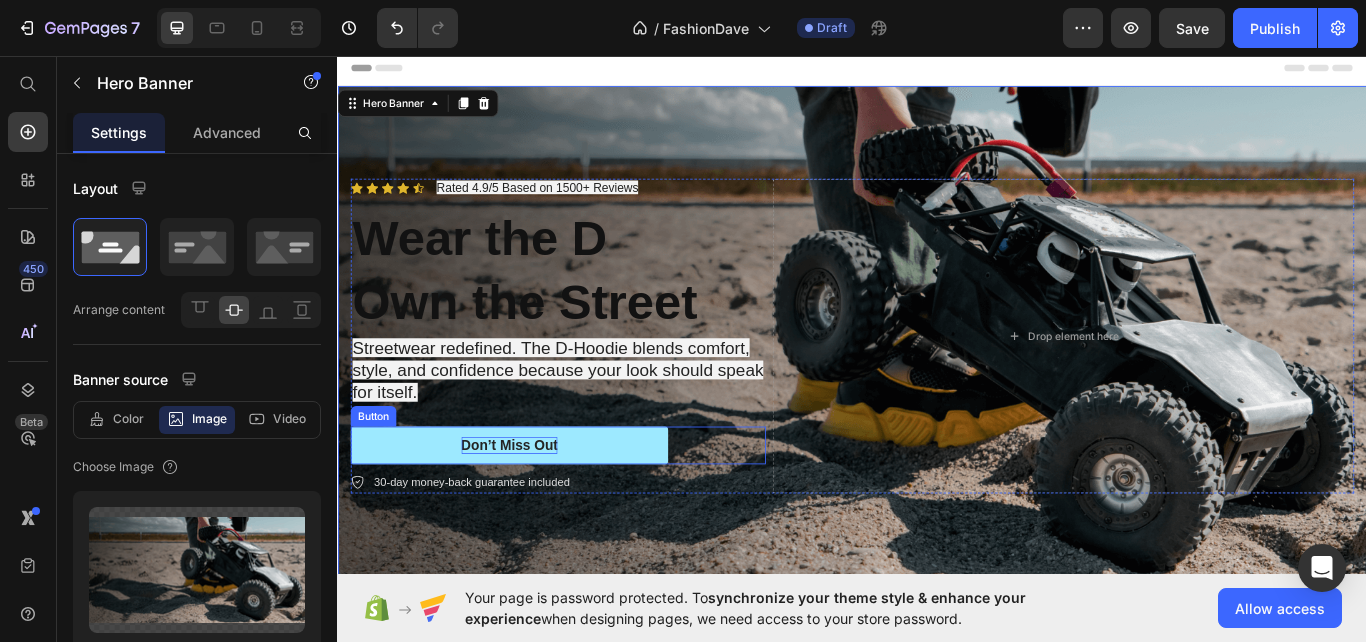 click on "Don’t Miss Out" at bounding box center (537, 511) 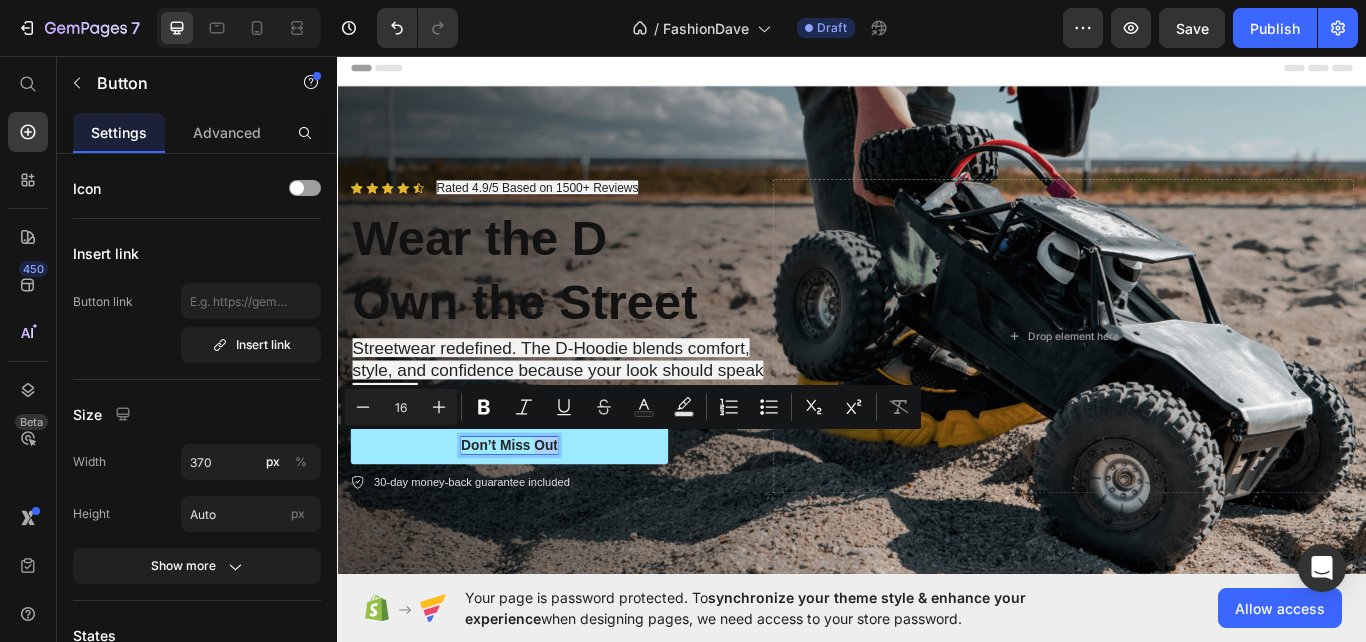 click on "Don’t Miss Out" at bounding box center (537, 511) 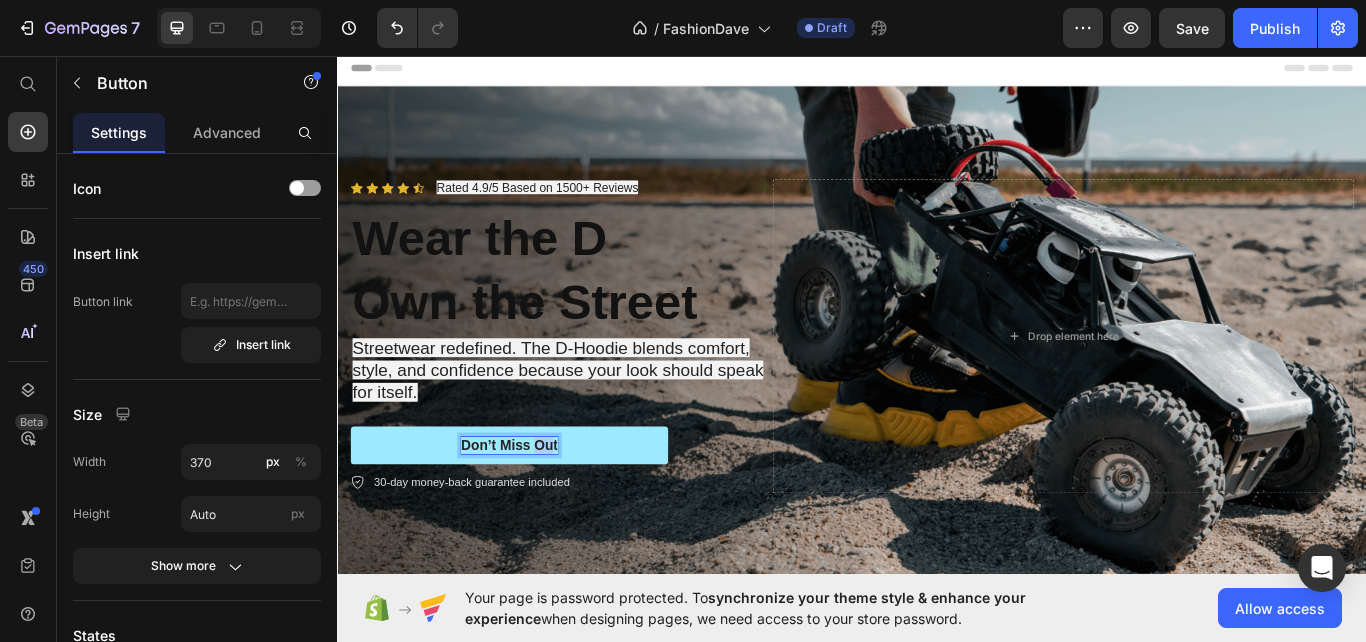 click on "Don’t Miss Out" at bounding box center [537, 511] 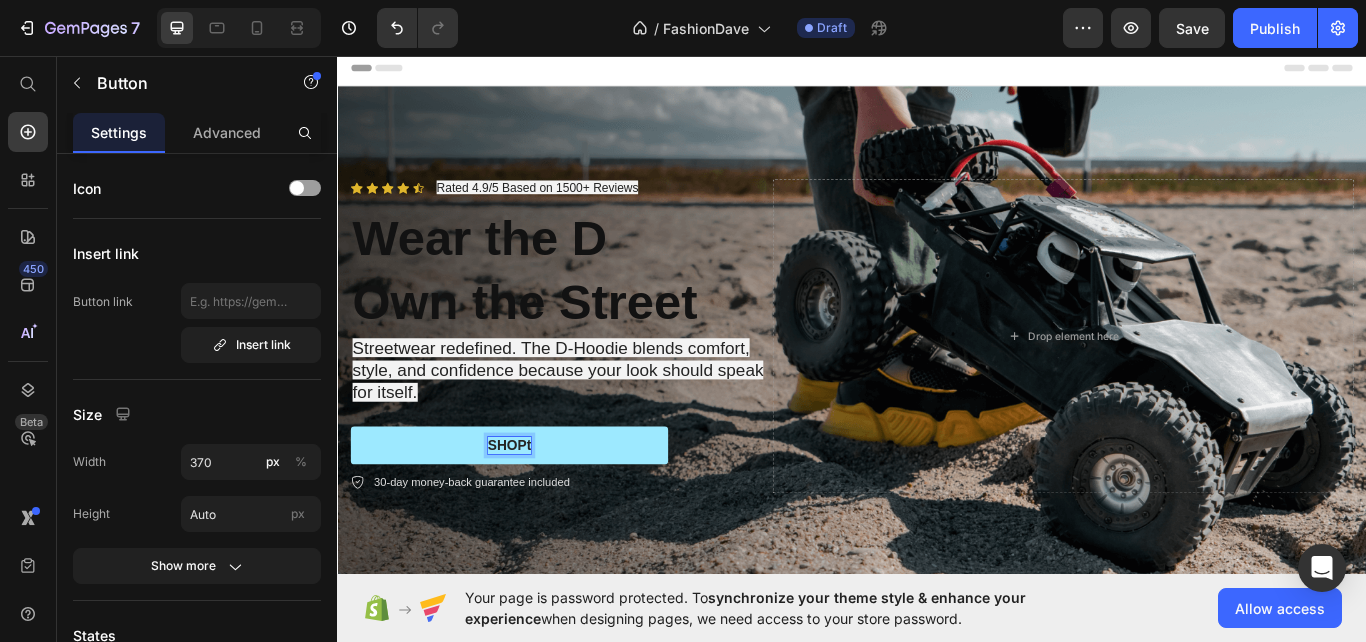 click on "SHOPt" at bounding box center [537, 511] 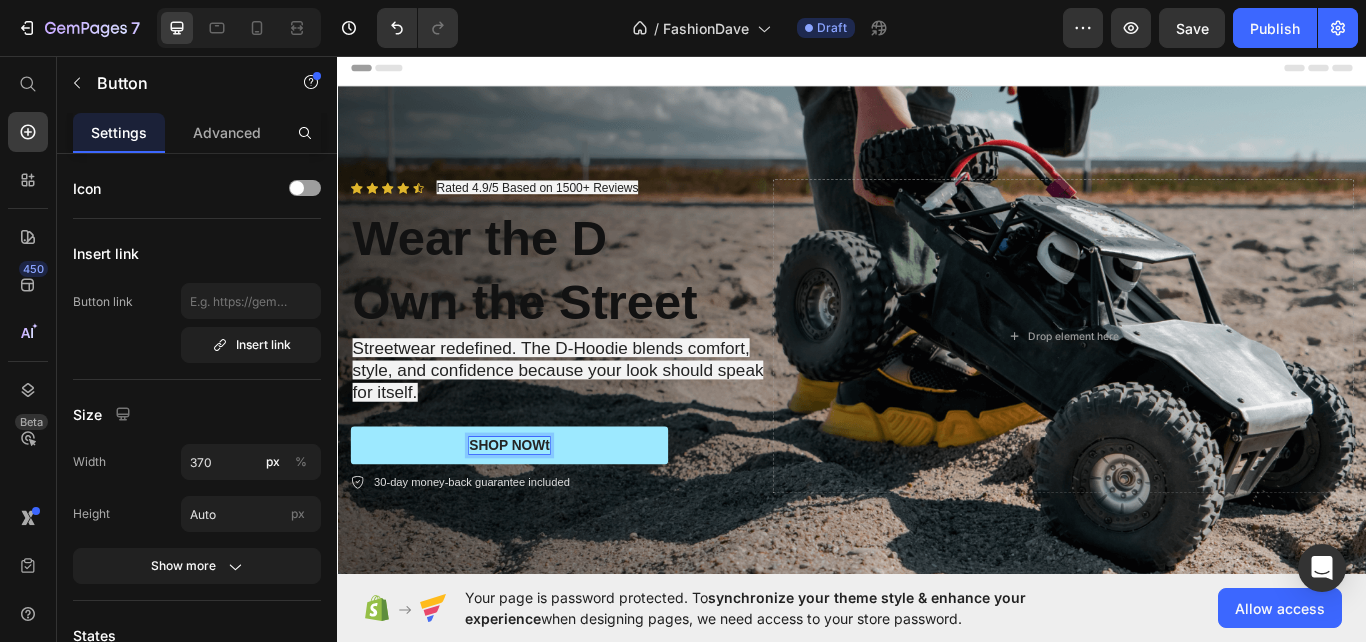 click on "SHOP NOWt" at bounding box center [537, 511] 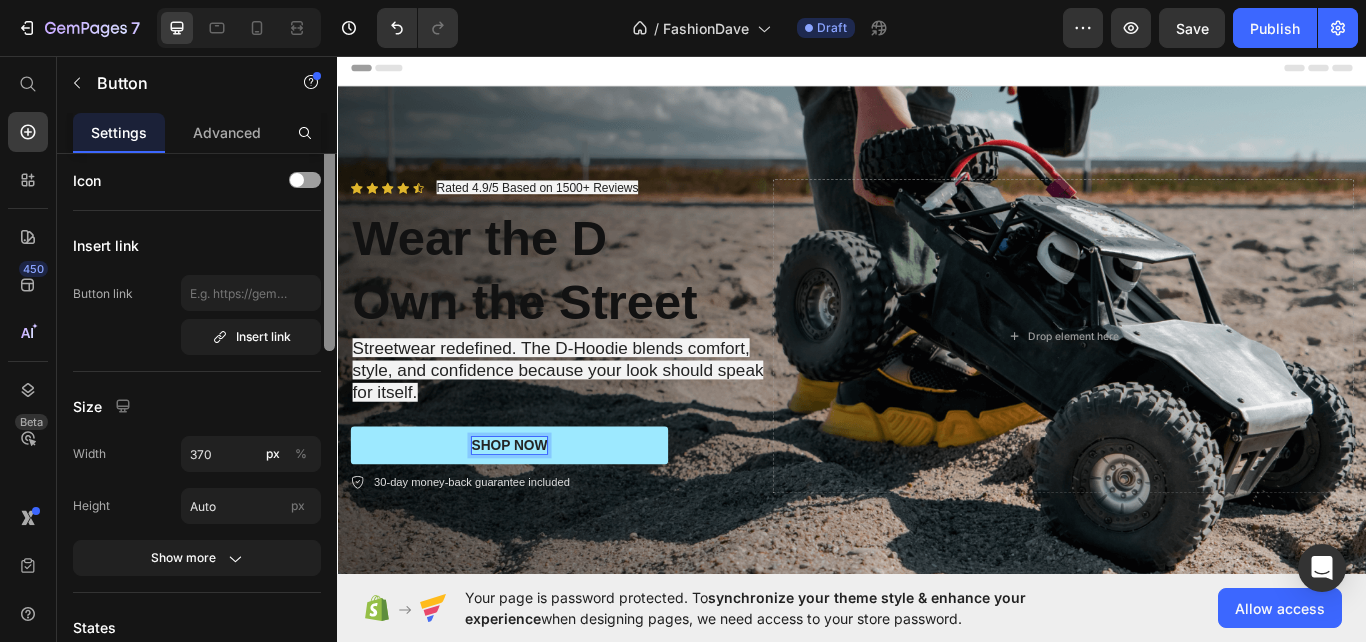 scroll, scrollTop: 0, scrollLeft: 0, axis: both 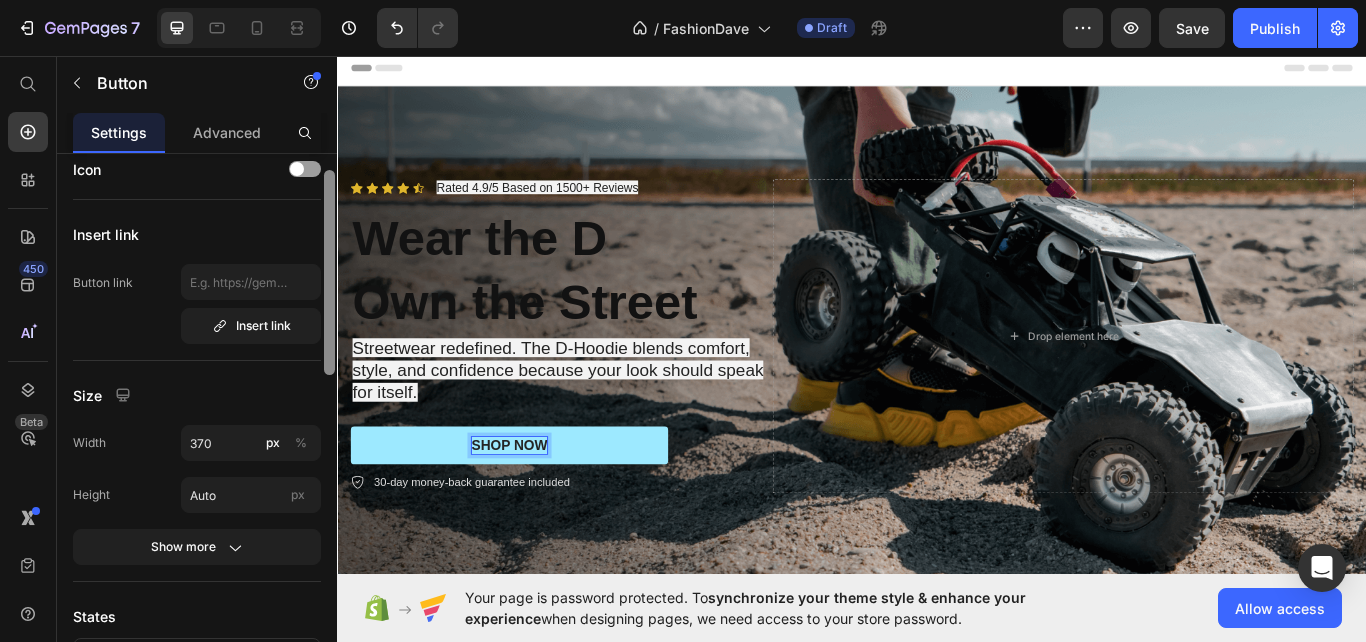 click at bounding box center [329, 272] 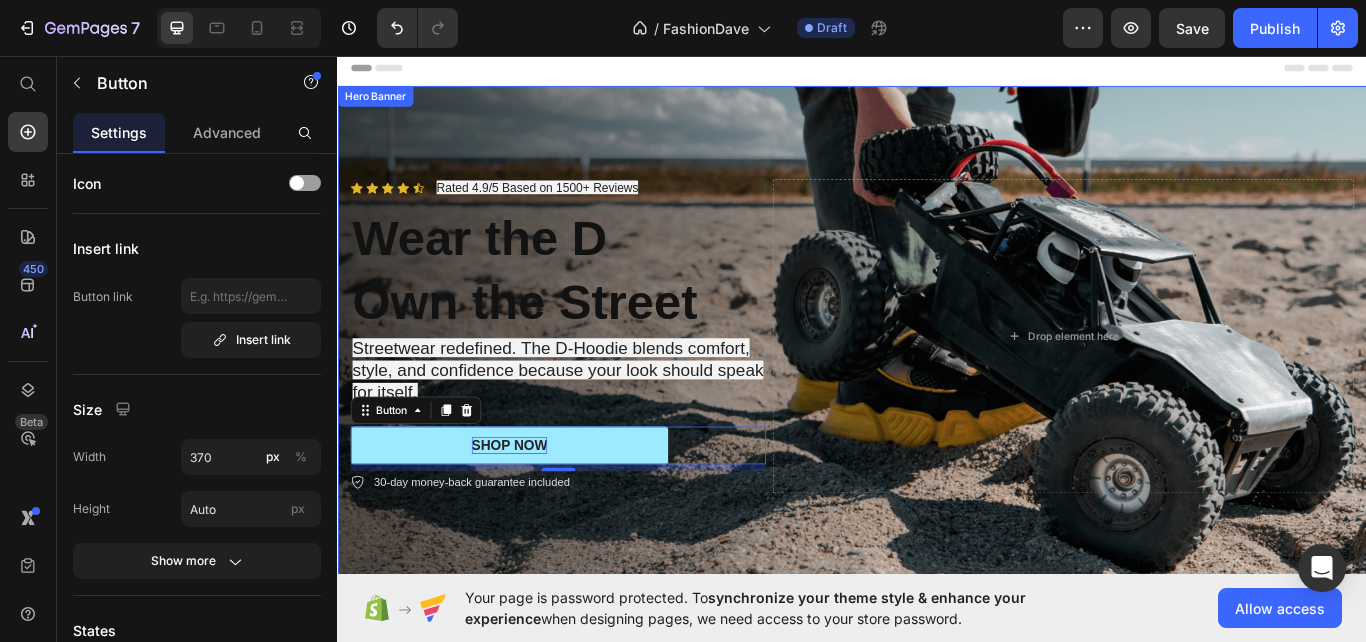 click at bounding box center [937, 383] 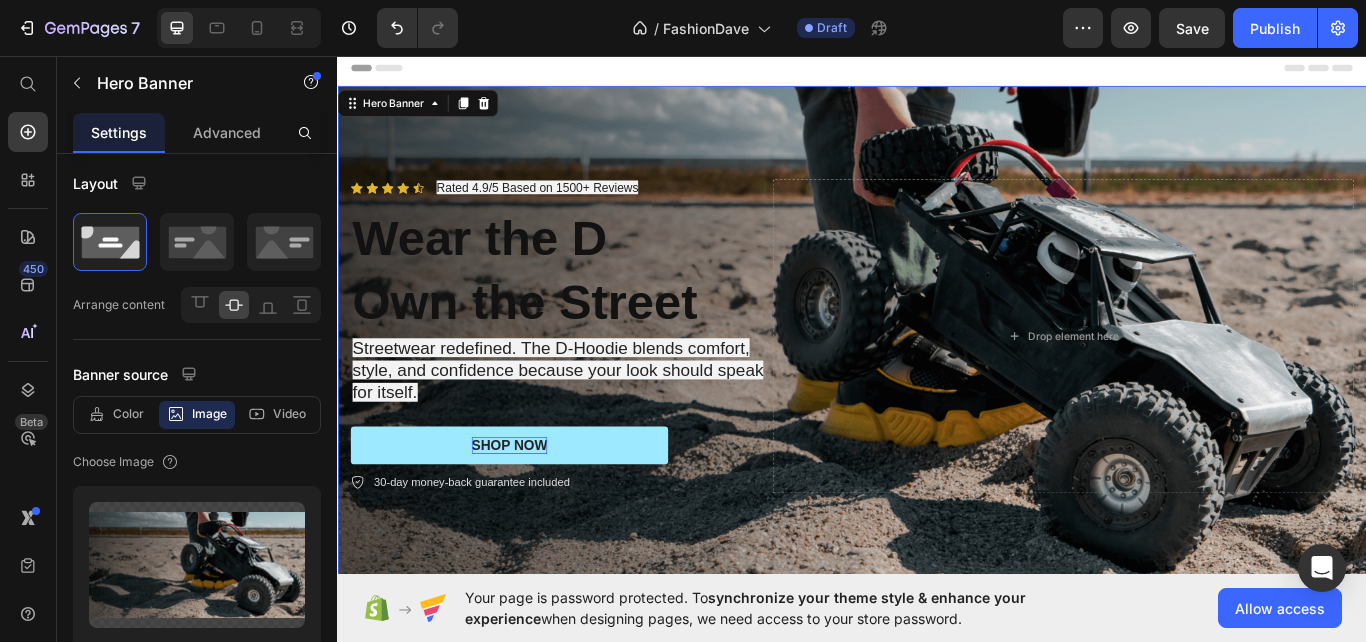 scroll, scrollTop: 0, scrollLeft: 0, axis: both 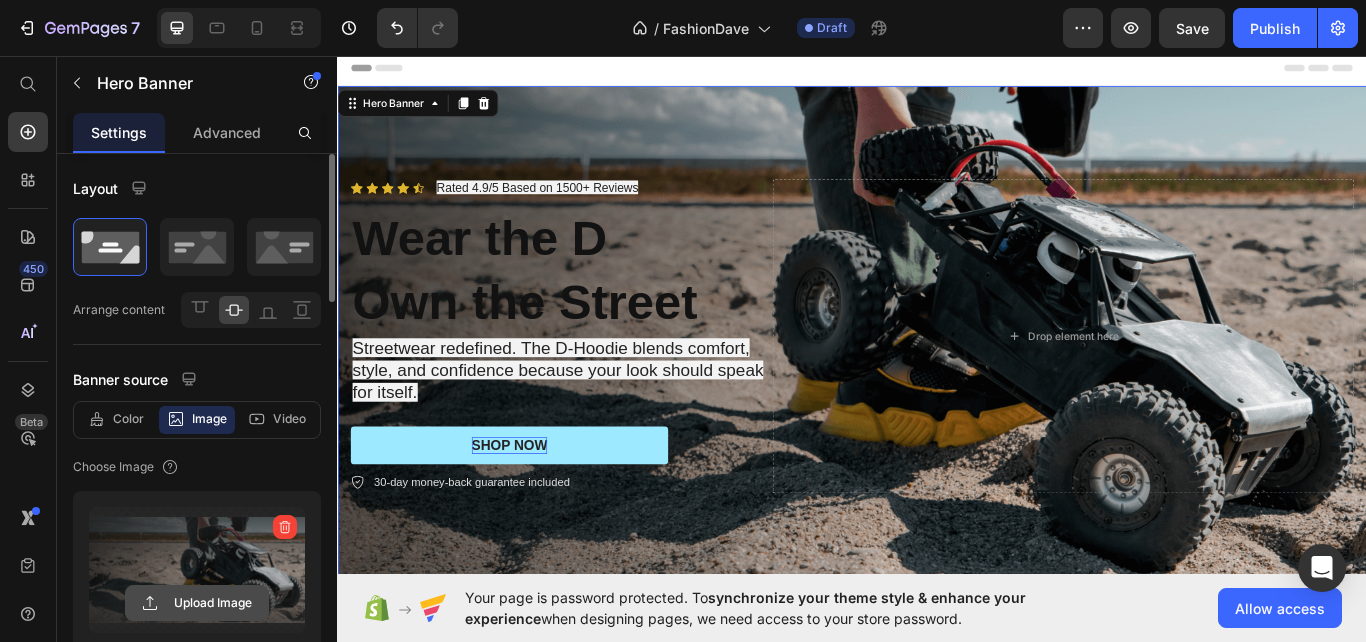 click 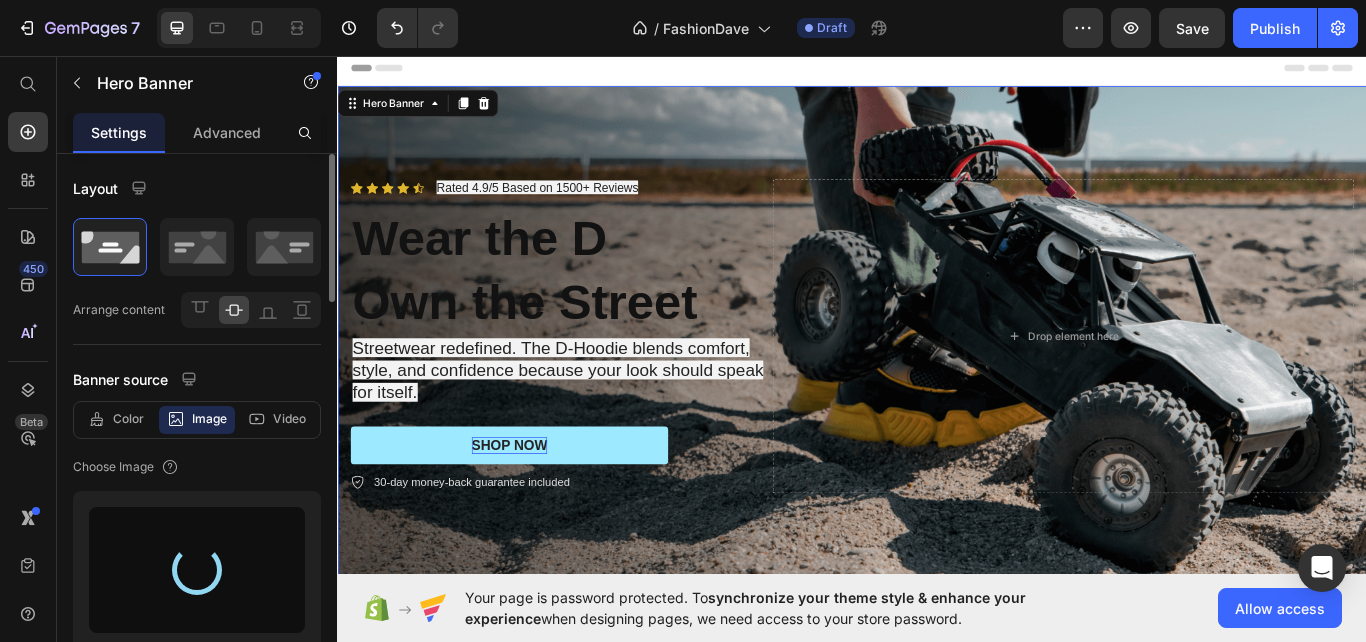 type on "https://cdn.shopify.com/s/files/1/0640/8755/6205/files/gempages_575040618447766640-1e11bea9-b03c-4278-8e87-79f028633b92.jpg" 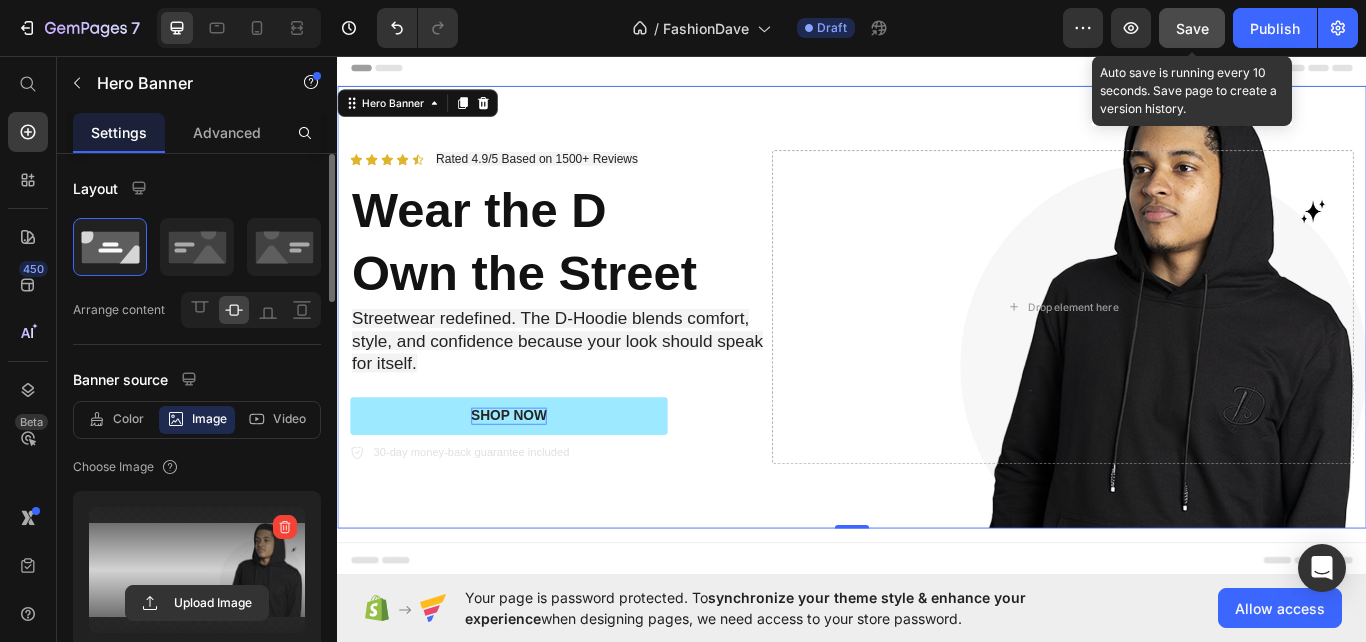 drag, startPoint x: 1190, startPoint y: 28, endPoint x: 1198, endPoint y: 229, distance: 201.15913 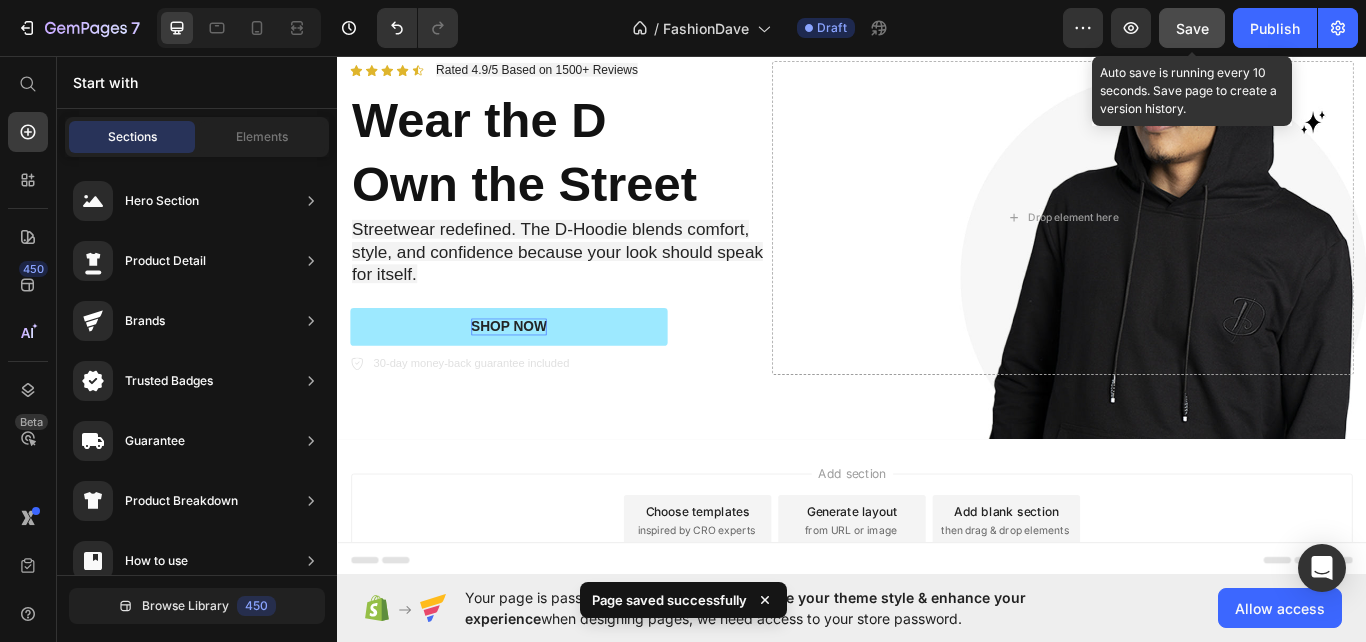 scroll, scrollTop: 0, scrollLeft: 0, axis: both 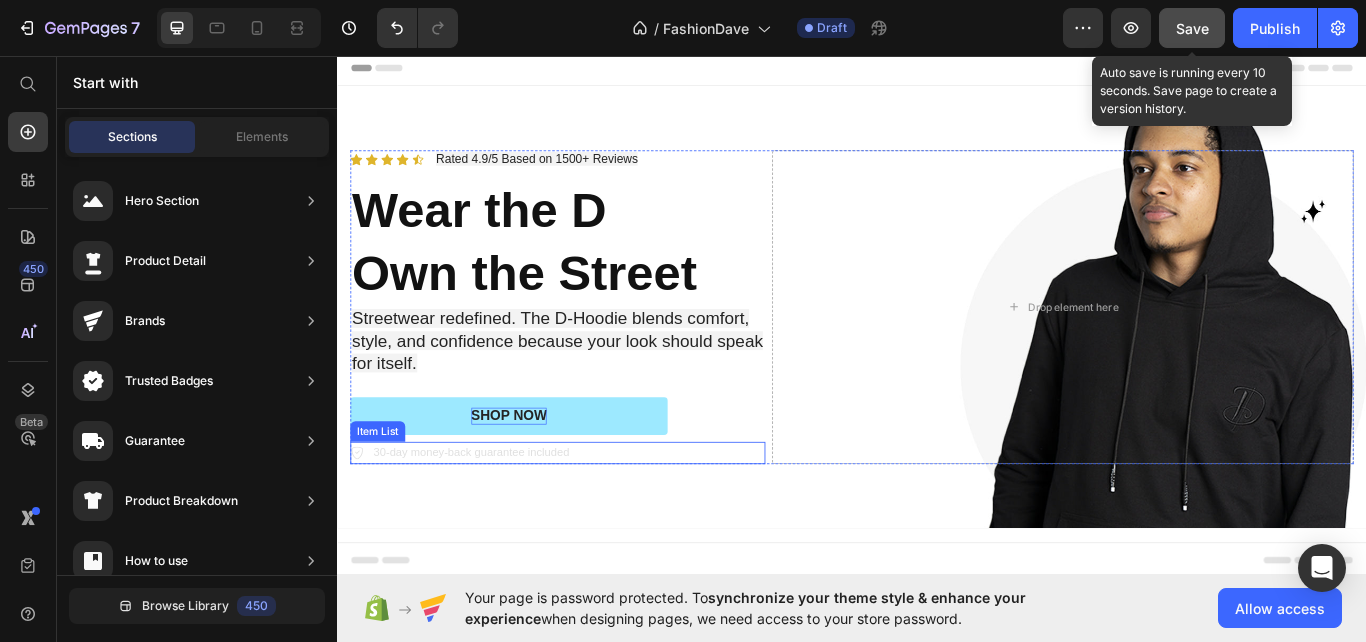 click on "30-day money-back guarantee included" at bounding box center [594, 520] 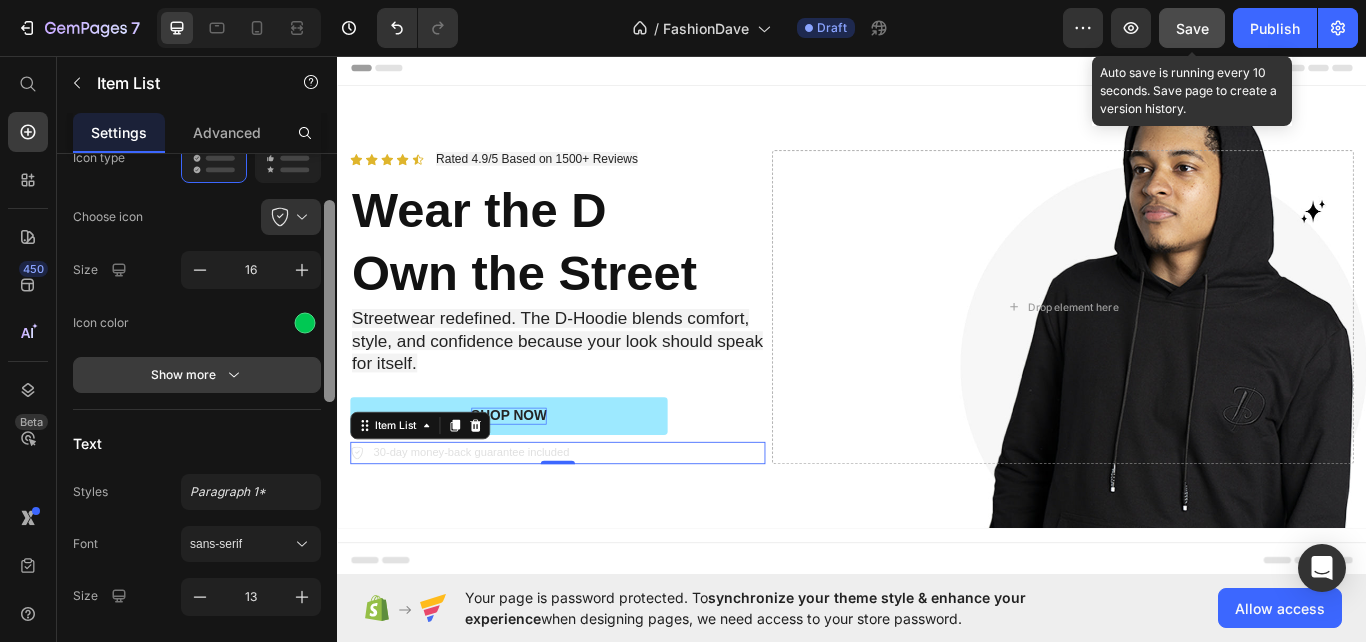 scroll, scrollTop: 213, scrollLeft: 0, axis: vertical 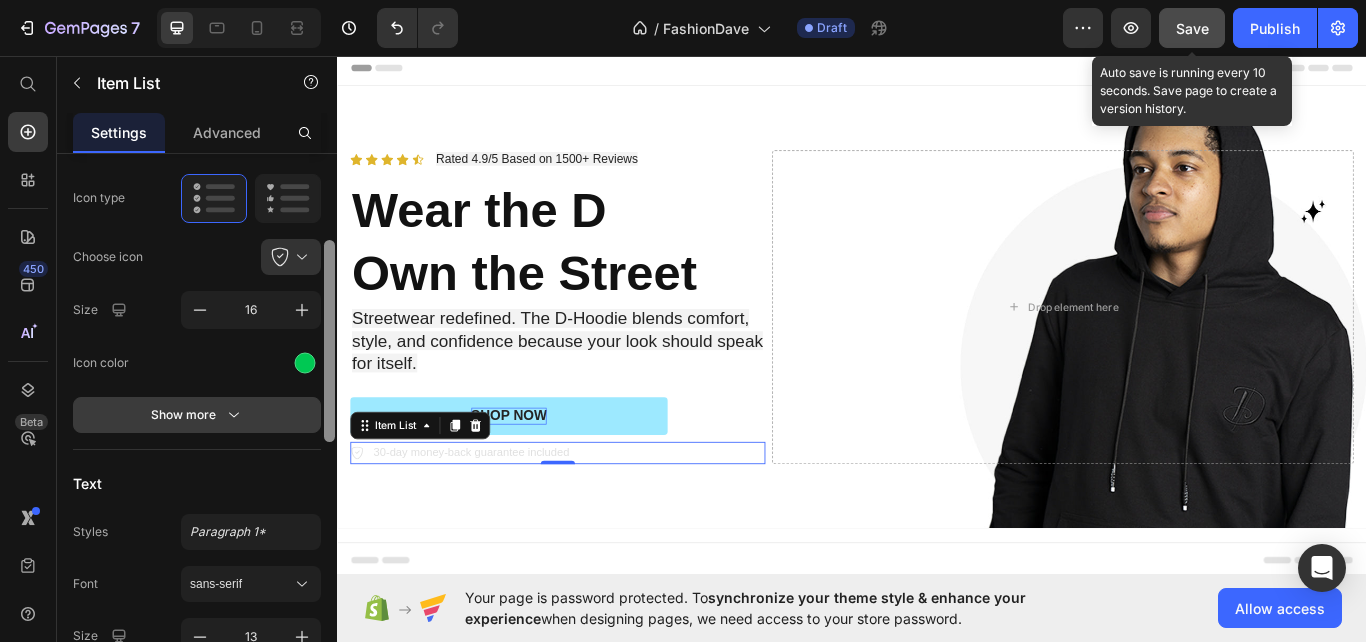 drag, startPoint x: 330, startPoint y: 321, endPoint x: 316, endPoint y: 400, distance: 80.23092 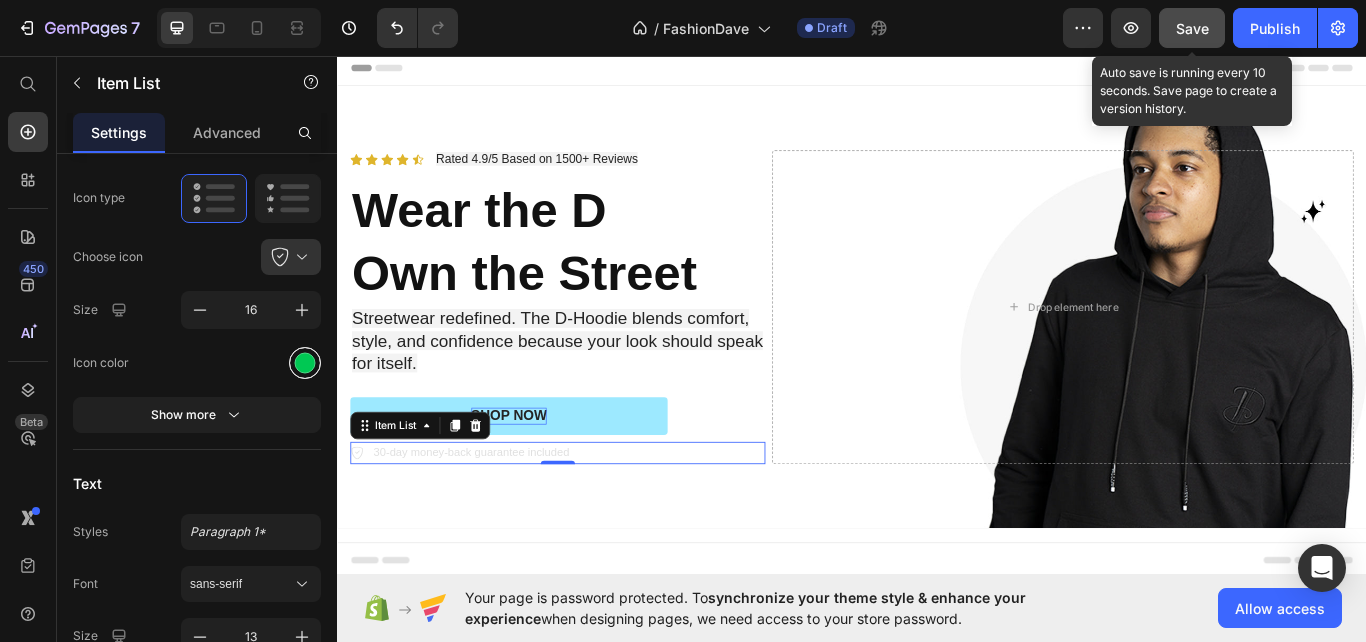 click at bounding box center (305, 362) 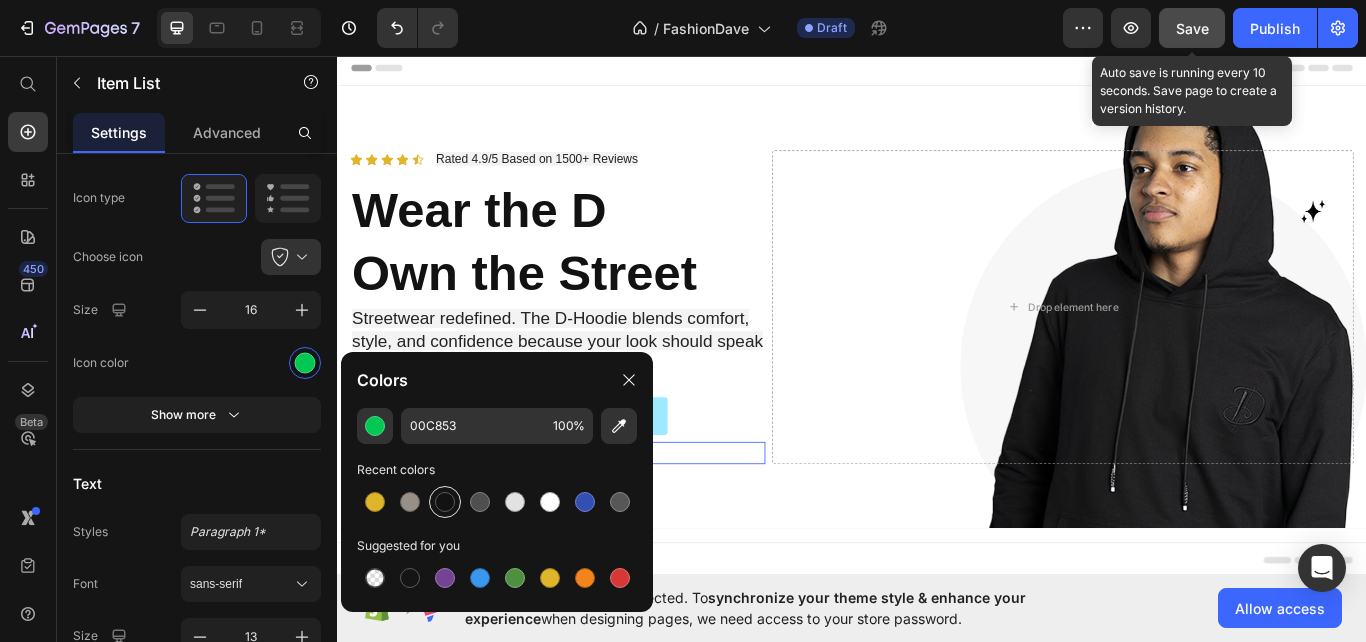 click at bounding box center (445, 502) 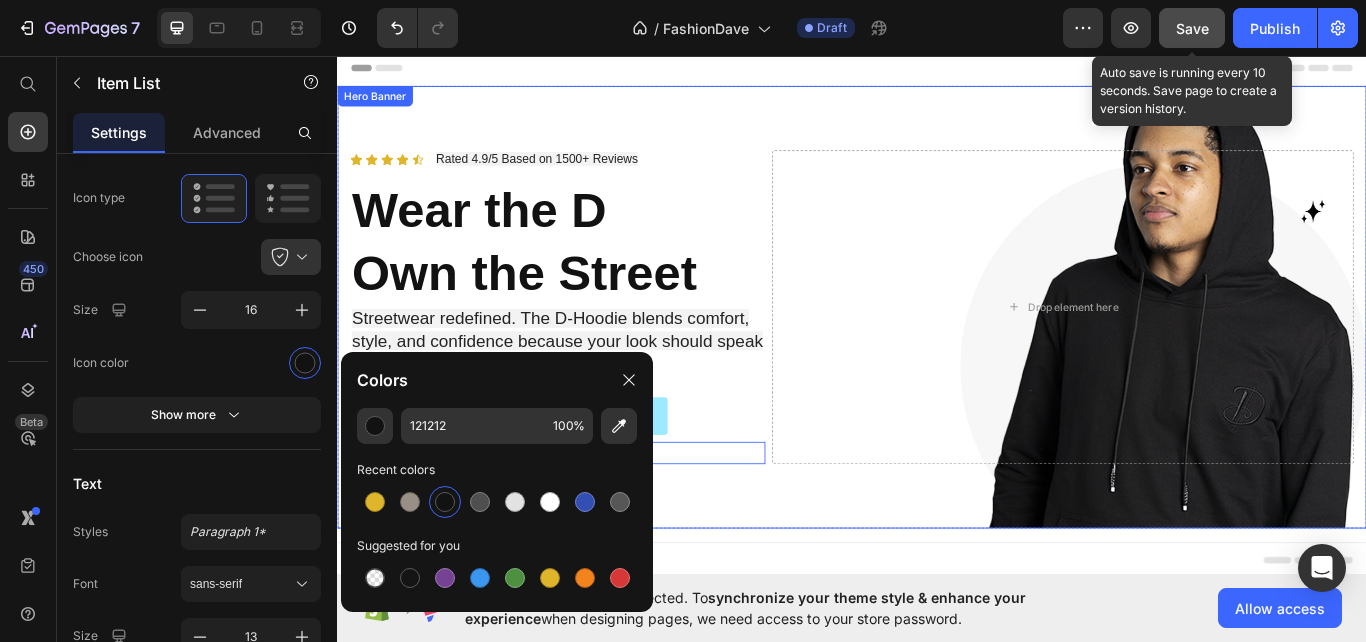 click at bounding box center (937, 350) 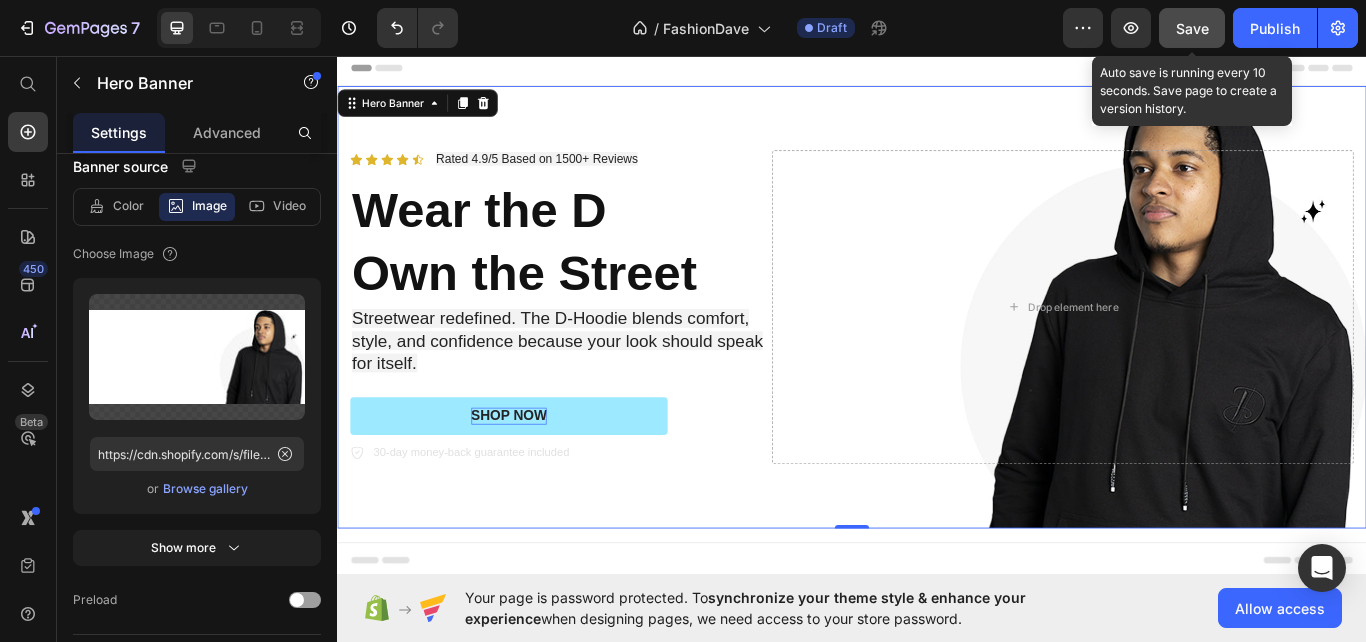 scroll, scrollTop: 0, scrollLeft: 0, axis: both 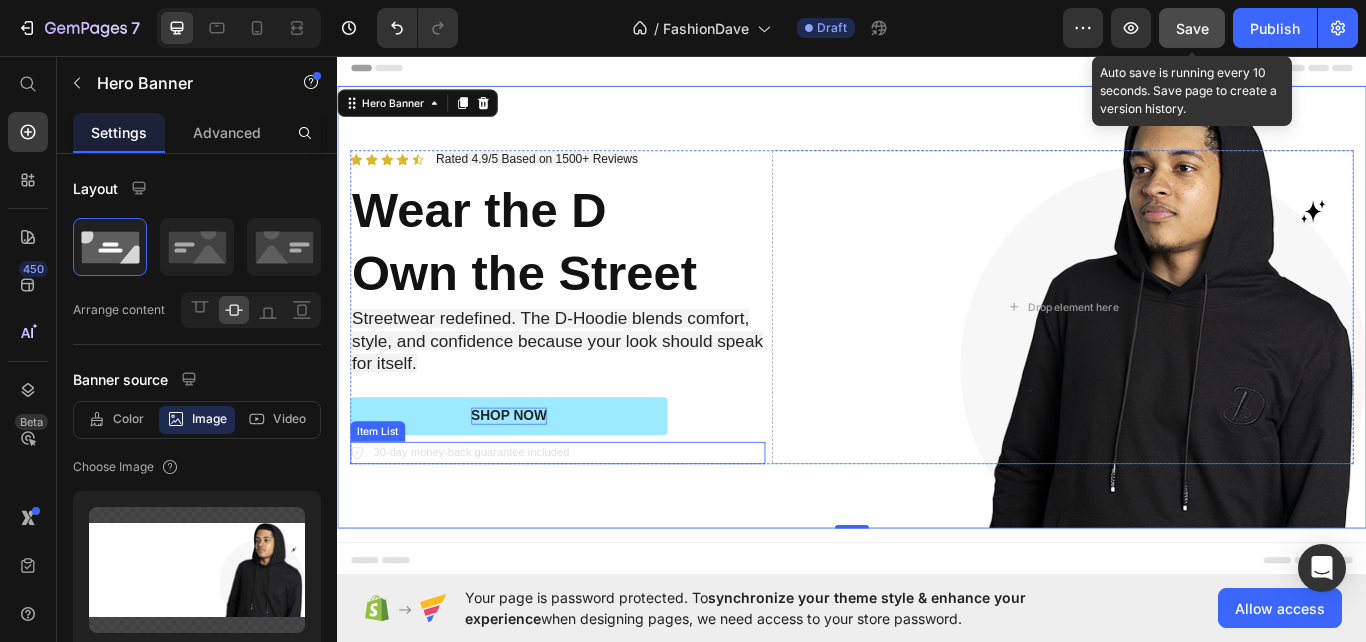 click on "30-day money-back guarantee included" at bounding box center [493, 520] 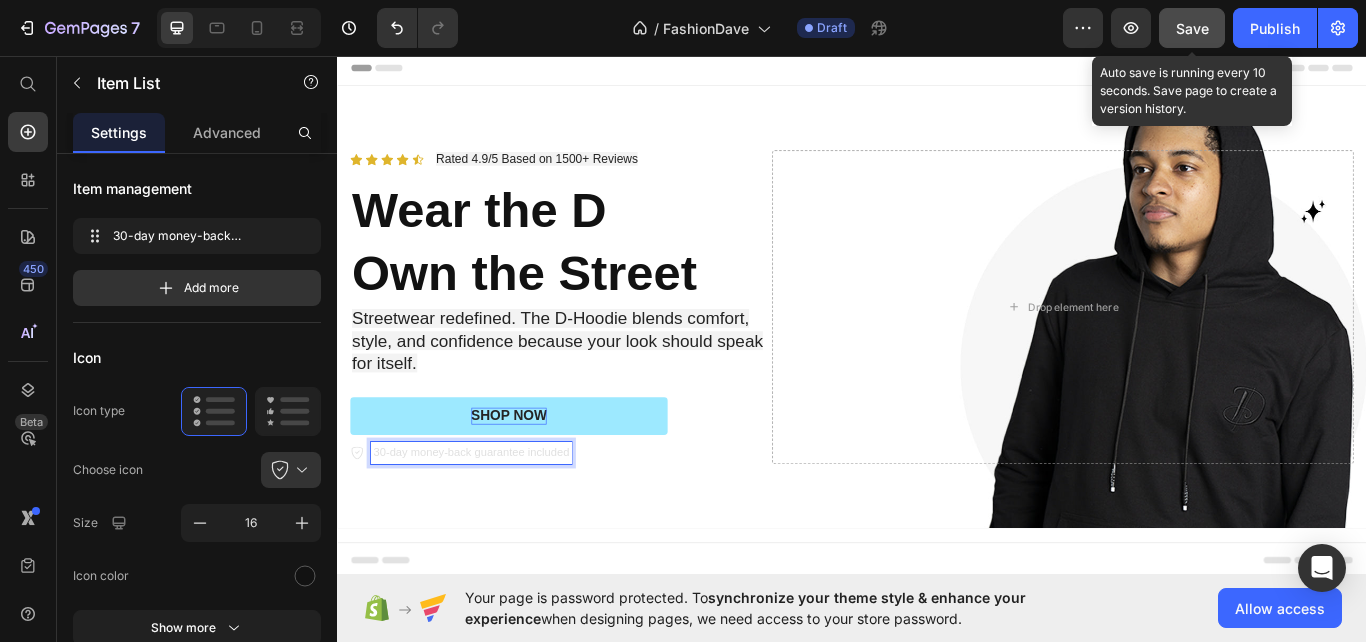 click on "30-day money-back guarantee included" at bounding box center (493, 520) 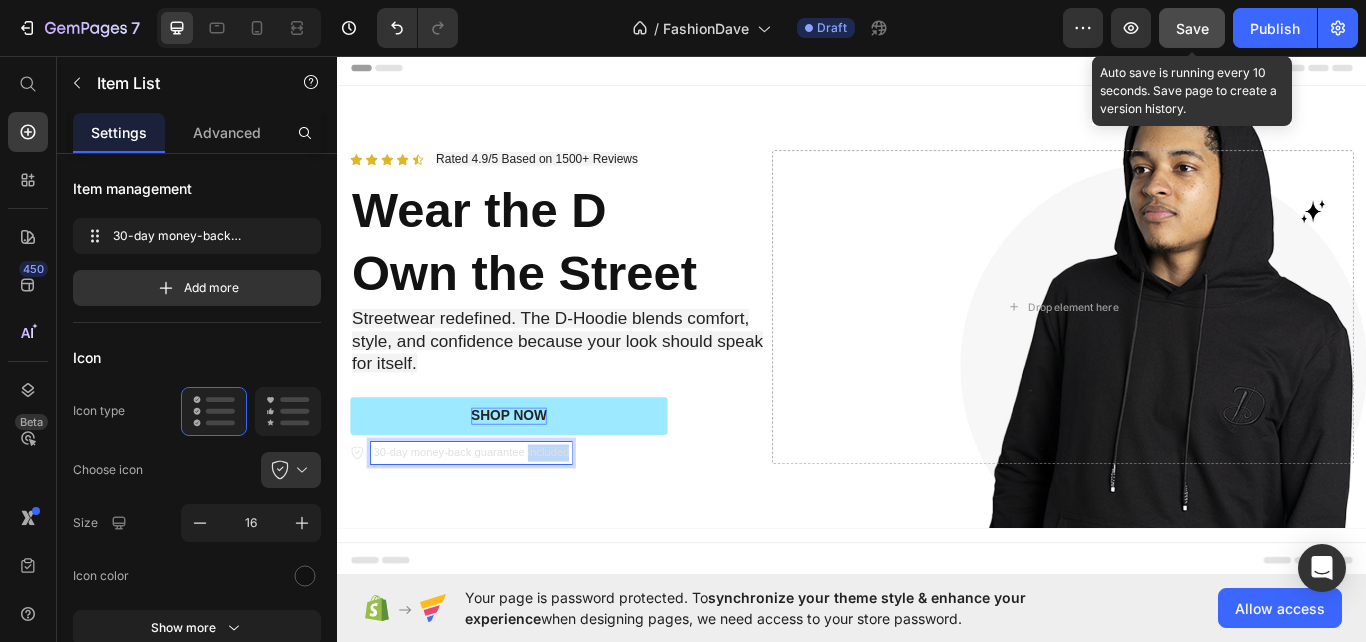 click on "30-day money-back guarantee included" at bounding box center (493, 520) 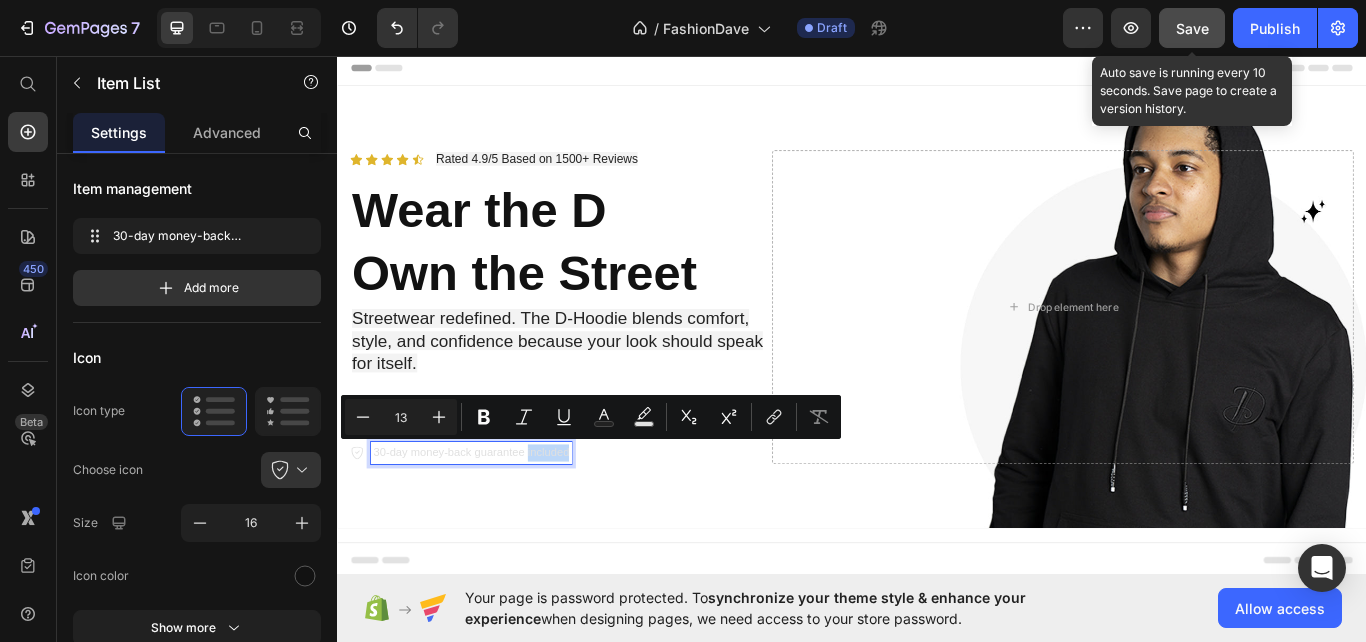 click on "30-day money-back guarantee included" at bounding box center [493, 520] 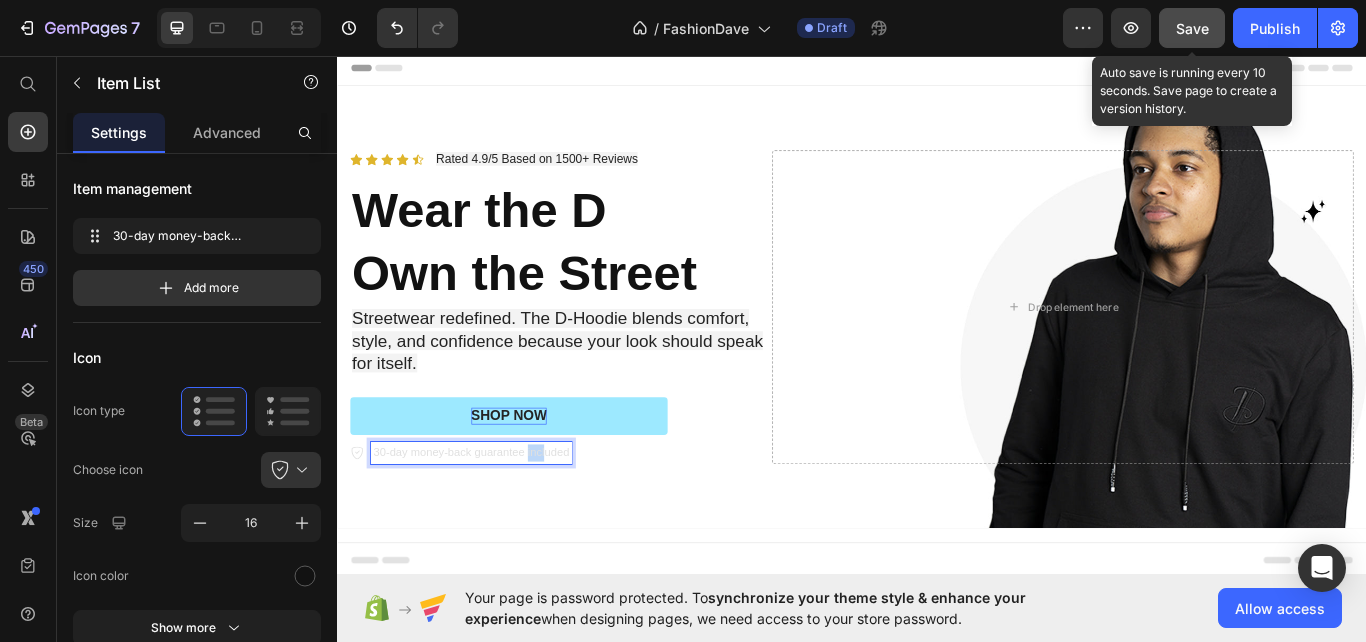 click on "30-day money-back guarantee included" at bounding box center (493, 520) 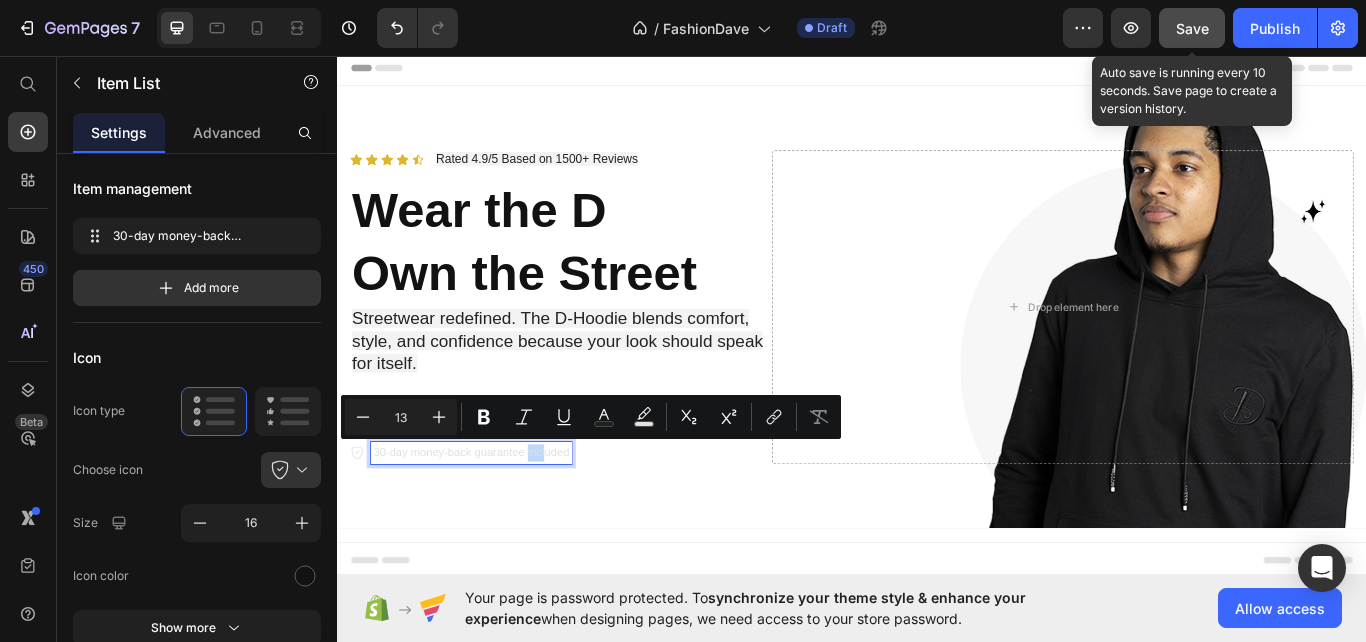 click on "30-day money-back guarantee included" at bounding box center (493, 520) 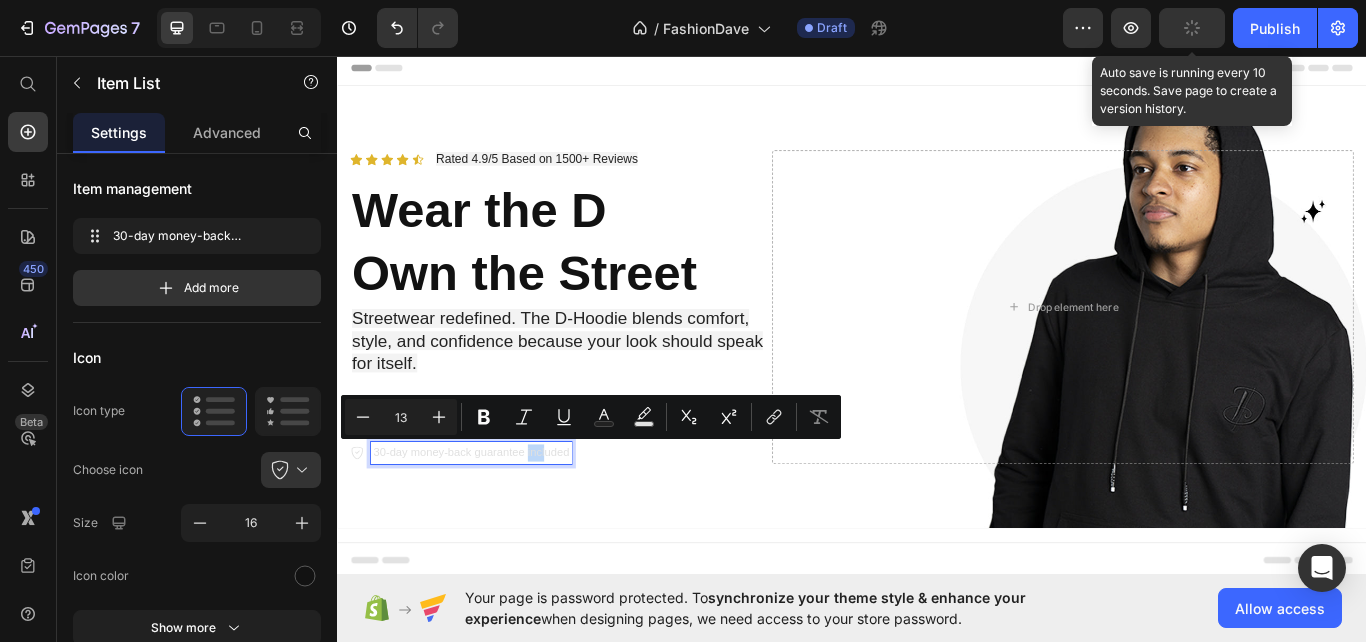 click on "30-day money-back guarantee included" at bounding box center (493, 520) 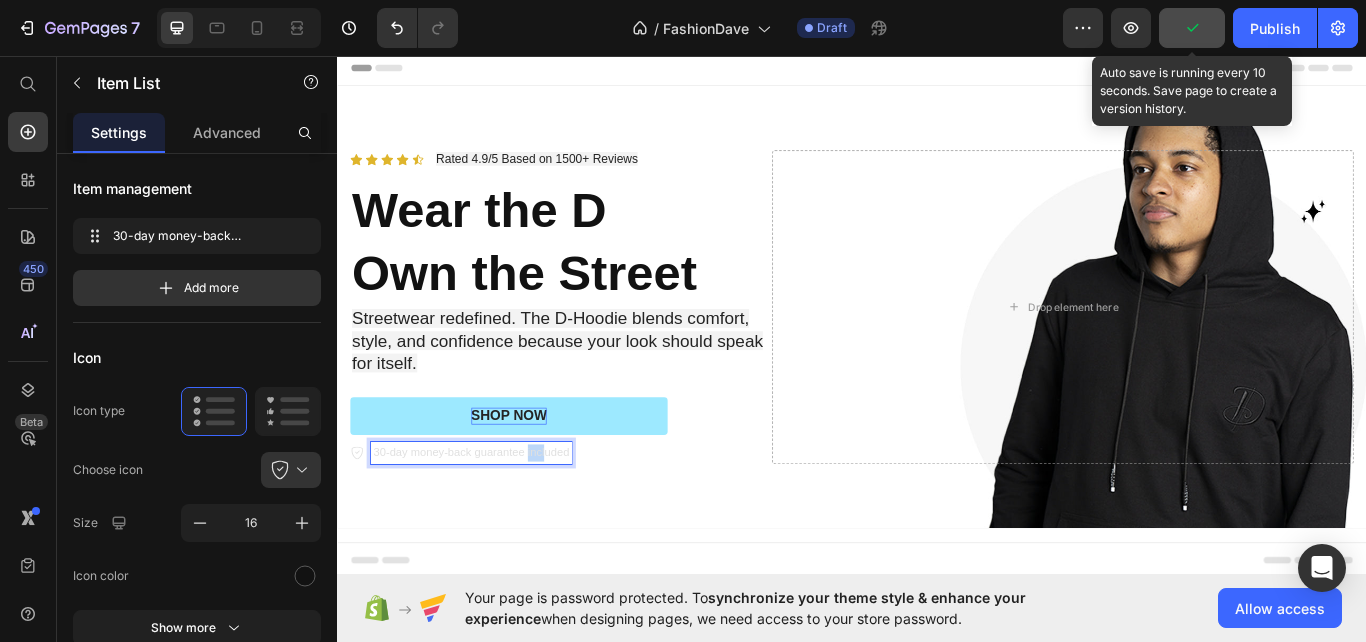 click on "30-day money-back guarantee included" at bounding box center (493, 520) 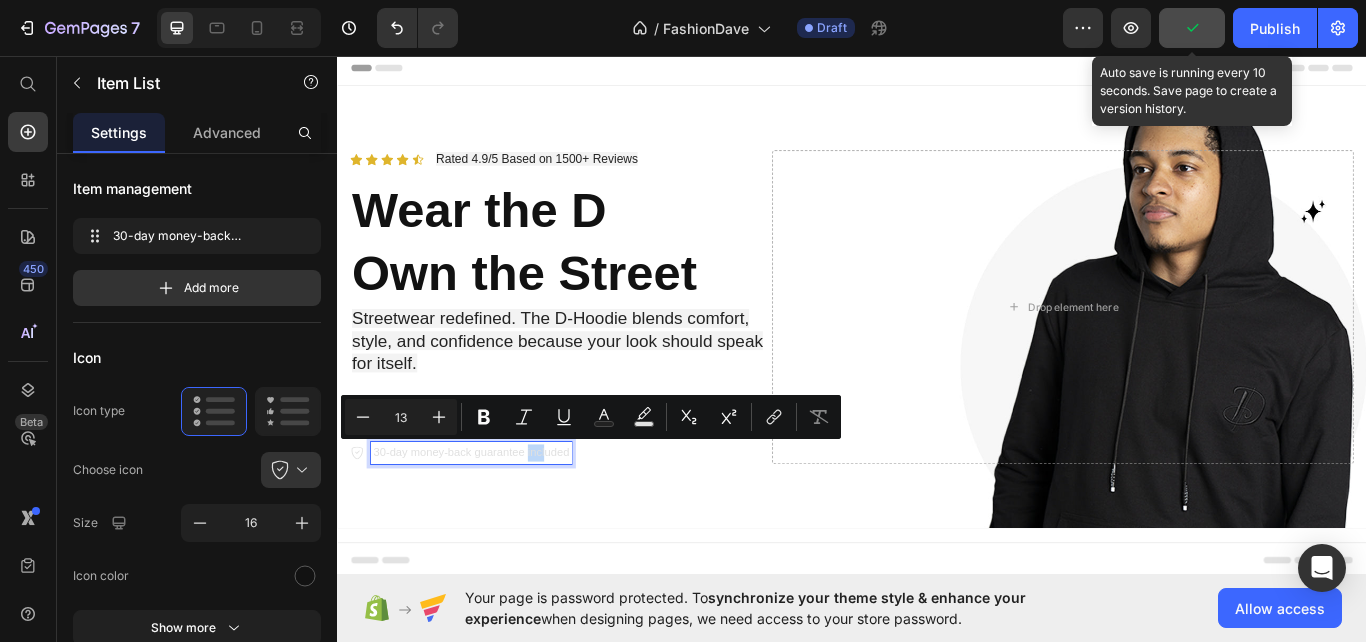 click on "30-day money-back guarantee included" at bounding box center (493, 520) 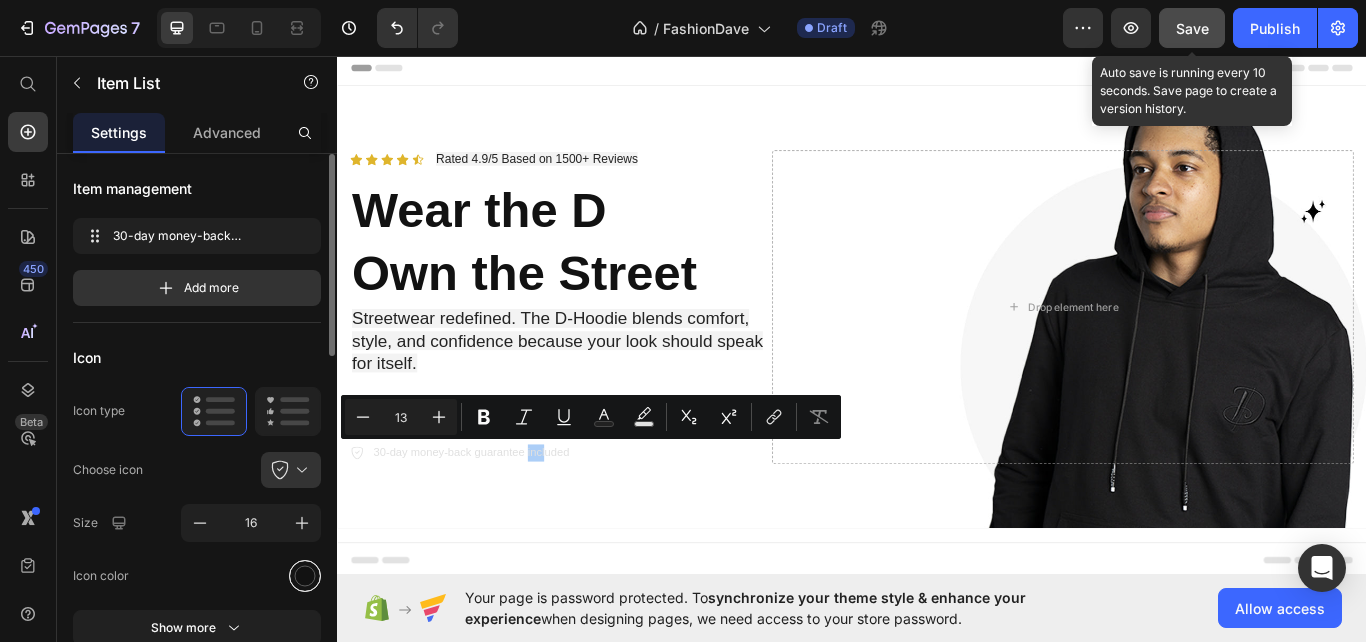 click at bounding box center [305, 575] 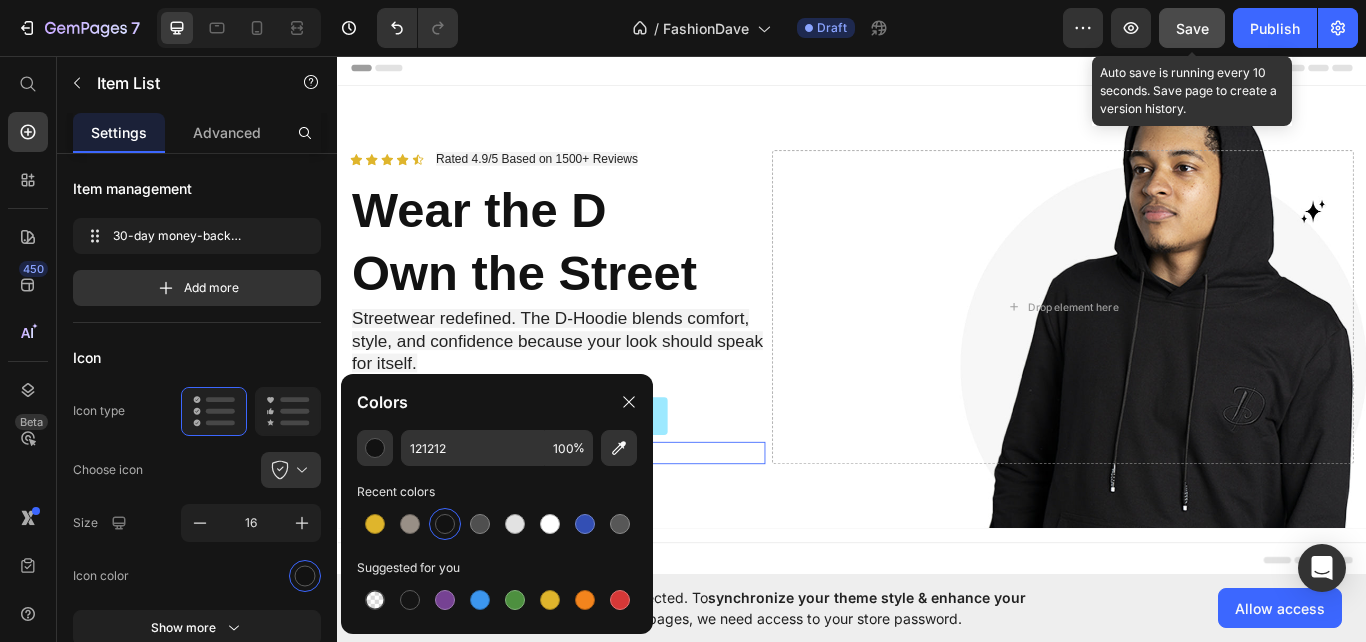 click at bounding box center [445, 524] 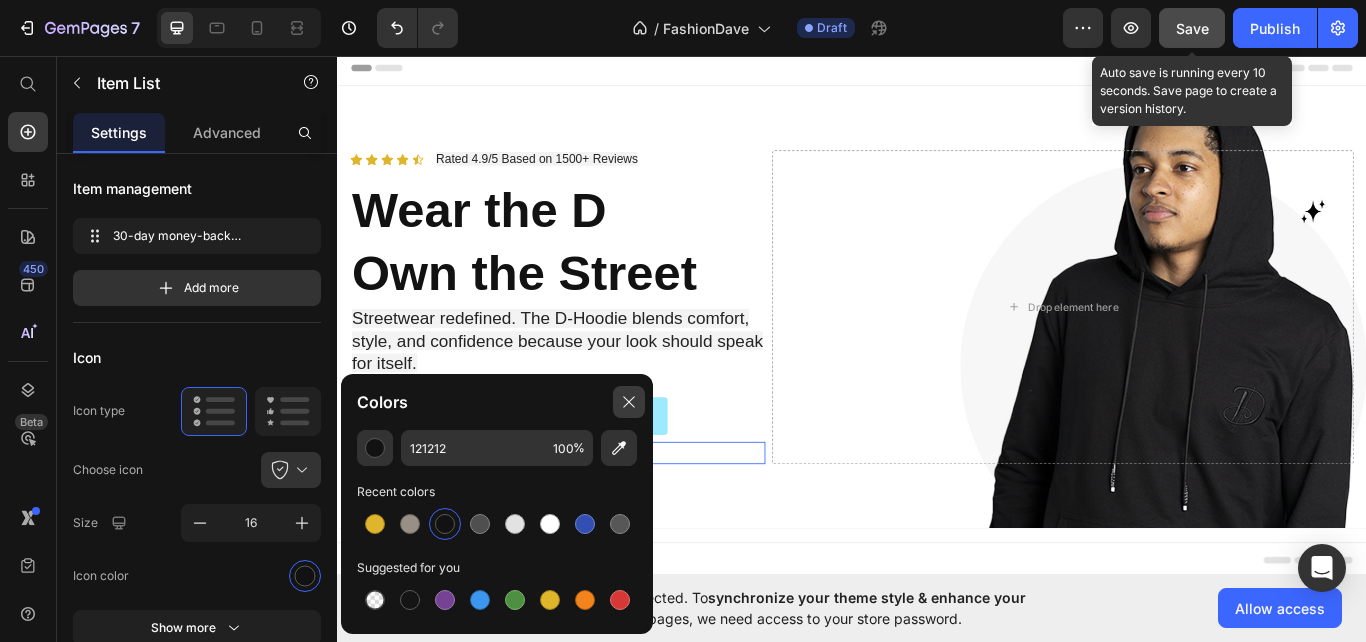 click 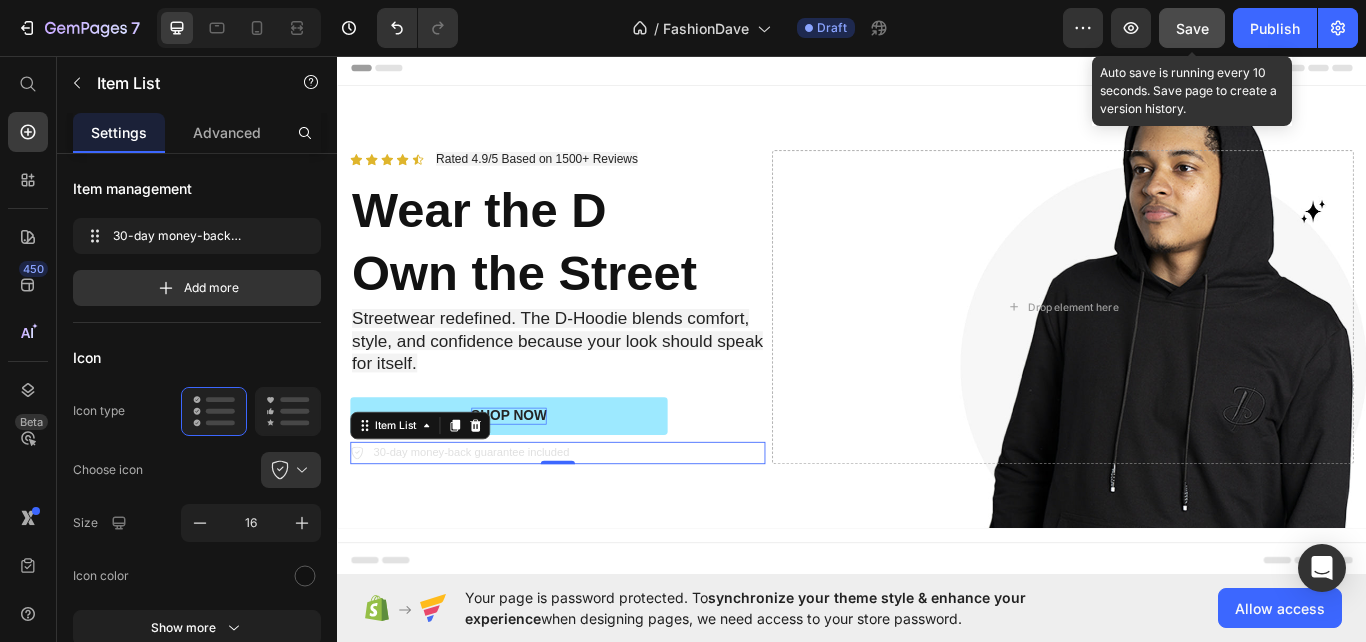 click on "30-day money-back guarantee included" at bounding box center (493, 520) 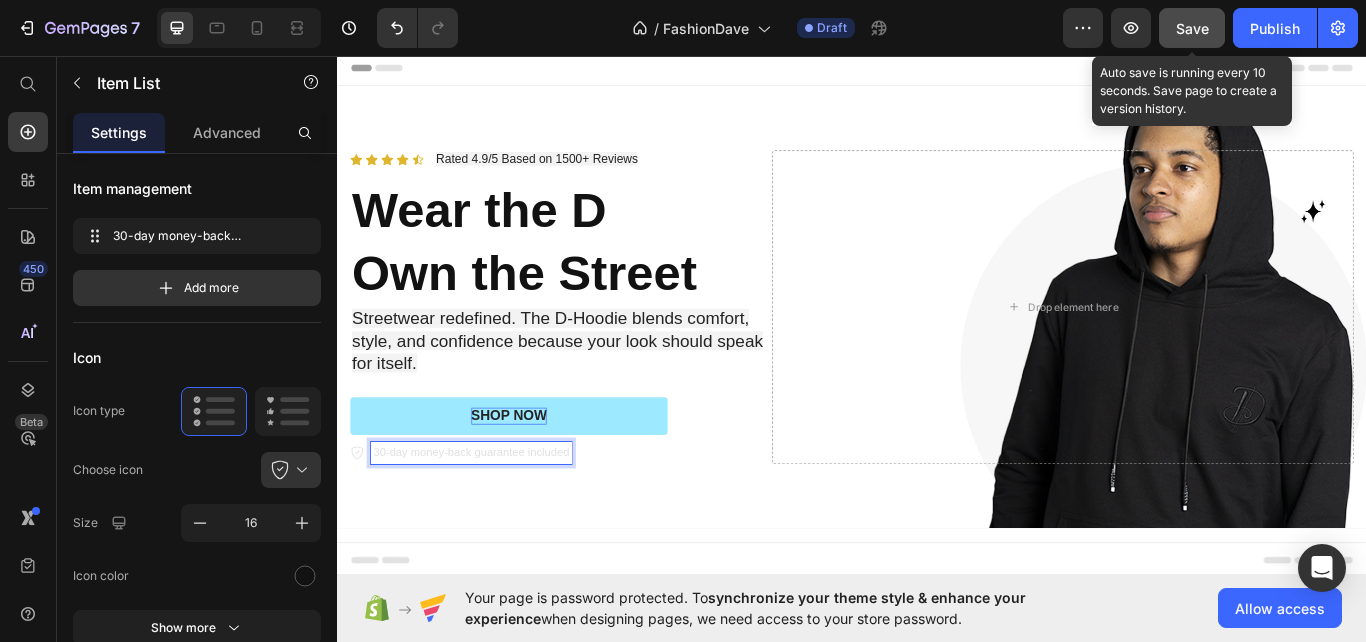 click on "30-day money-back guarantee included" at bounding box center (493, 520) 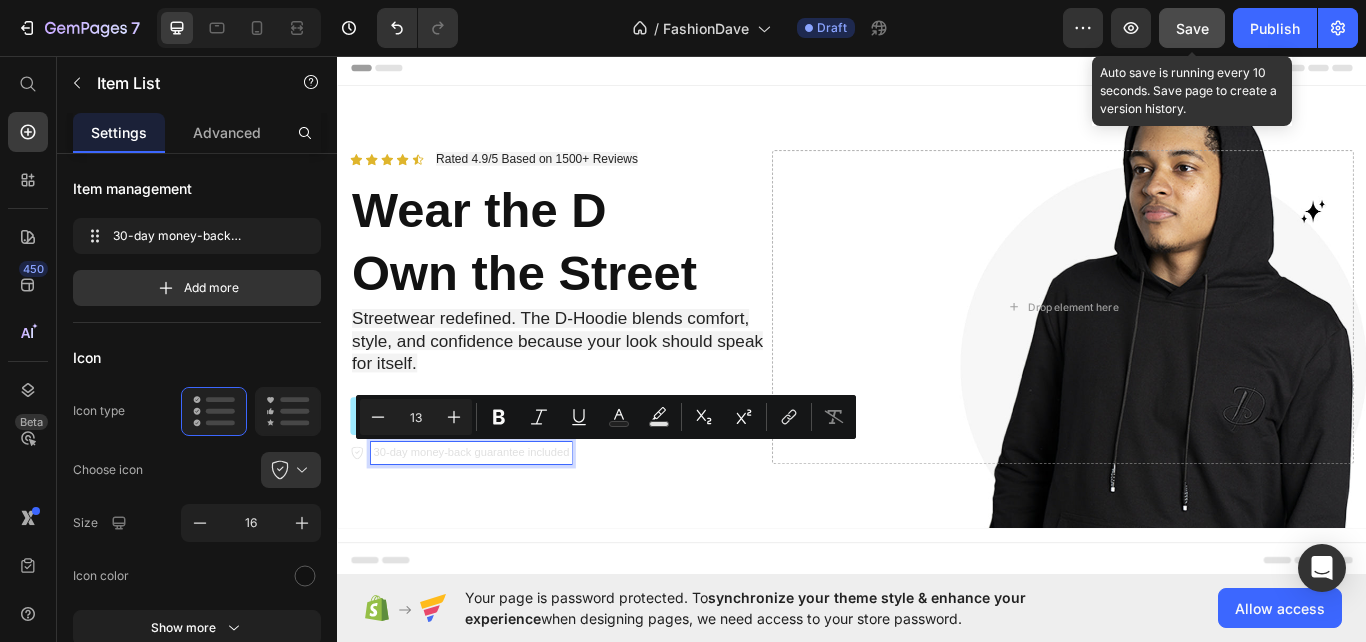 click on "30-day money-back guarantee included" at bounding box center [493, 520] 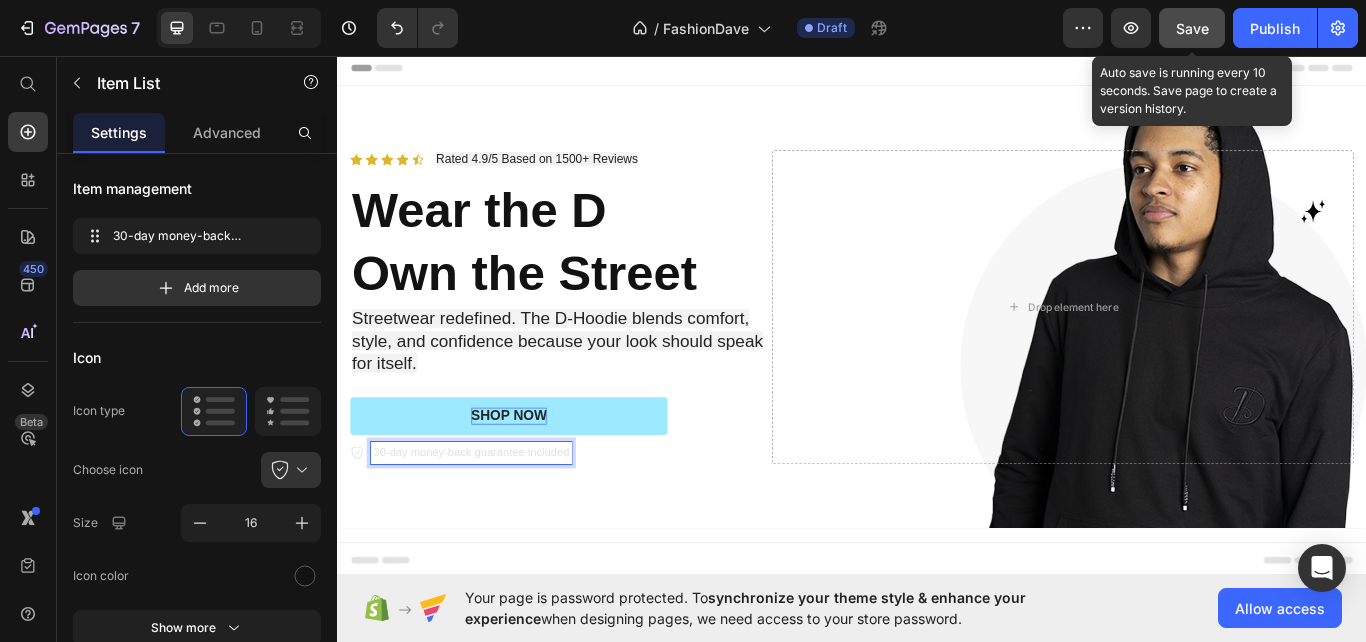 click on "30-day money-back guarantee included" at bounding box center [493, 520] 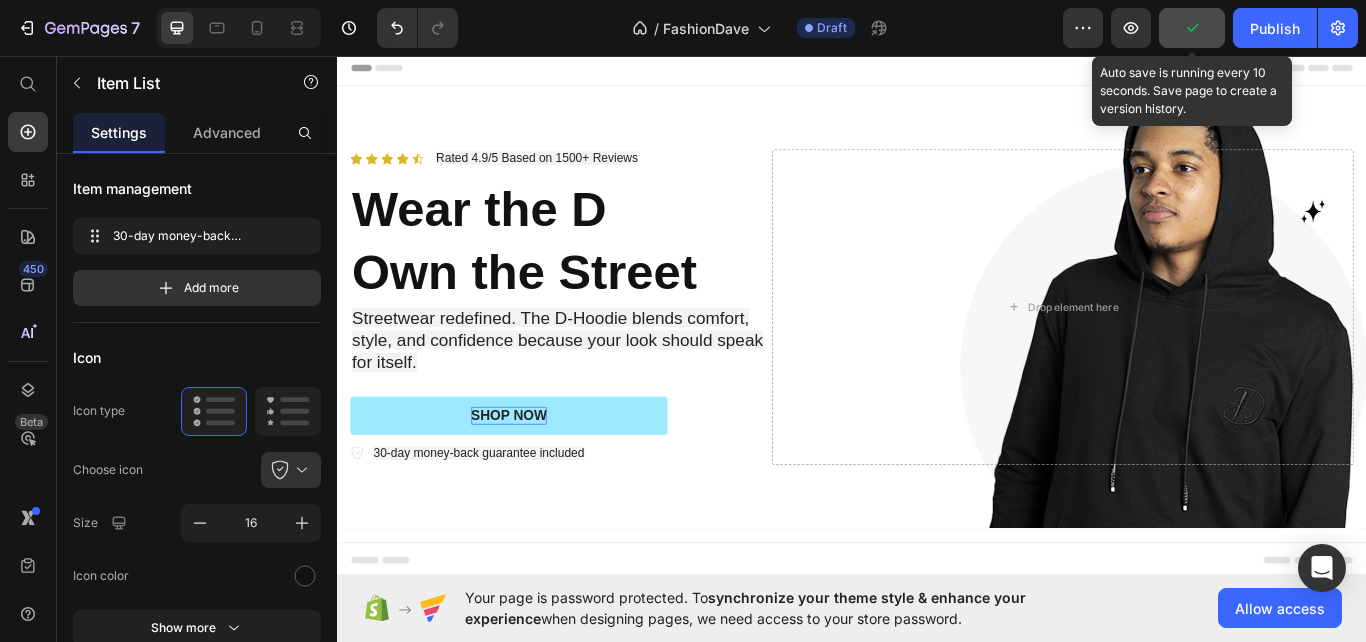 click 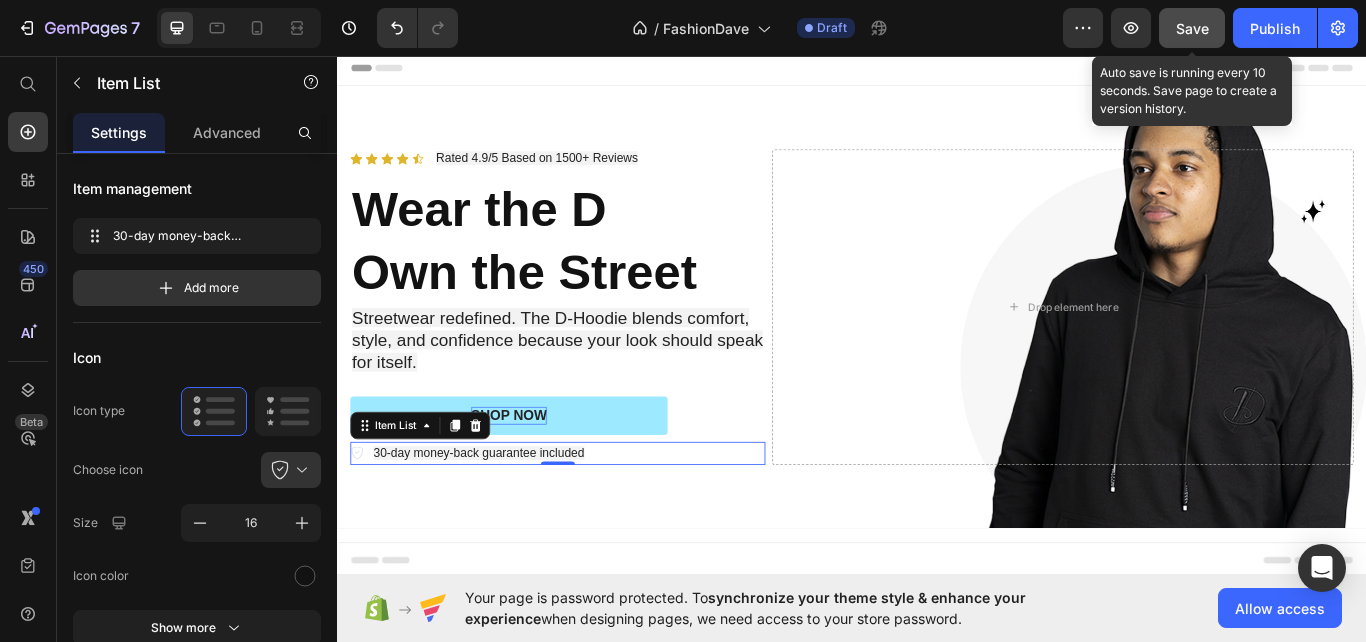 click 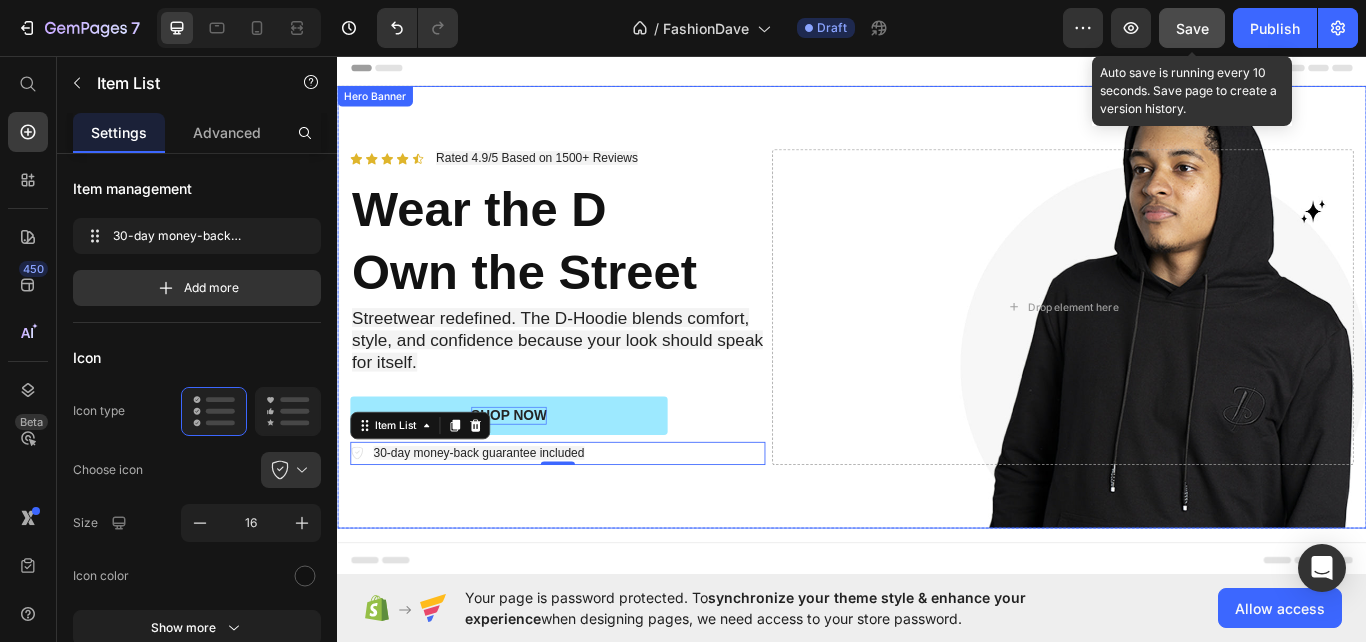 click at bounding box center (937, 350) 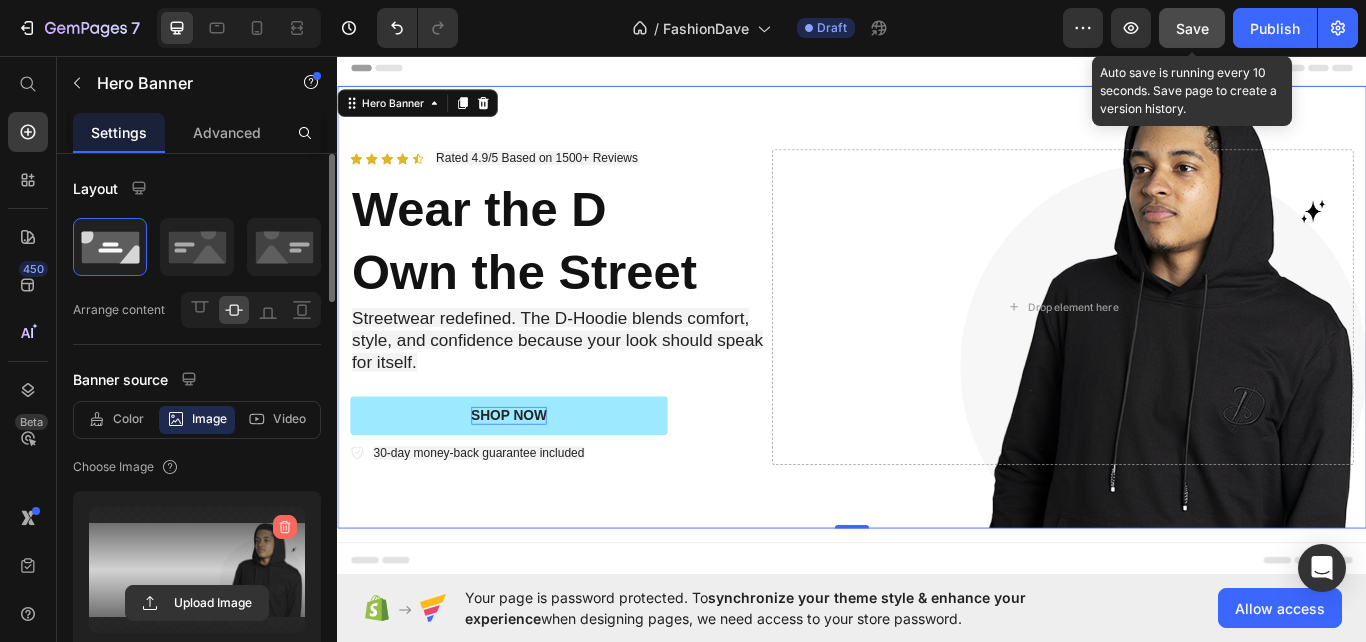 click 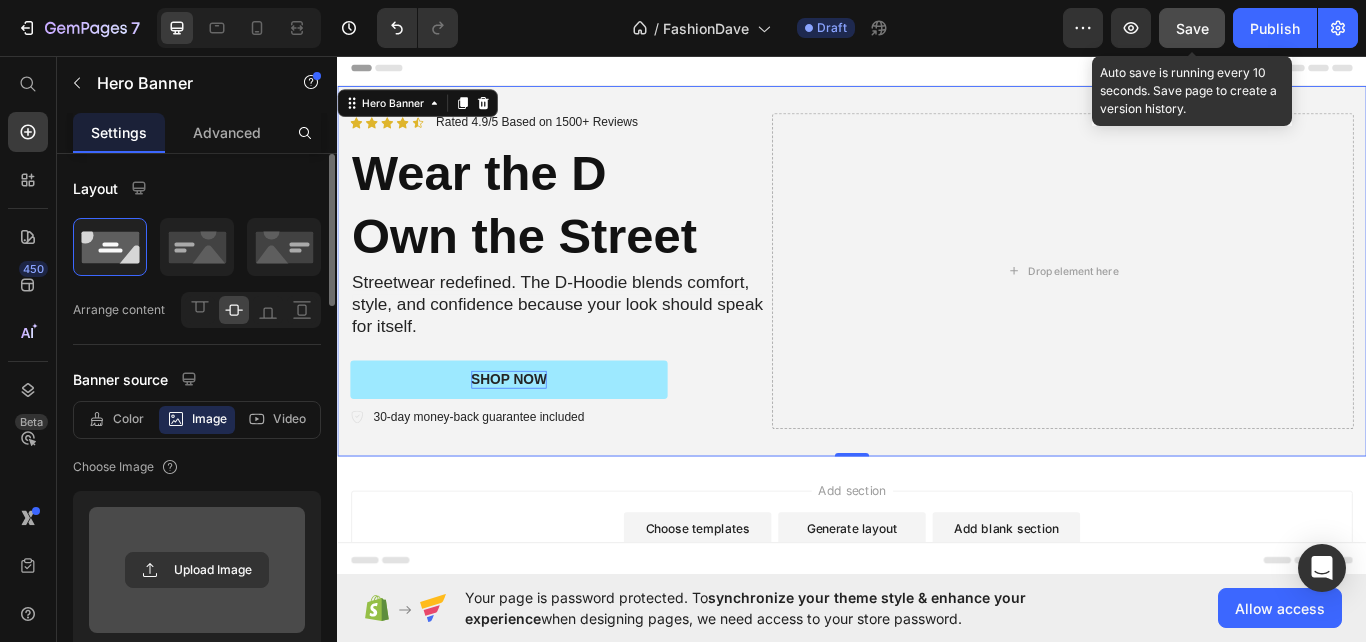 scroll, scrollTop: 57, scrollLeft: 0, axis: vertical 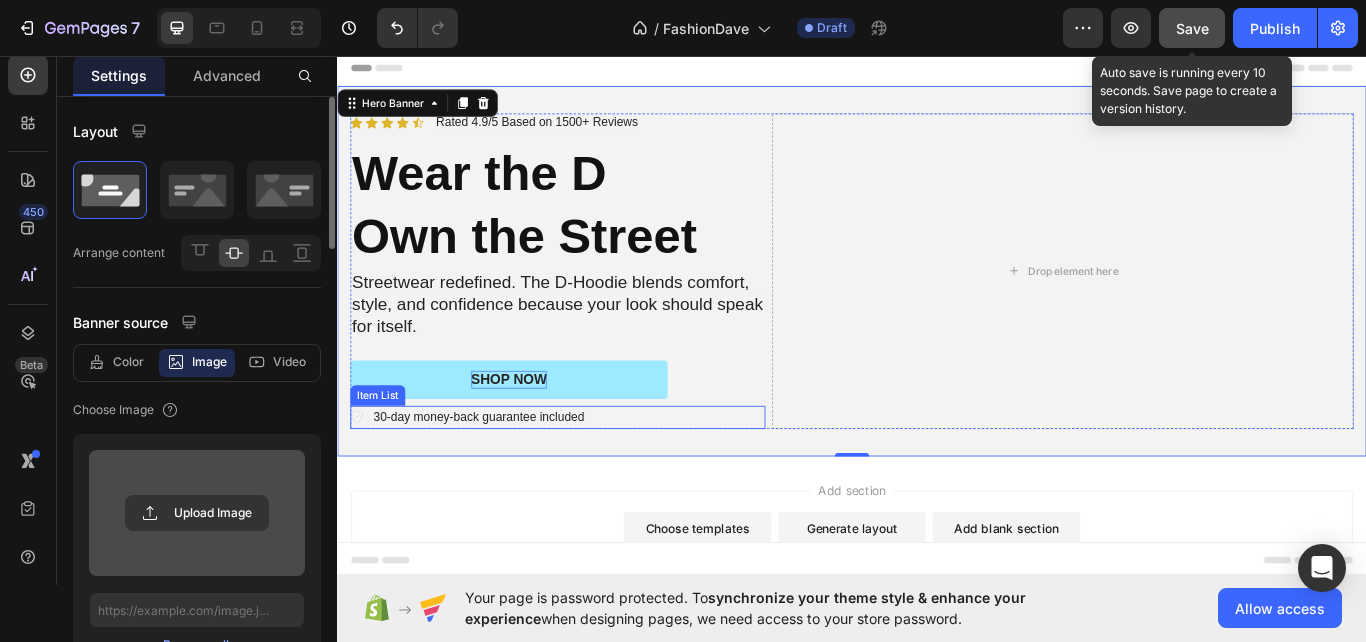click 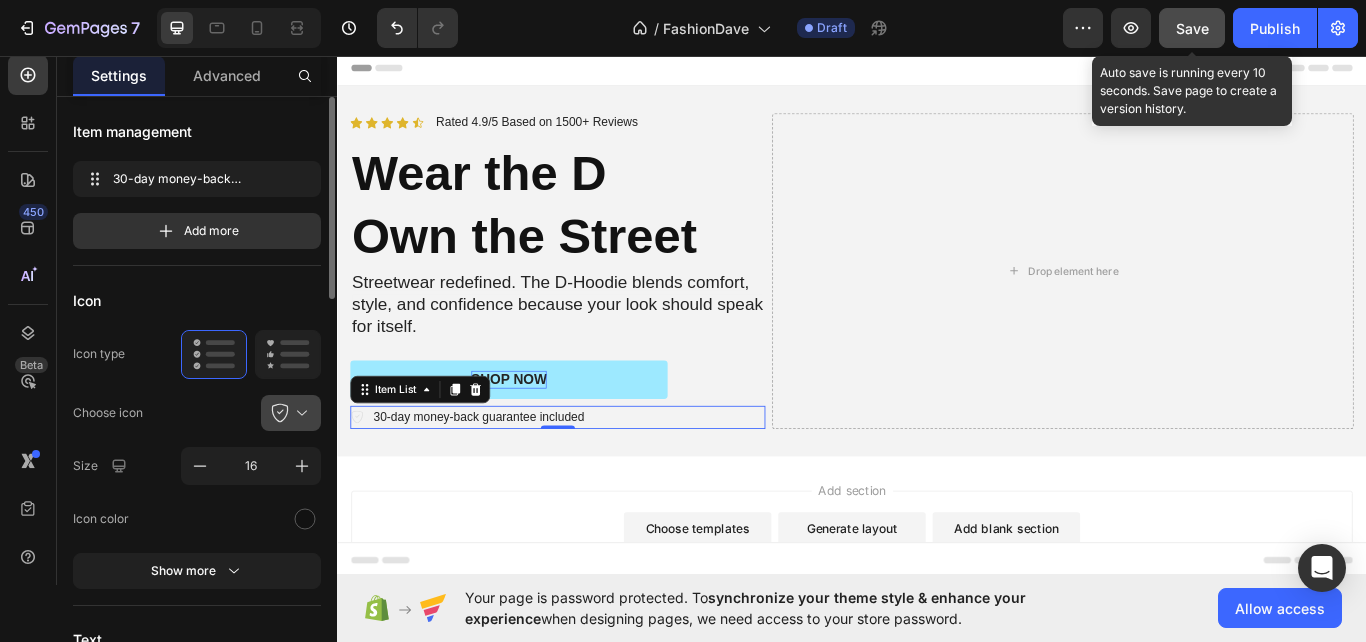 click at bounding box center (299, 413) 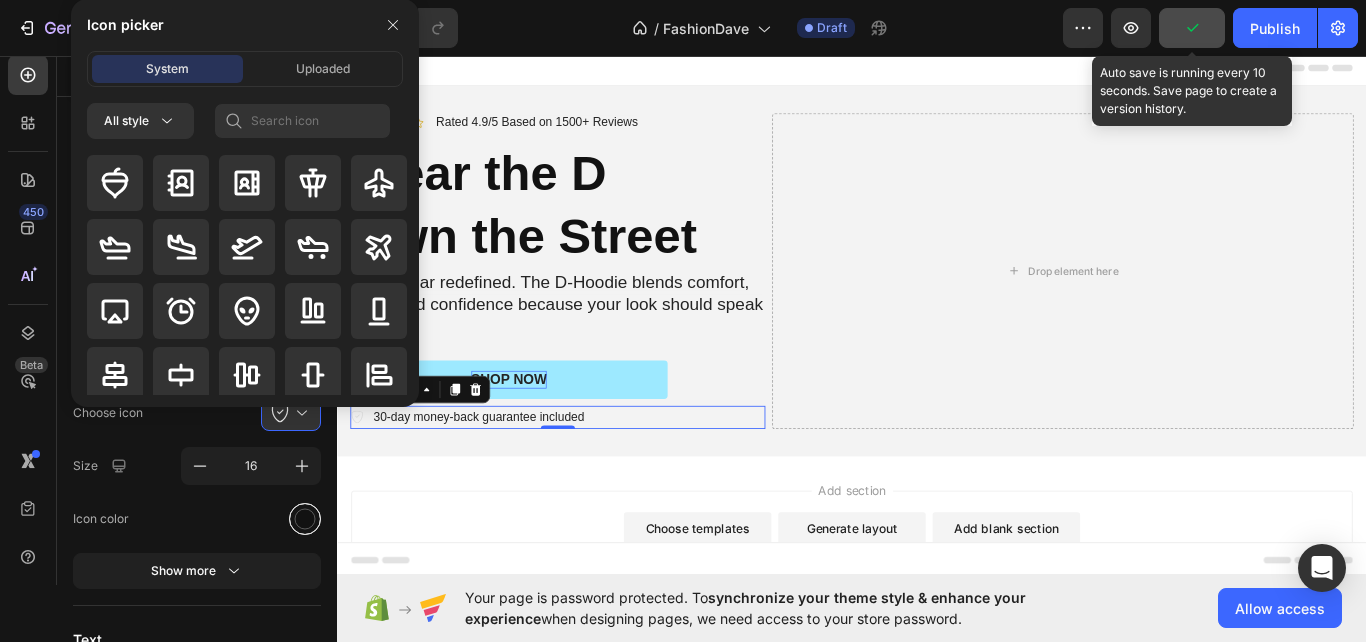 click at bounding box center [305, 518] 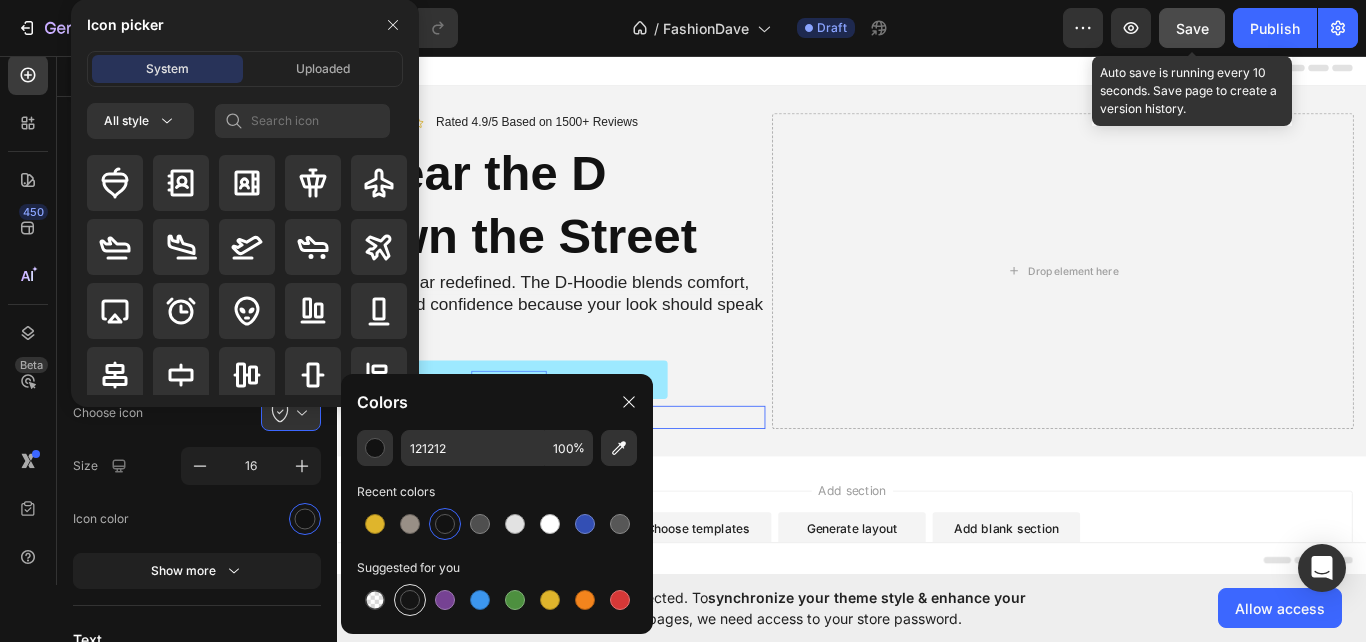 click at bounding box center [410, 600] 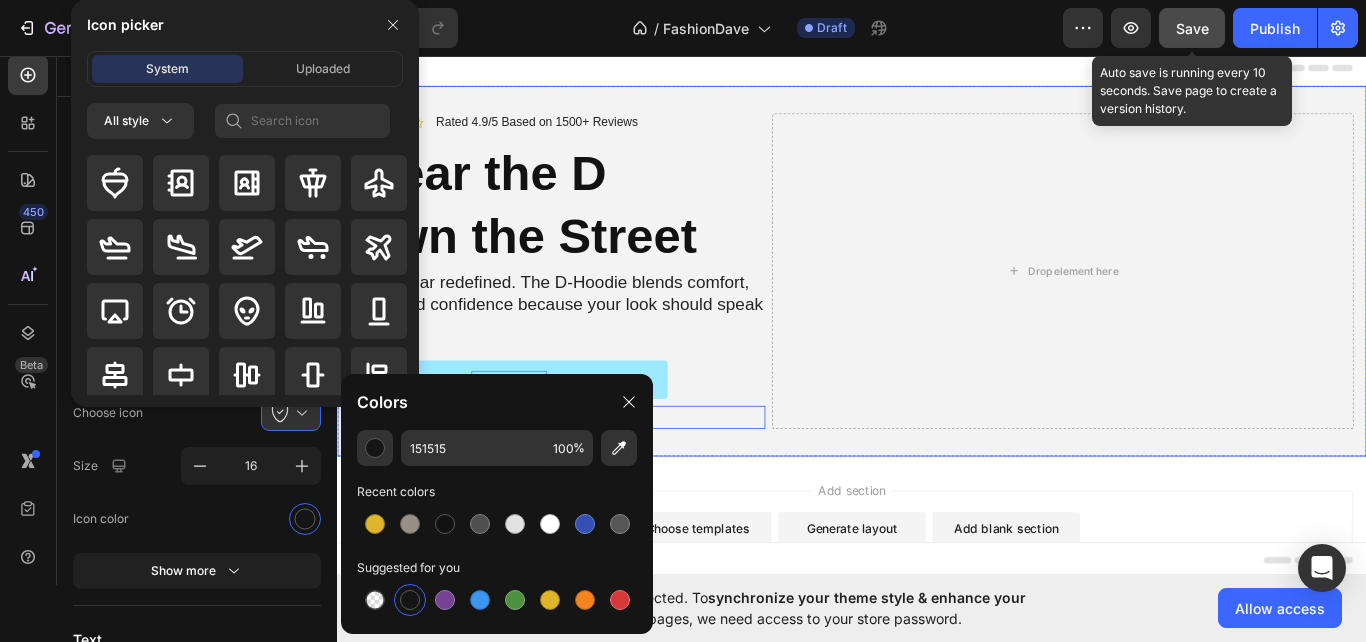 click on "Icon Icon Icon Icon
Icon Icon List Rated 4.9/5 Based on 1500+ Reviews Text Block Row Wear the D  Own the Street Heading Streetwear redefined. The D-Hoodie blends comfort, style, and confidence because your look should speak for itself. Text Block SHOP NOW  Button
30-day money-back guarantee included Item List   0
Drop element here Row" at bounding box center [937, 308] 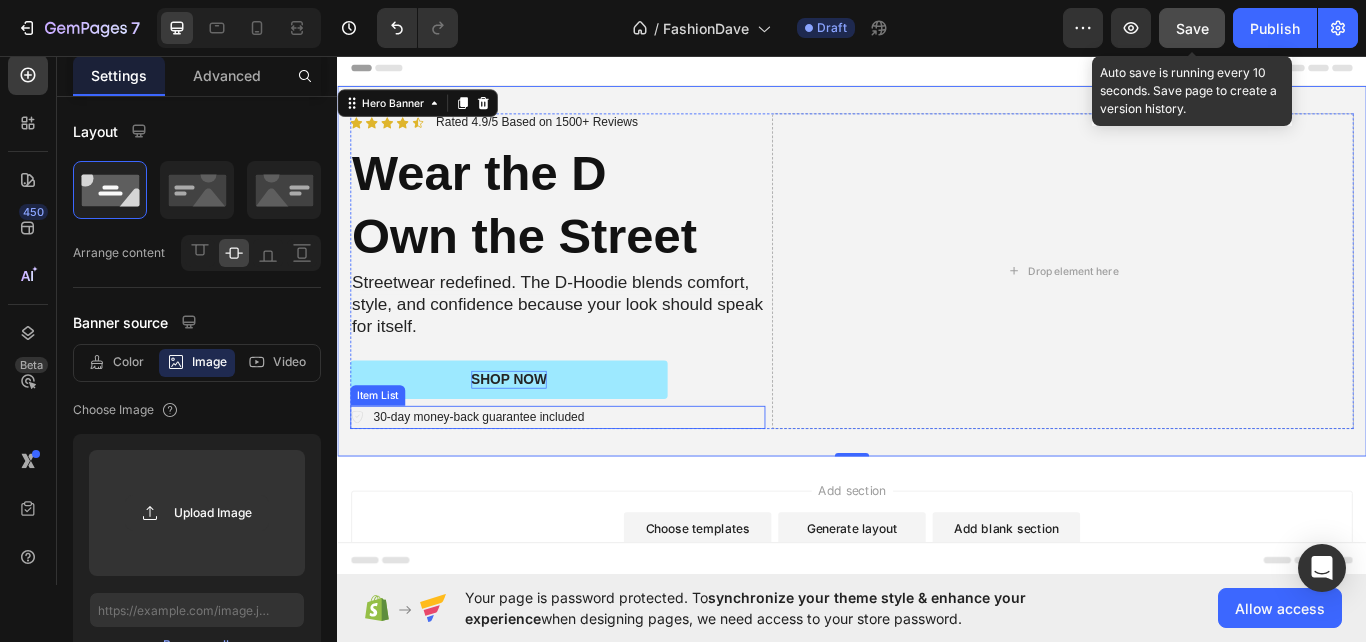 click 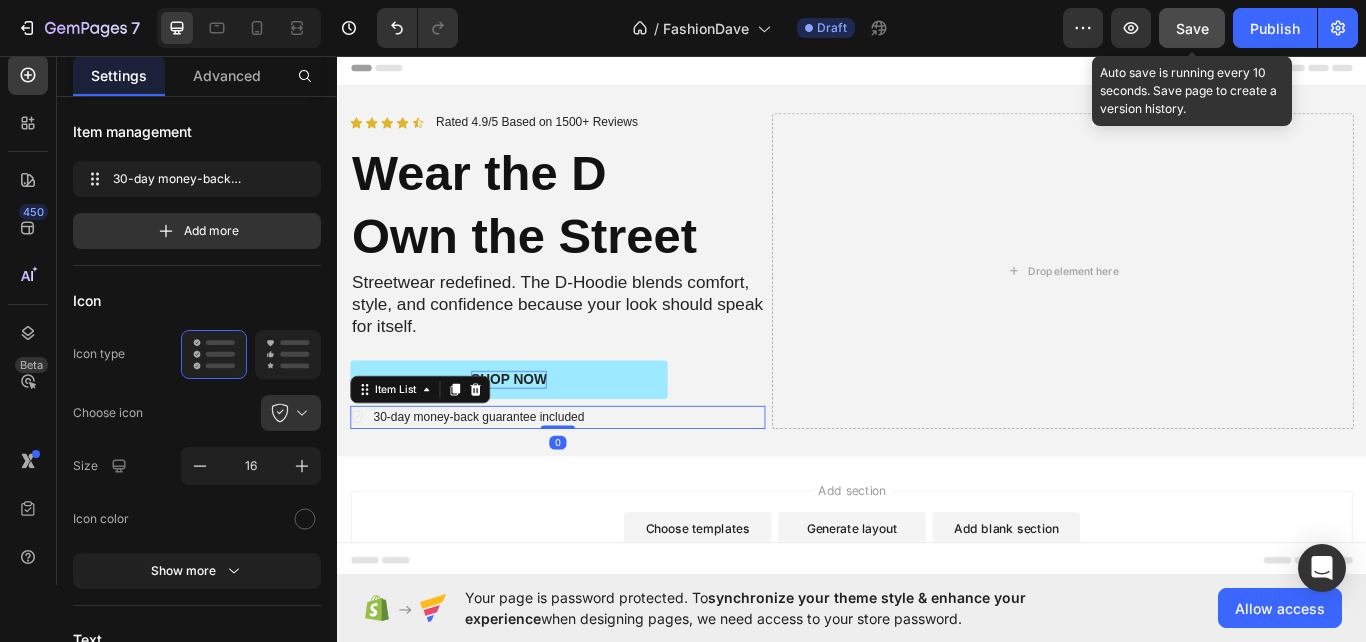 click 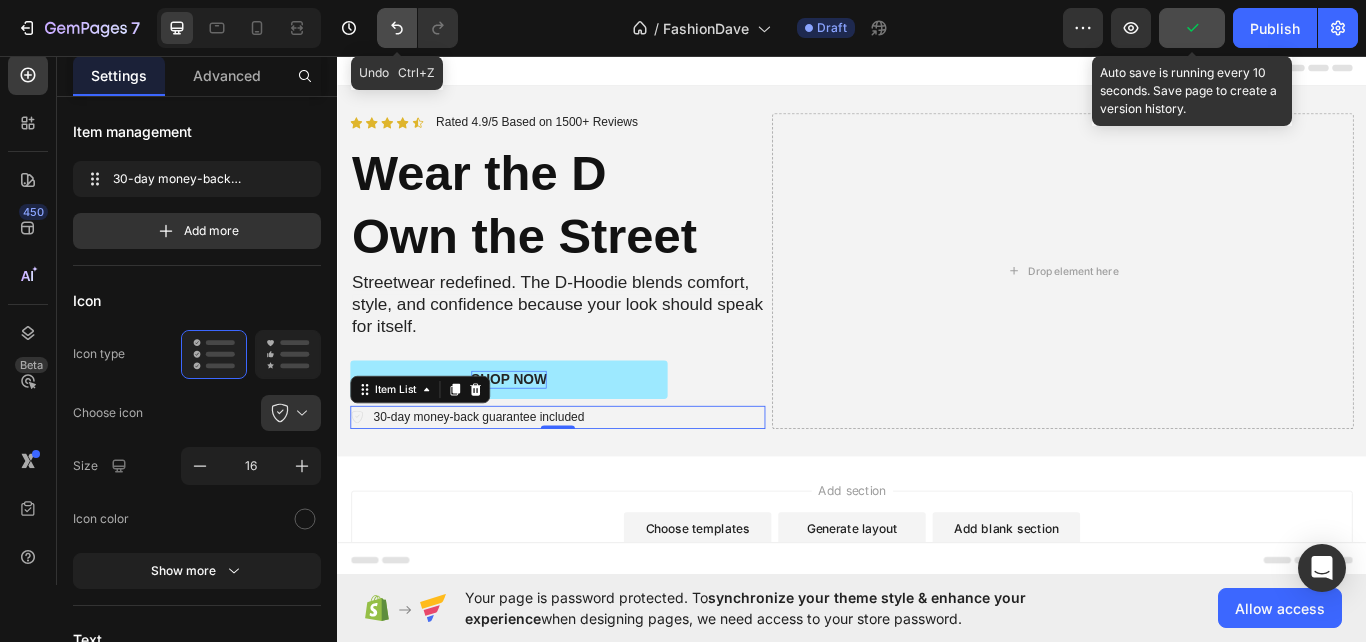 click 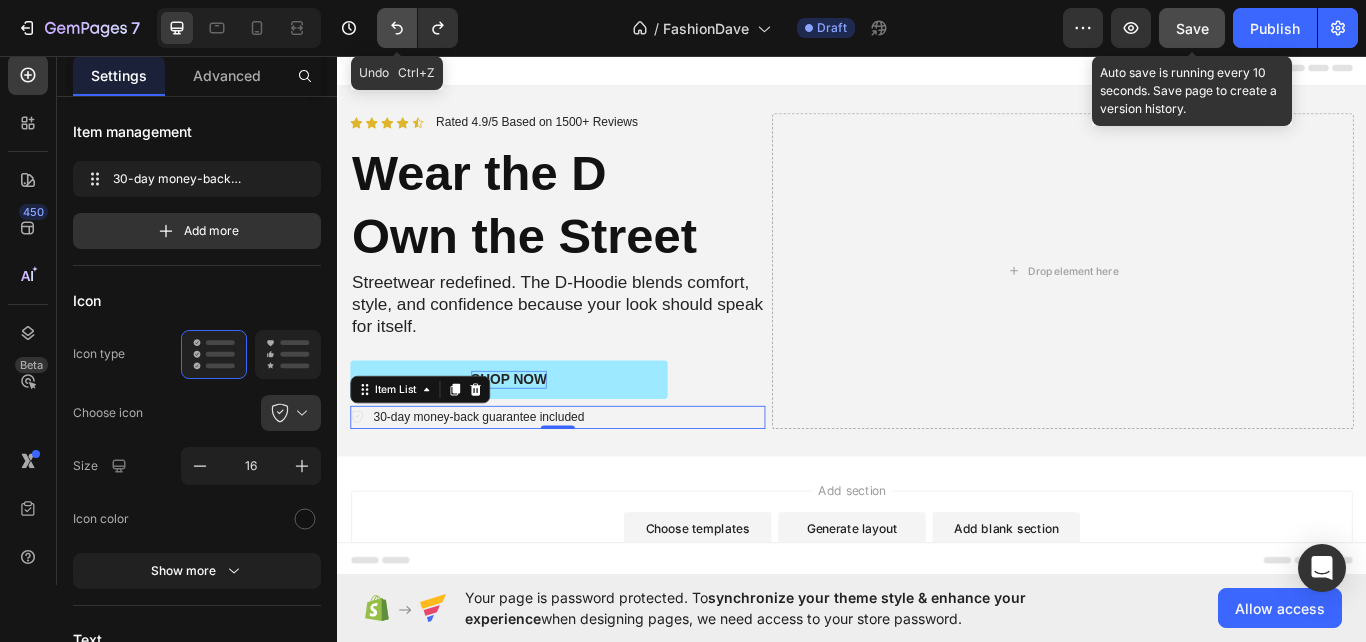 click 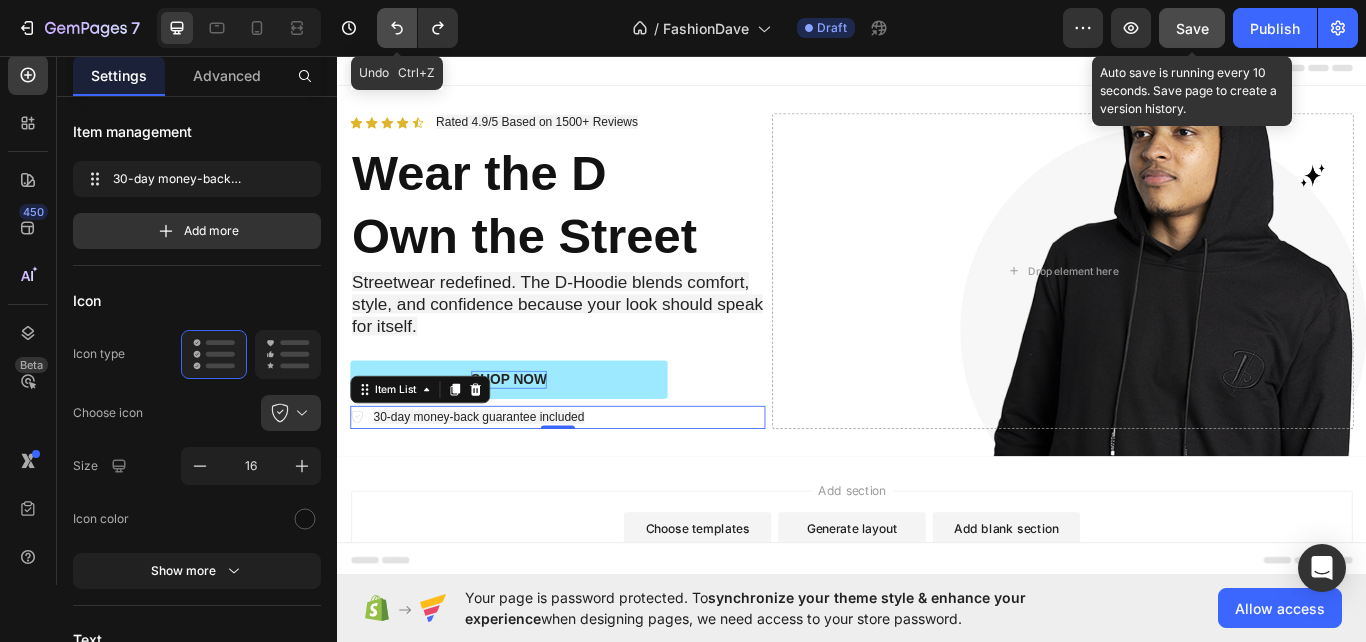 click 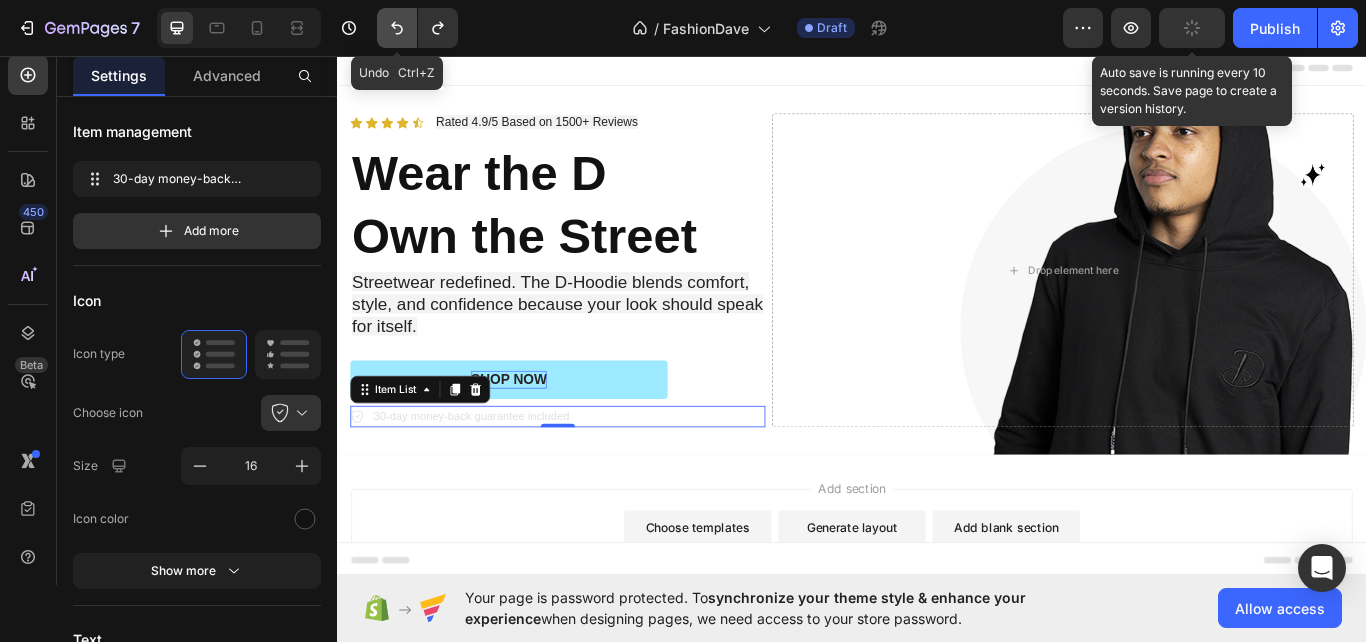 click 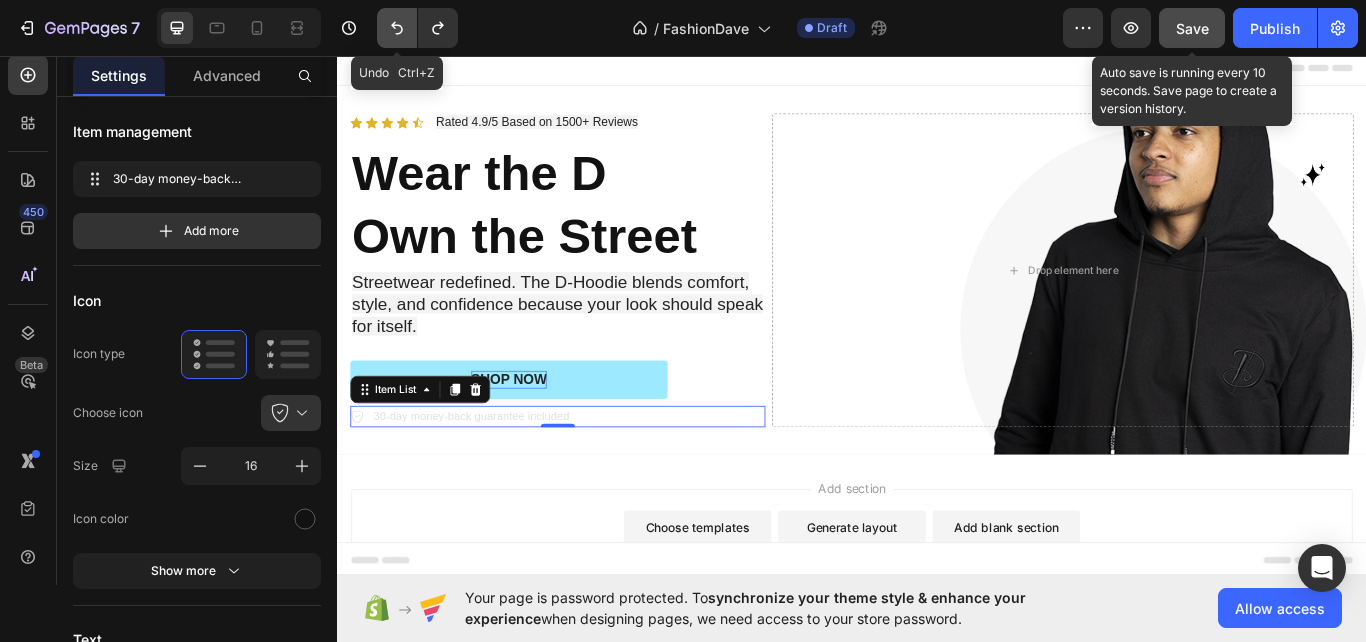 click 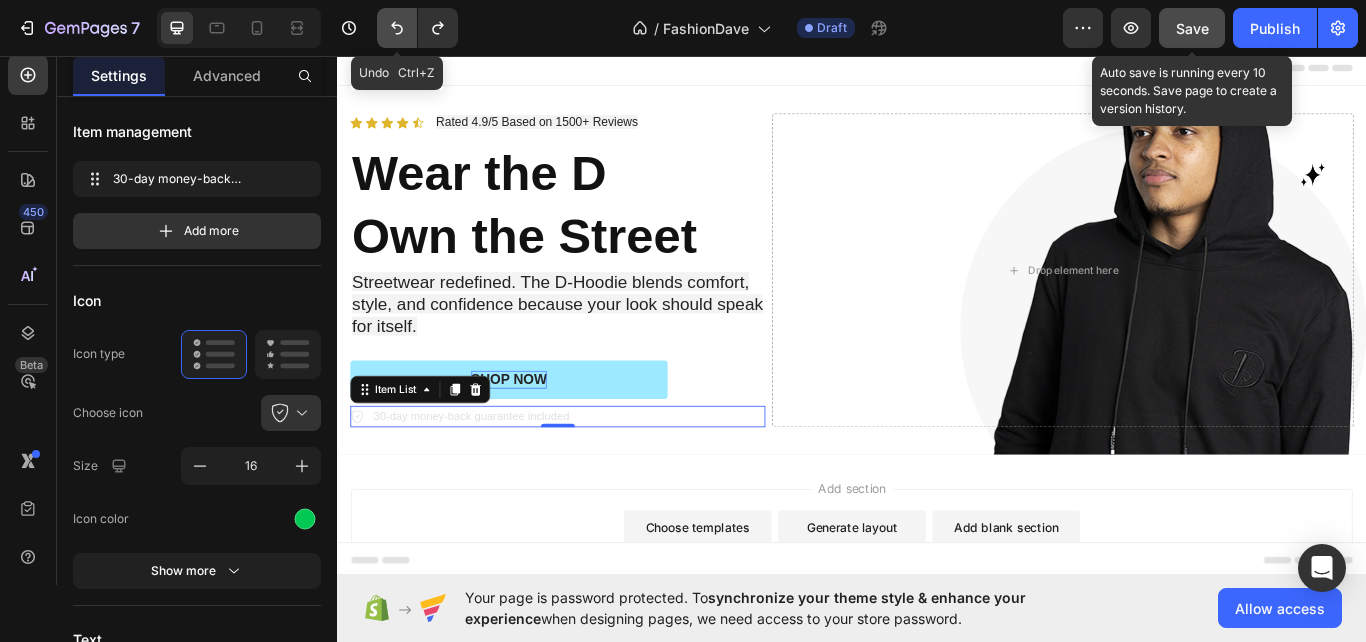 click 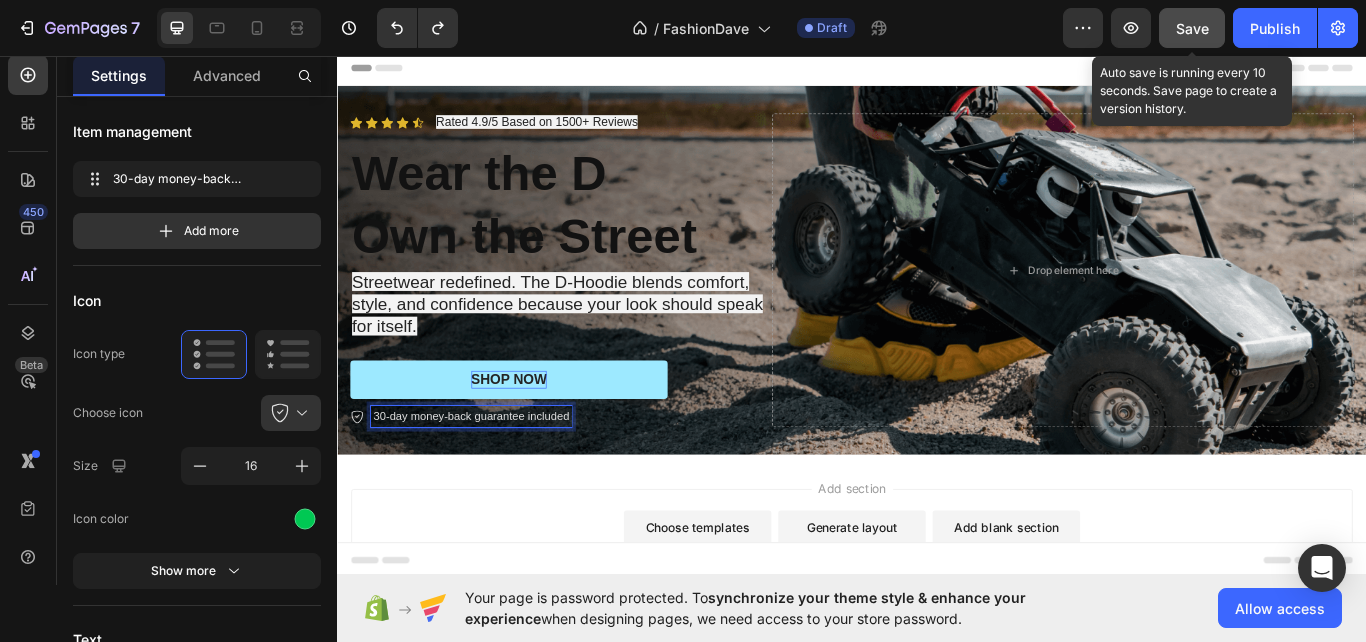 click on "30-day money-back guarantee included" at bounding box center (493, 478) 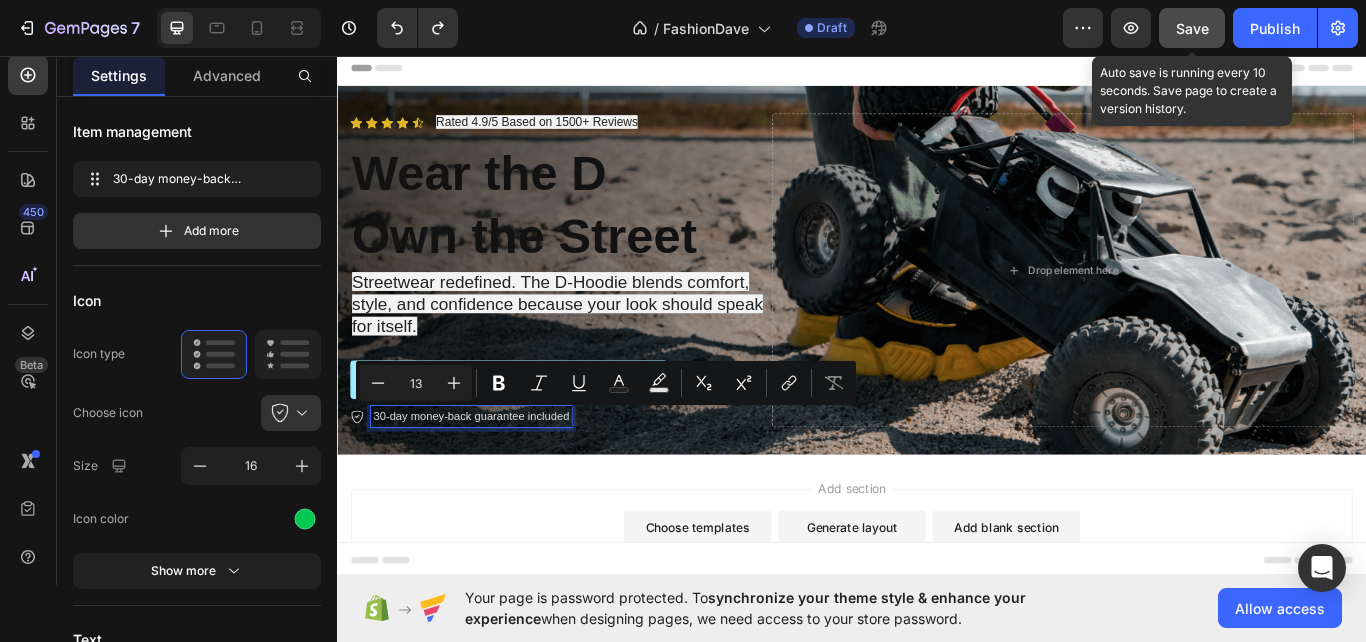 click on "30-day money-back guarantee included" at bounding box center (493, 478) 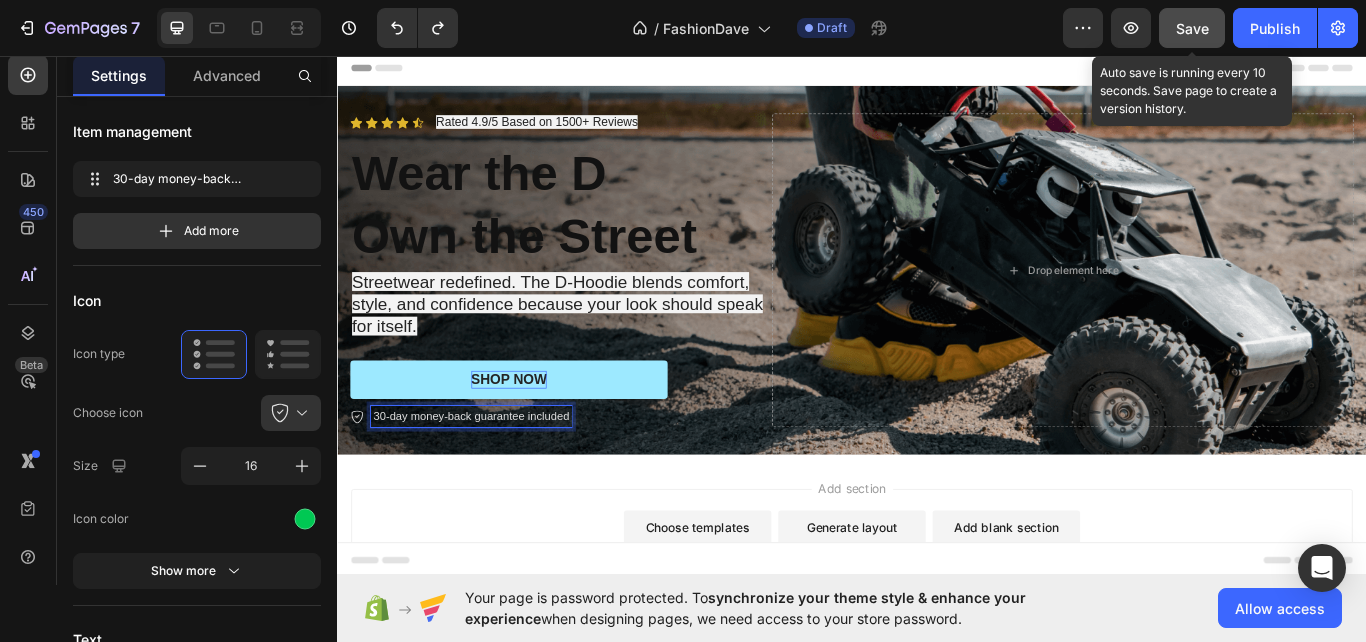click on "30-day money-back guarantee included" at bounding box center (493, 478) 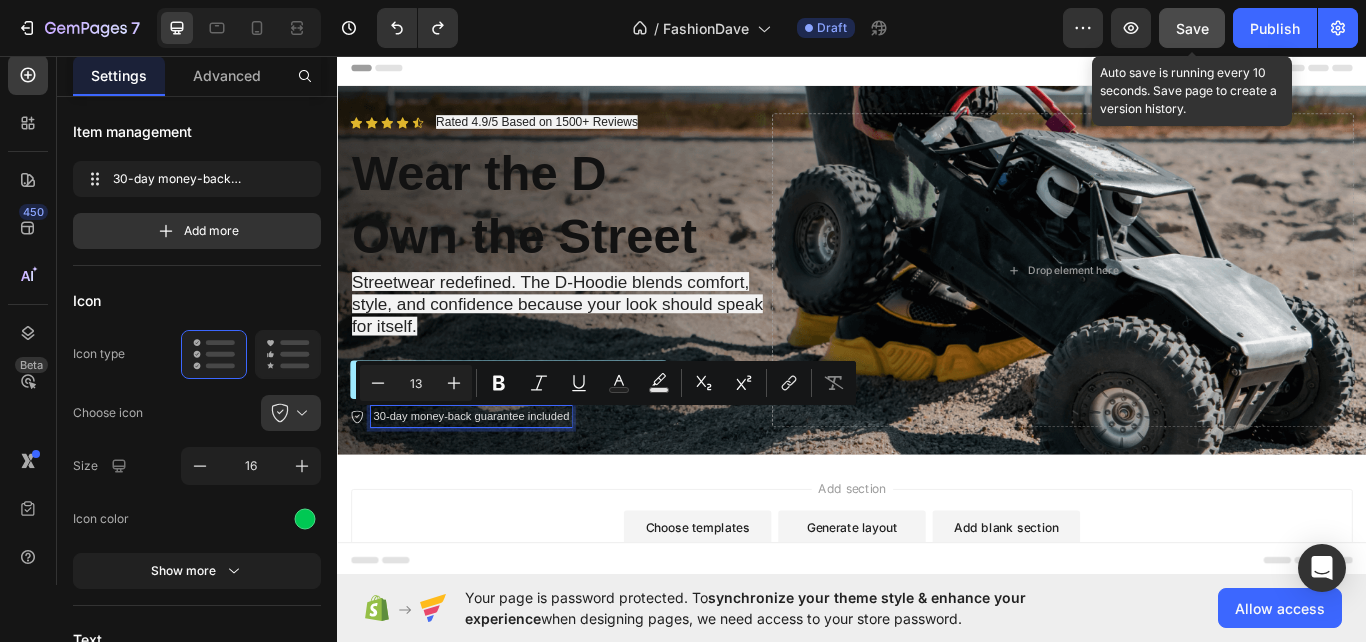 click on "30-day money-back guarantee included" at bounding box center [493, 478] 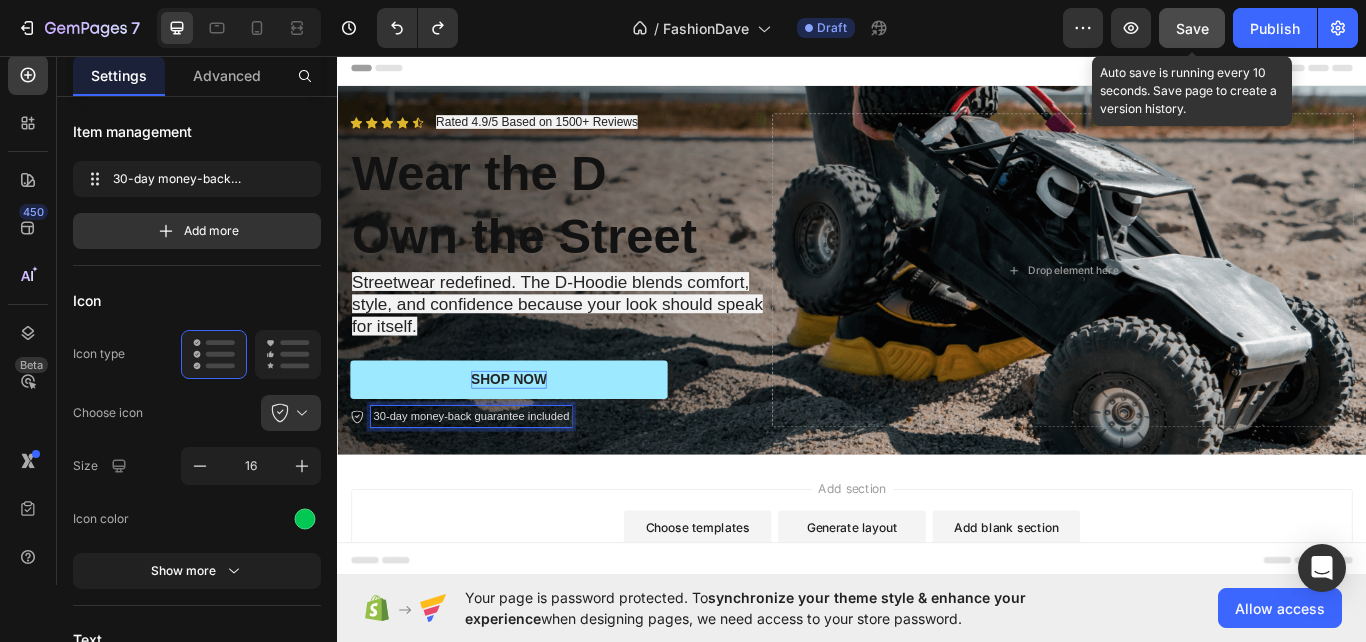 click on "30-day money-back guarantee included" at bounding box center [493, 478] 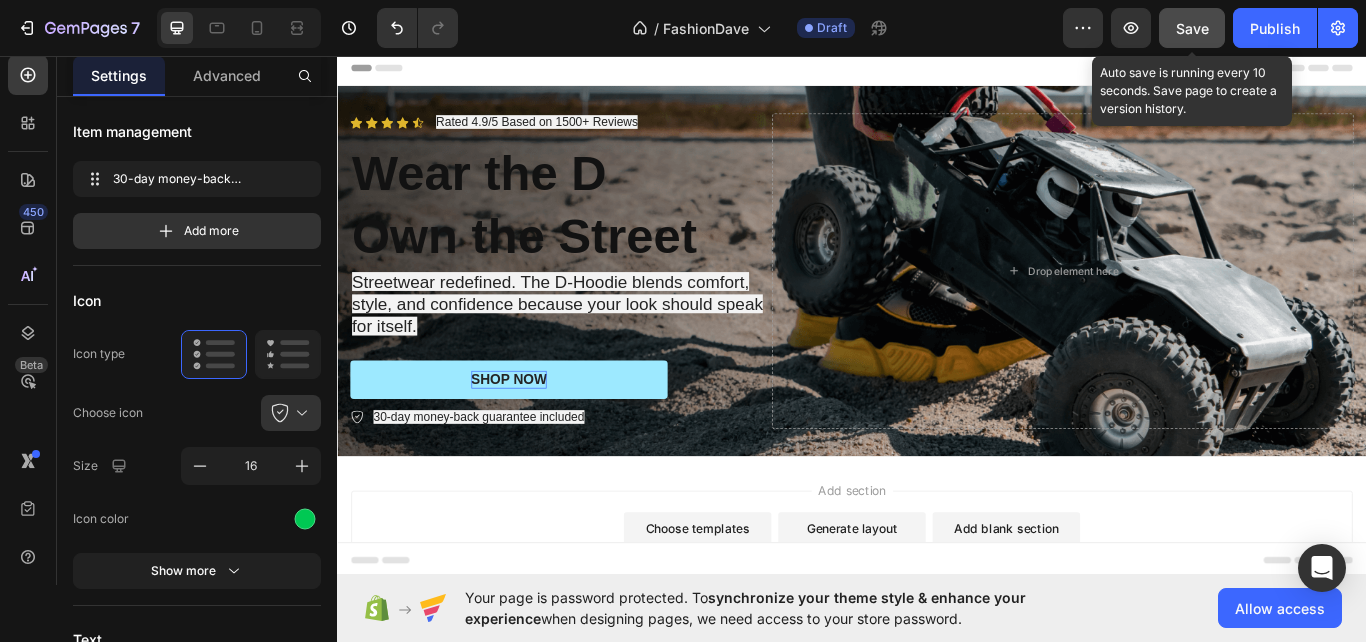 click 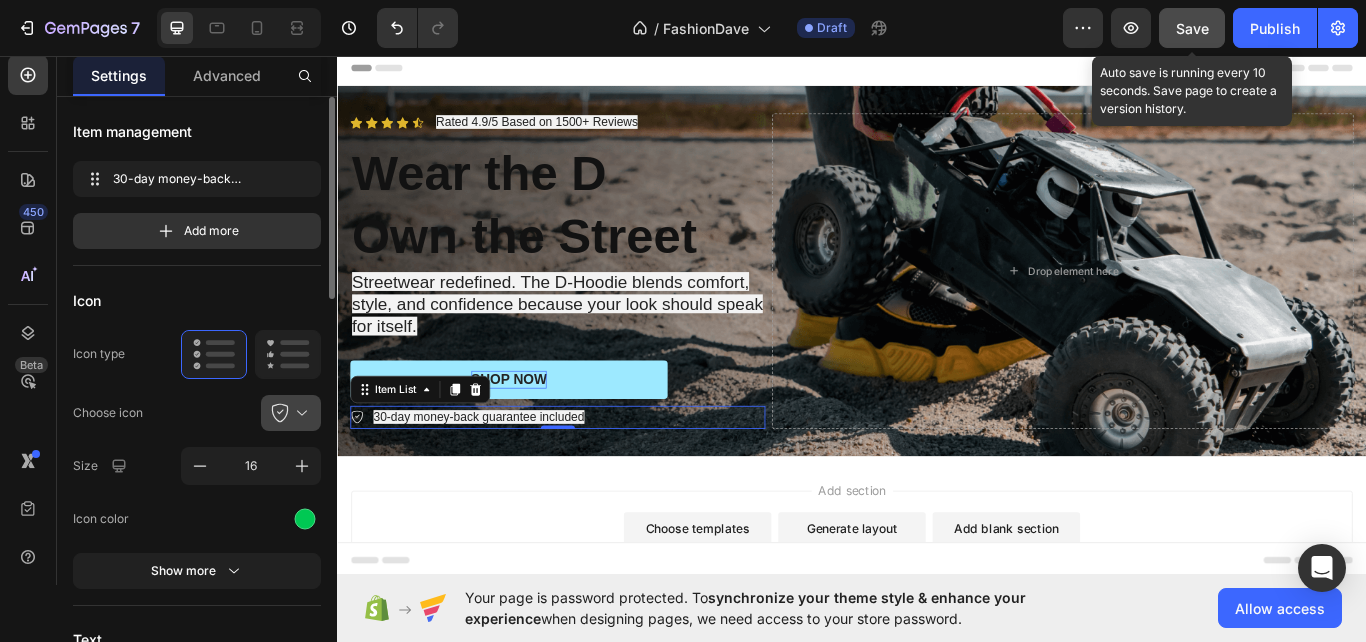 click at bounding box center (299, 413) 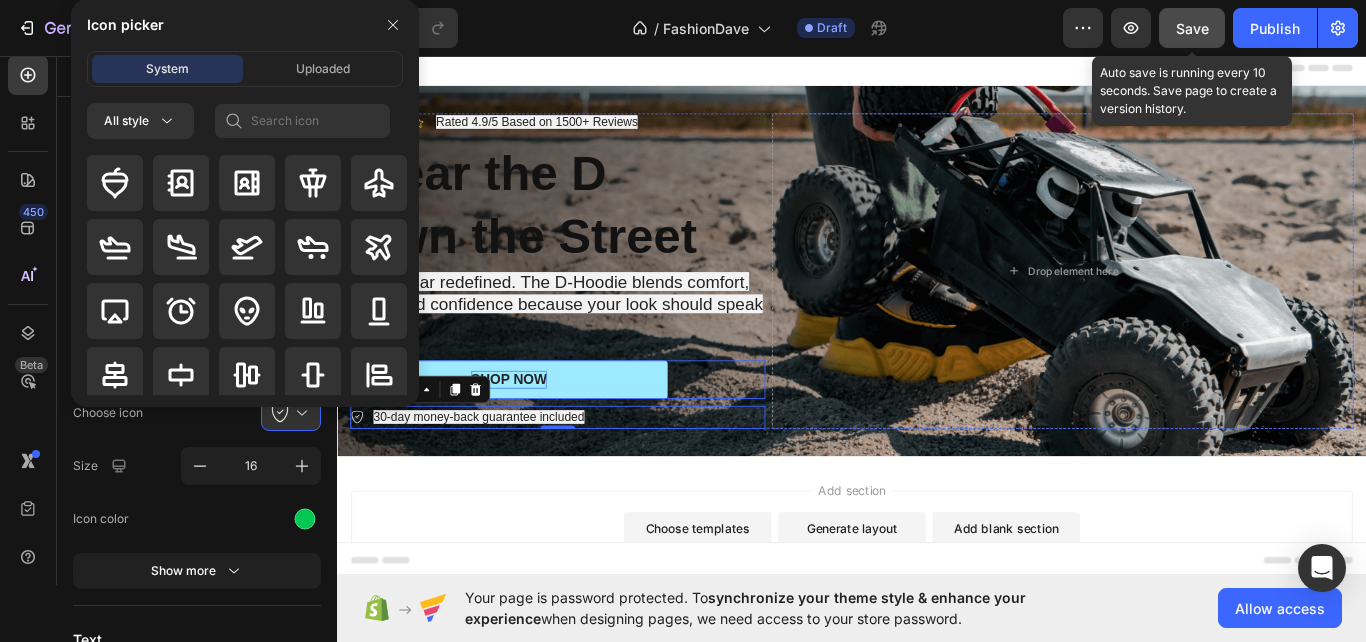 click on "SHOP NOW" at bounding box center [537, 434] 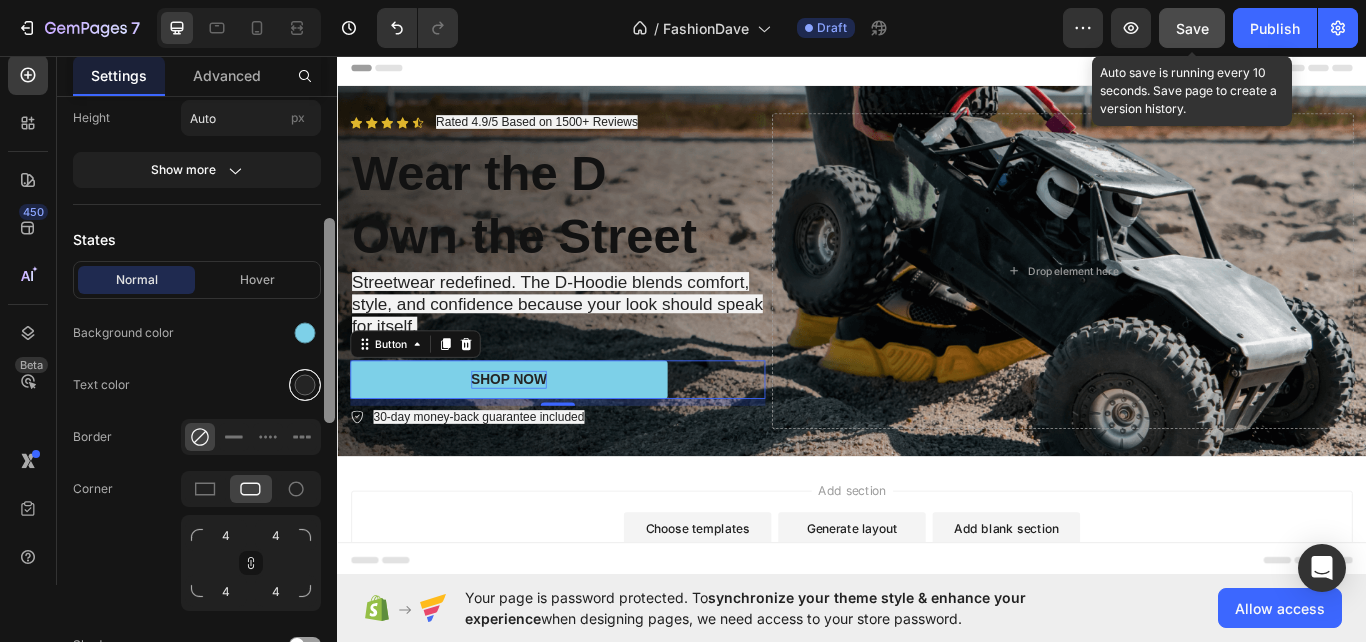 scroll, scrollTop: 344, scrollLeft: 0, axis: vertical 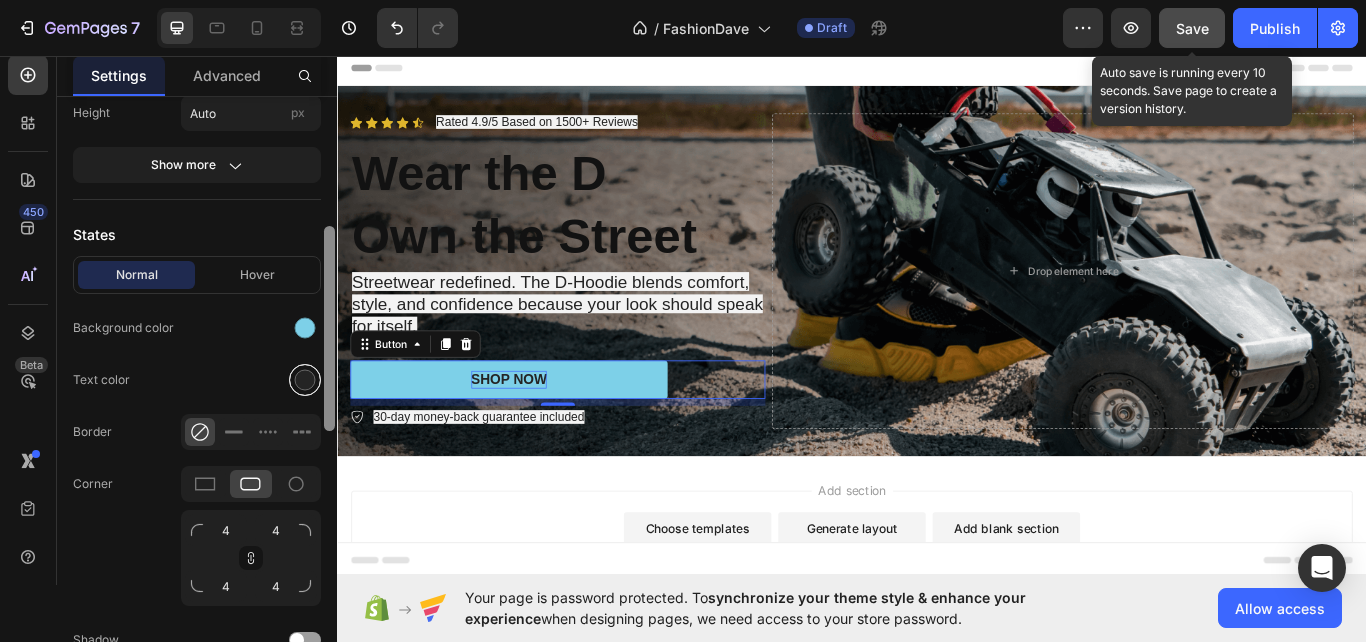 drag, startPoint x: 325, startPoint y: 267, endPoint x: 312, endPoint y: 397, distance: 130.64838 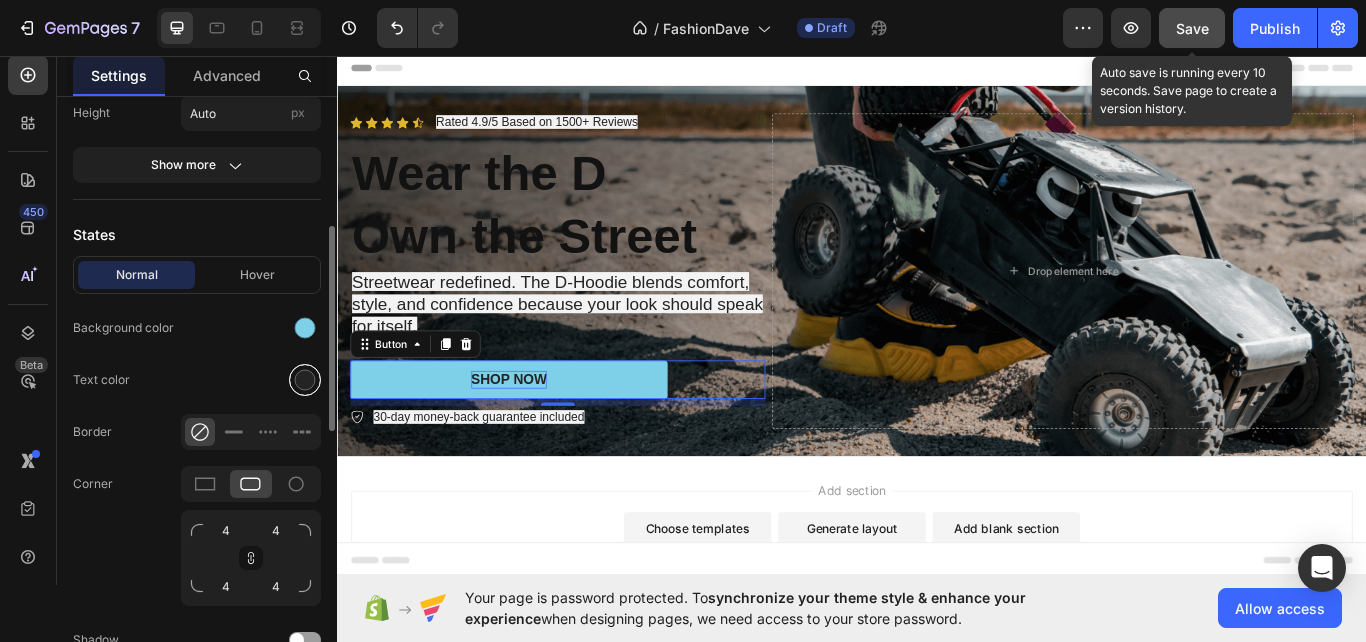 click at bounding box center [305, 380] 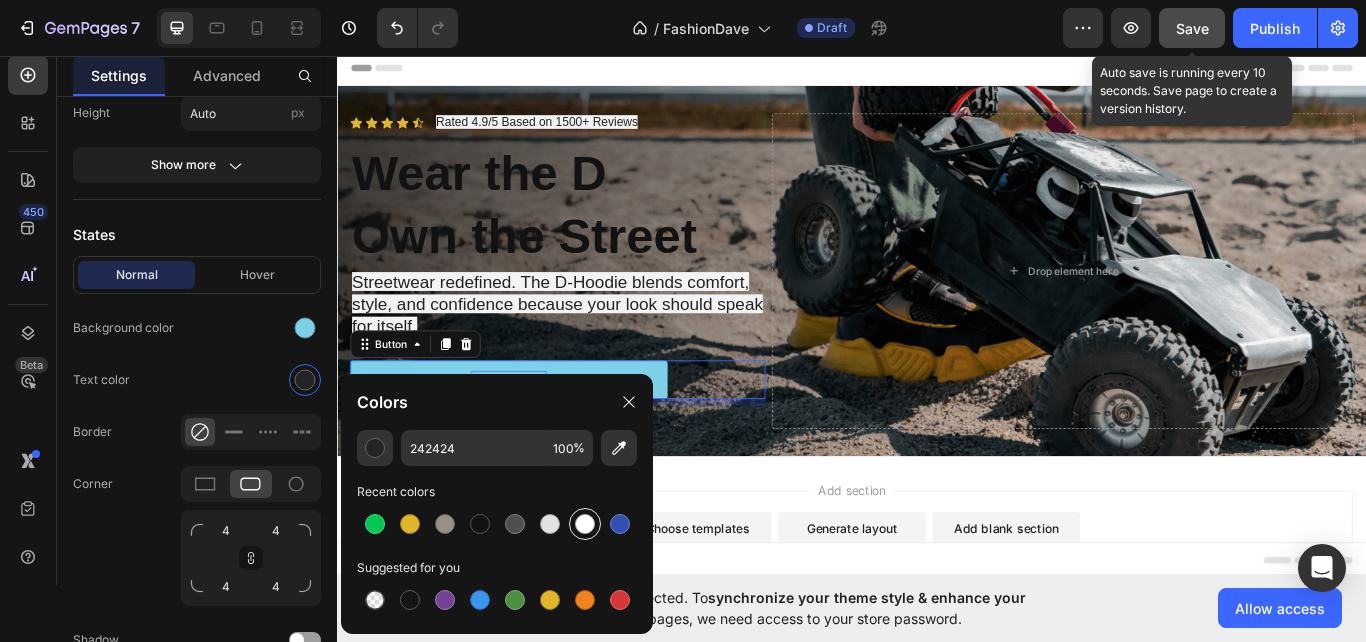 click at bounding box center (585, 524) 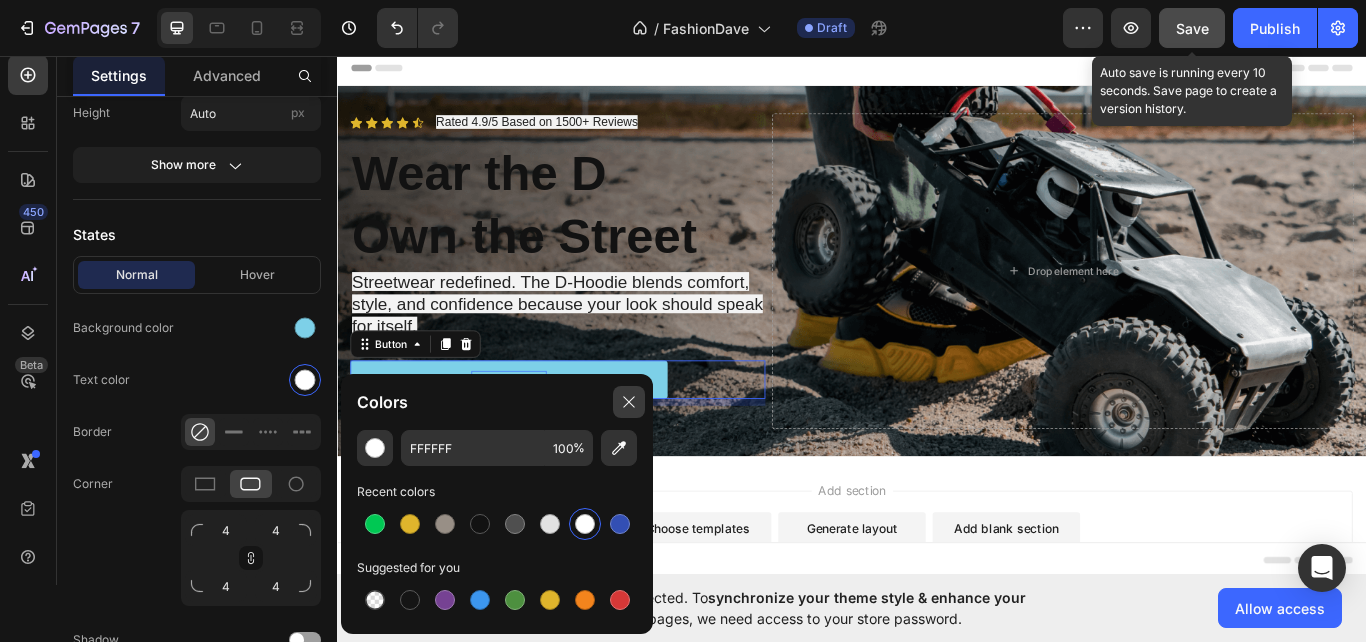 click 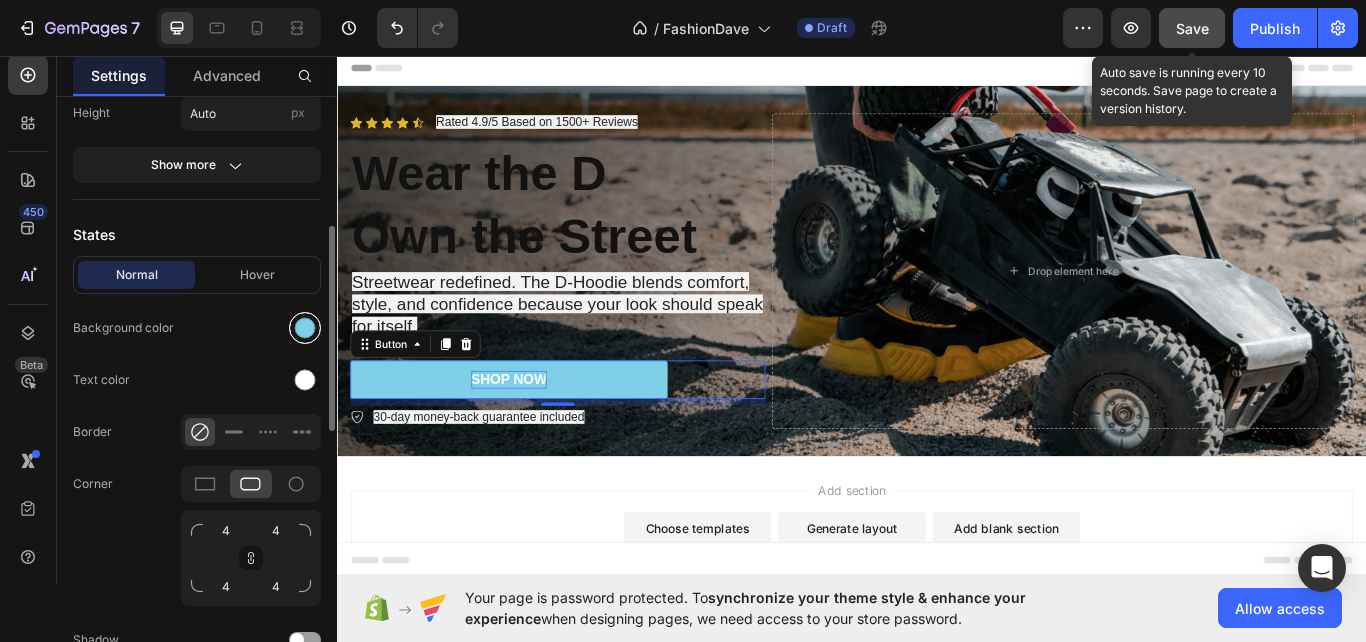 click at bounding box center [305, 328] 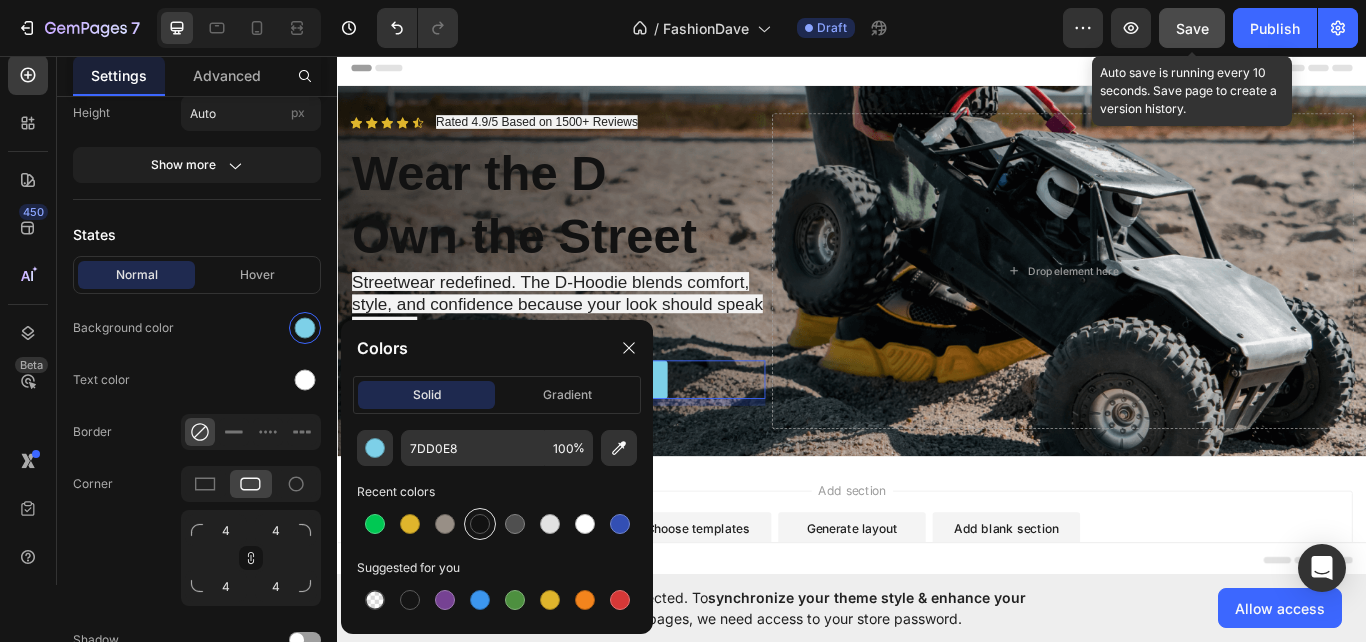 click at bounding box center [480, 524] 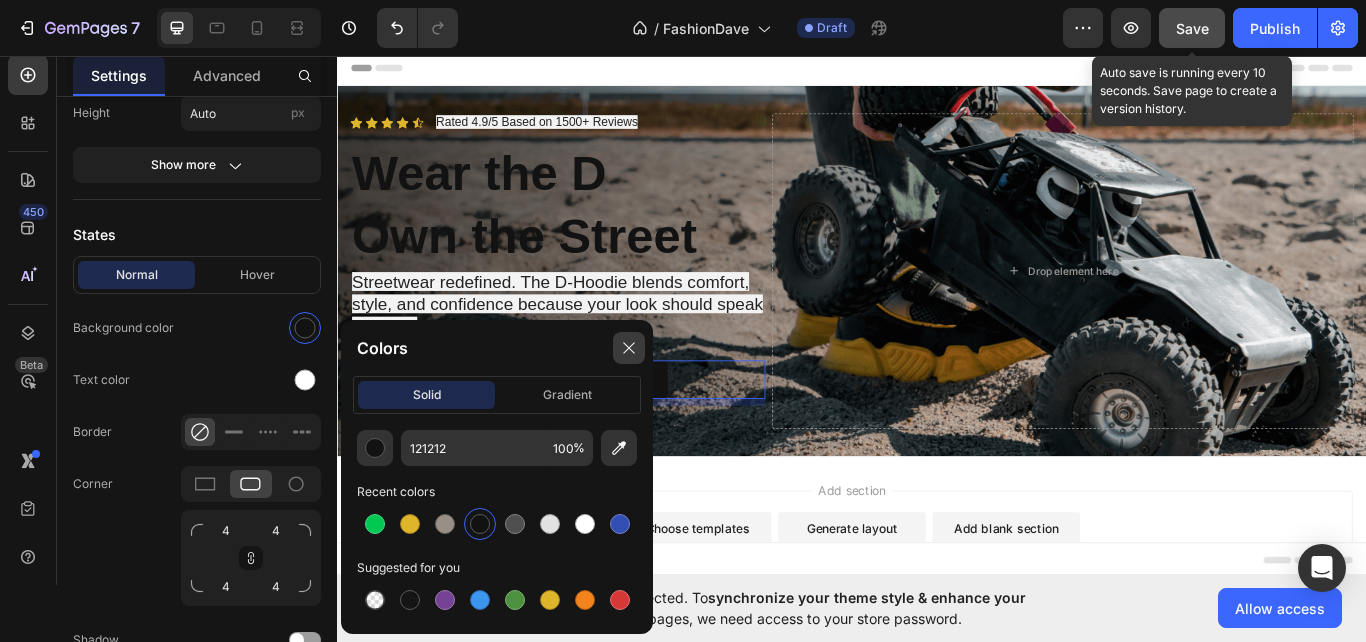 click 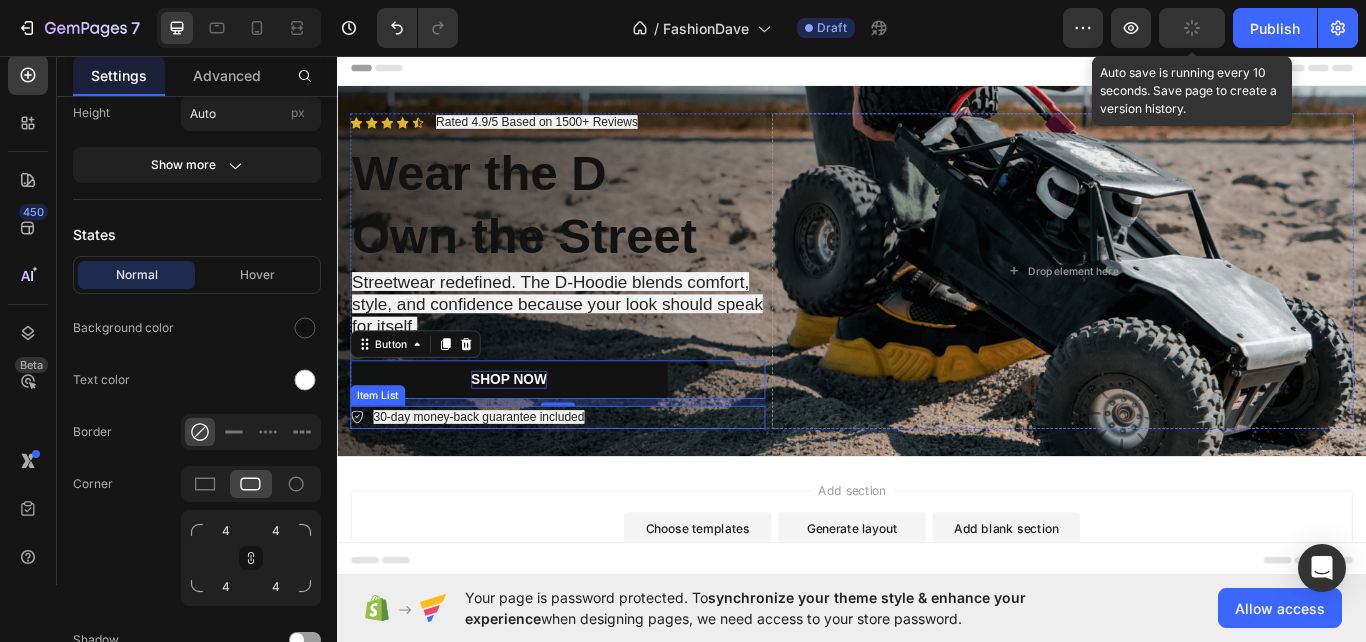 click 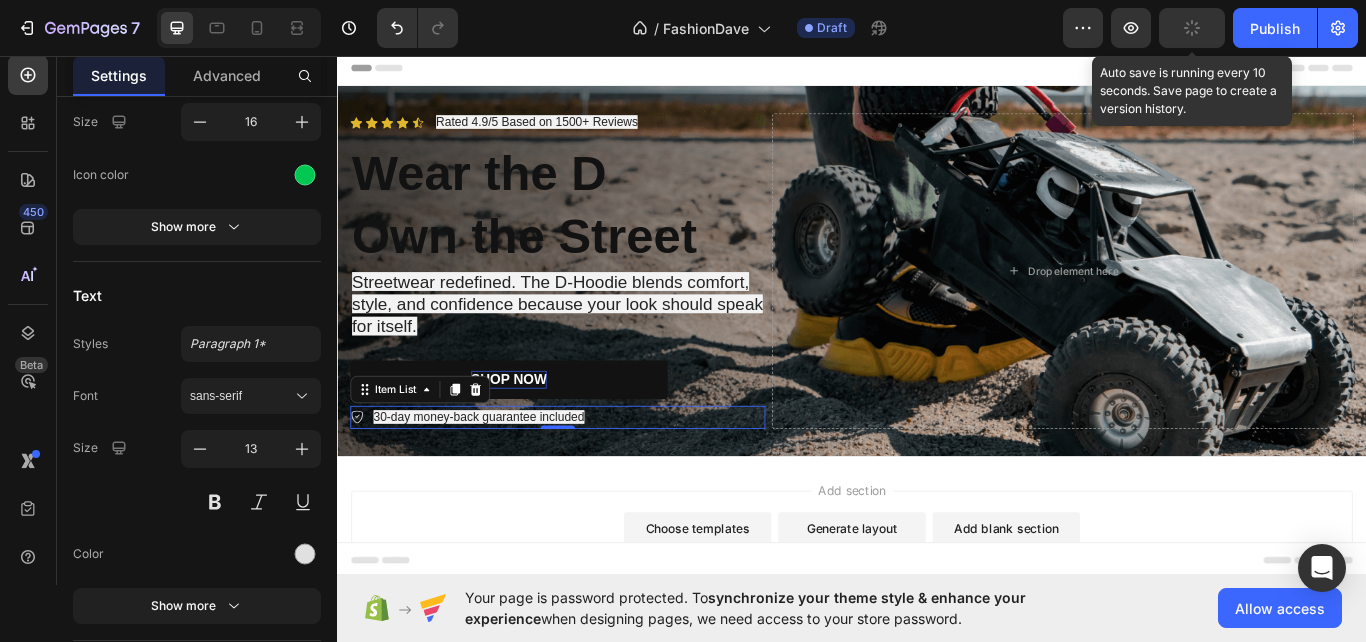 scroll, scrollTop: 0, scrollLeft: 0, axis: both 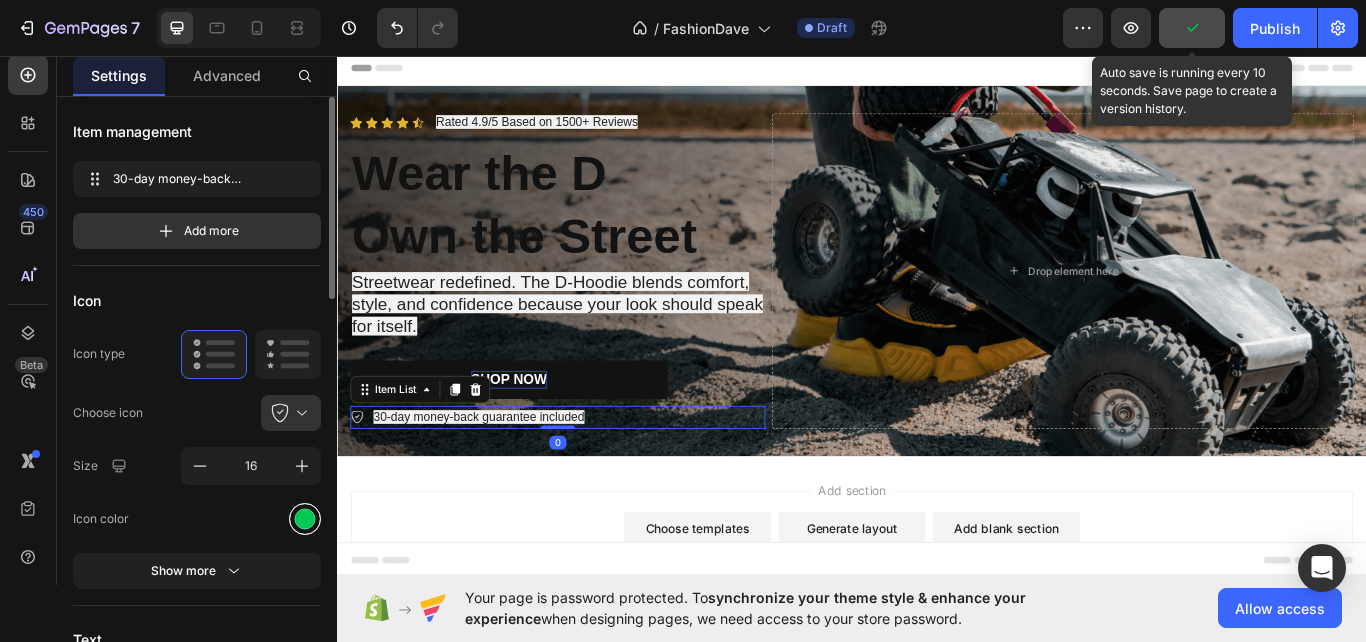 click at bounding box center [305, 518] 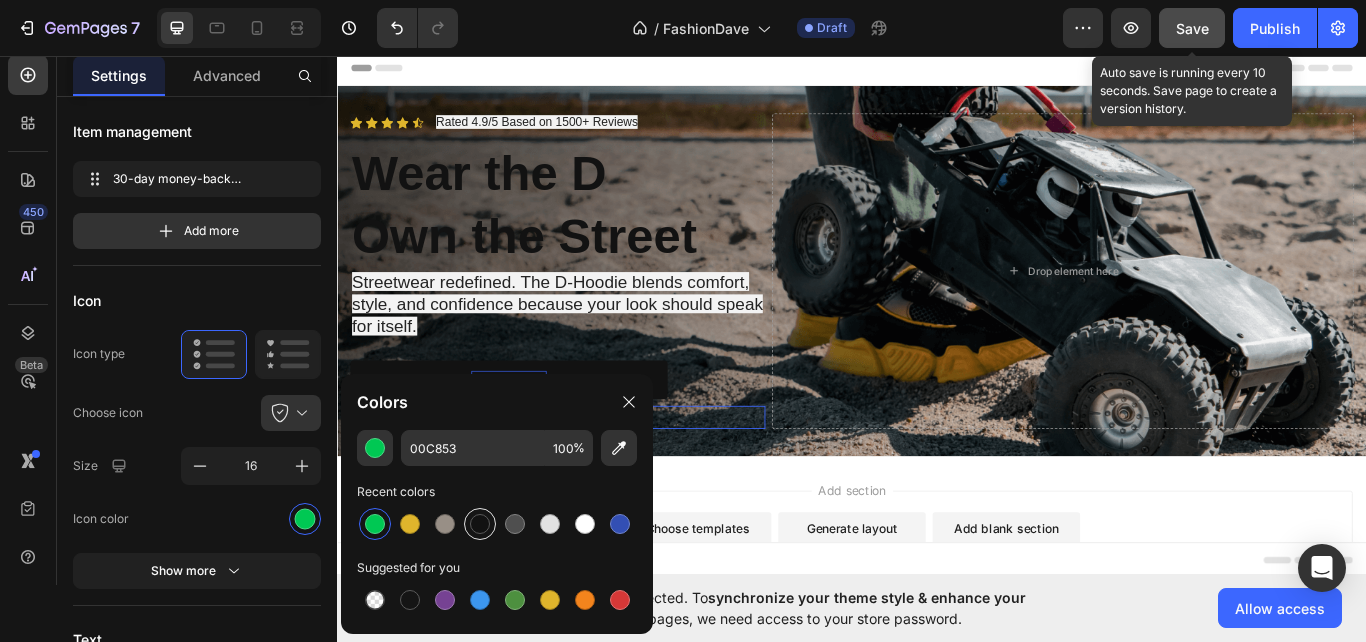 click at bounding box center (480, 524) 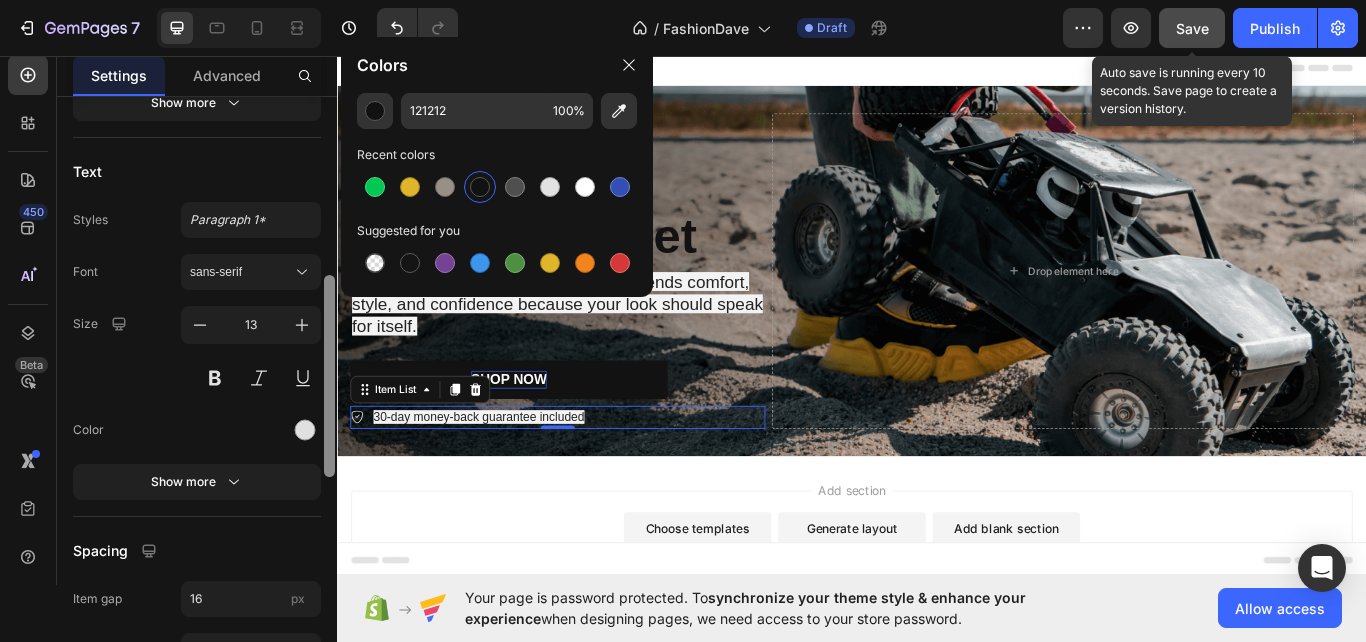 scroll, scrollTop: 466, scrollLeft: 0, axis: vertical 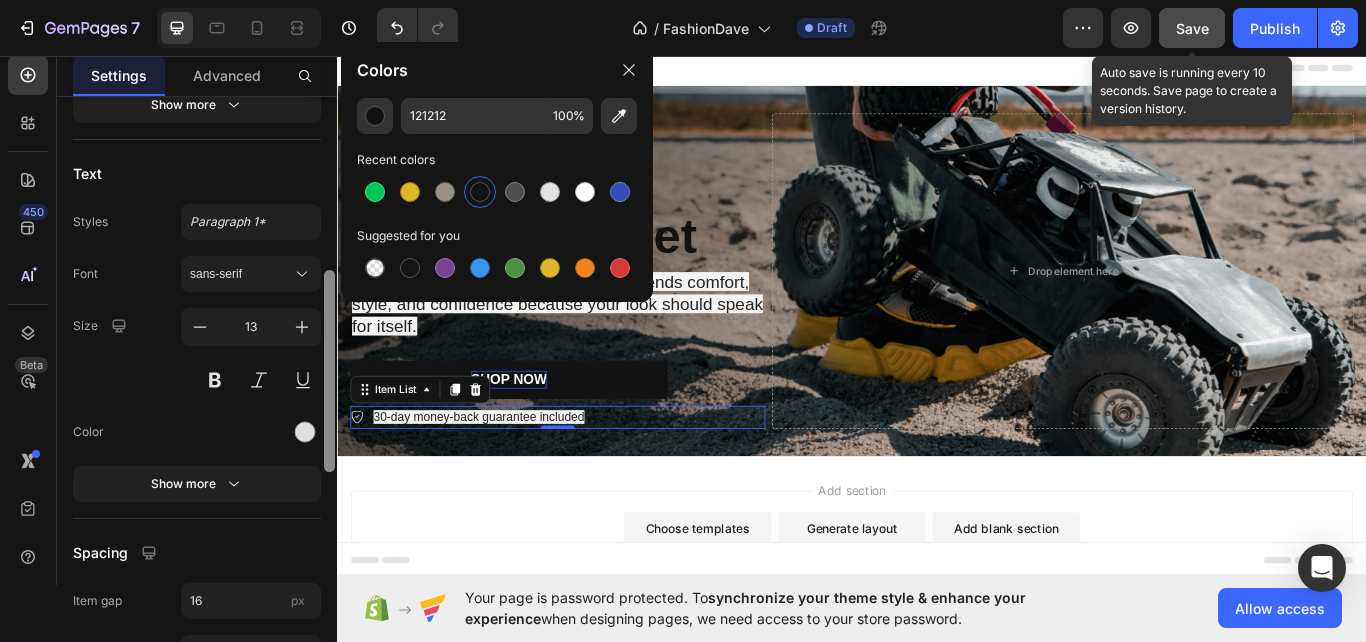 drag, startPoint x: 330, startPoint y: 278, endPoint x: 305, endPoint y: 451, distance: 174.79703 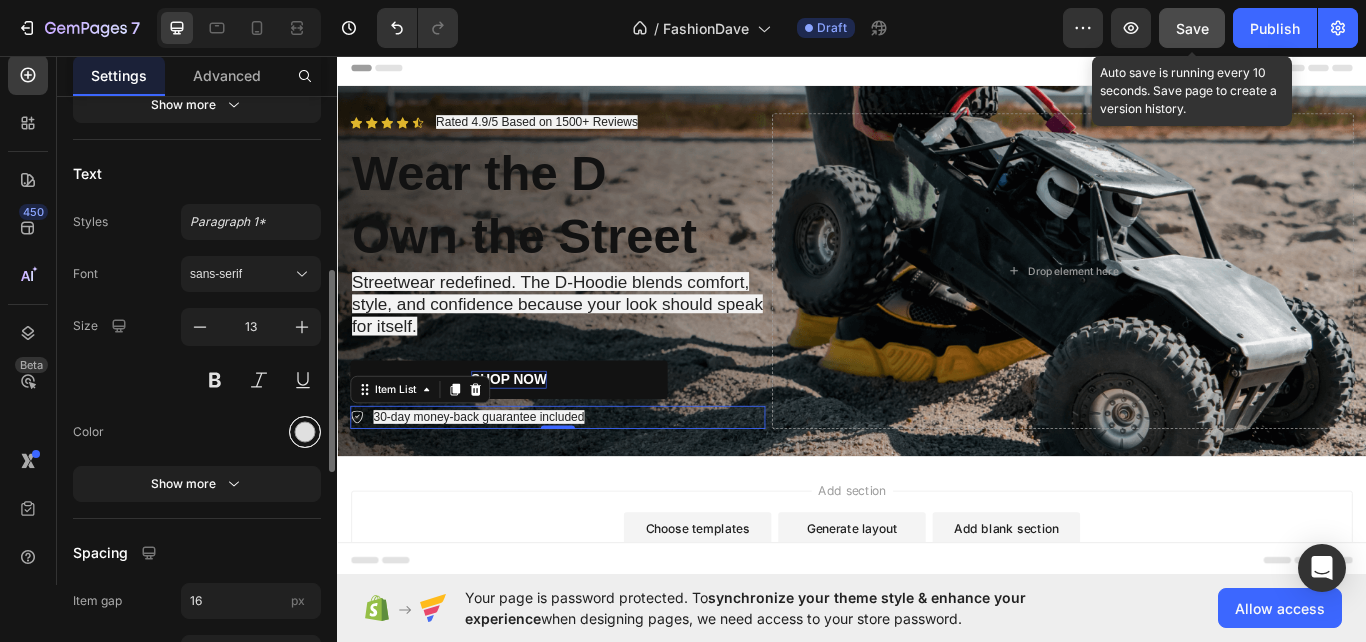 click at bounding box center [305, 431] 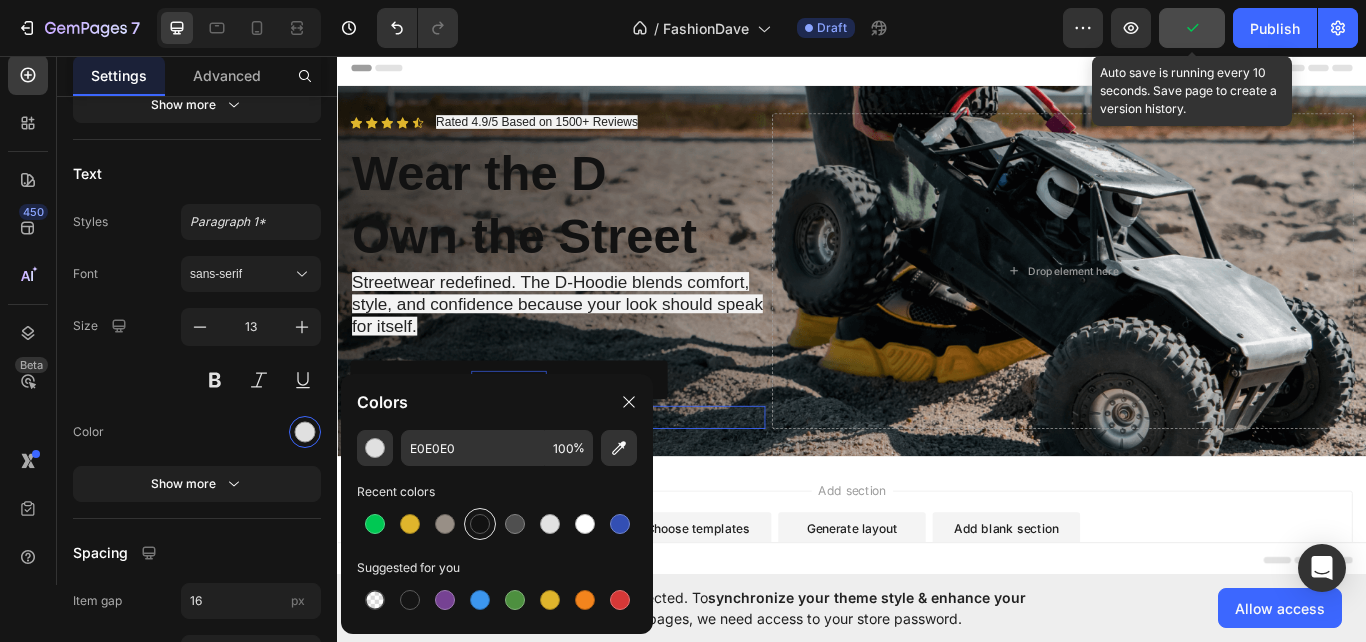 click at bounding box center [480, 524] 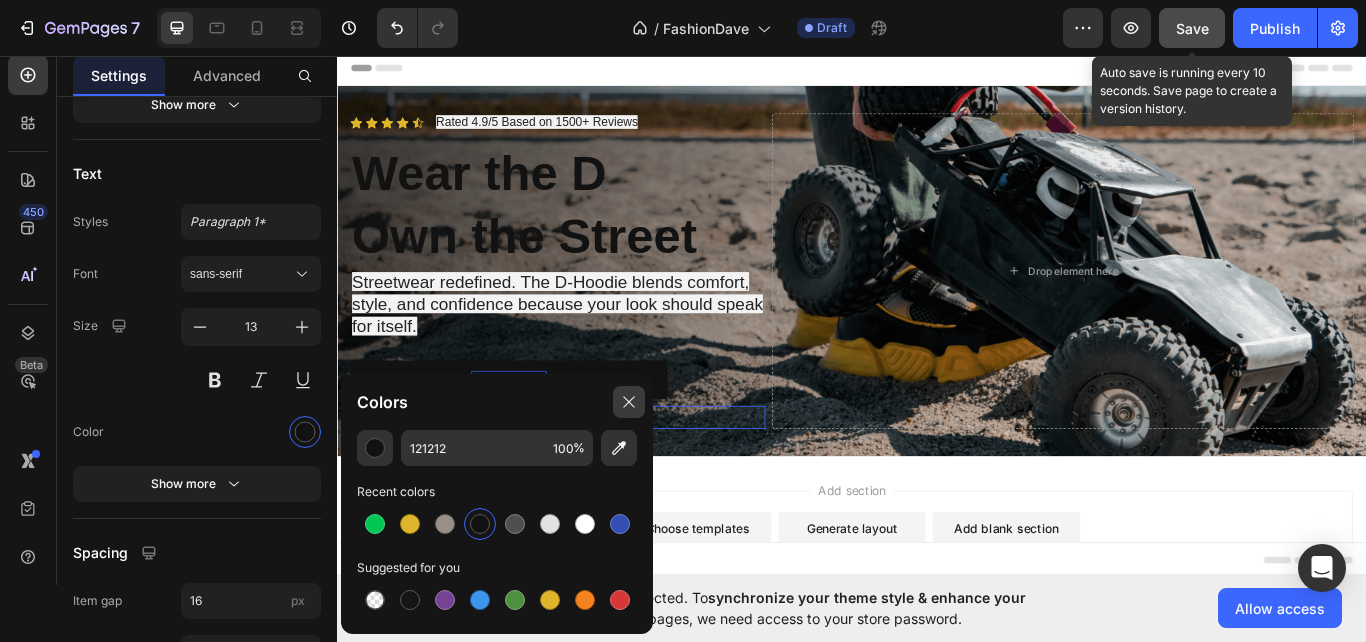 click 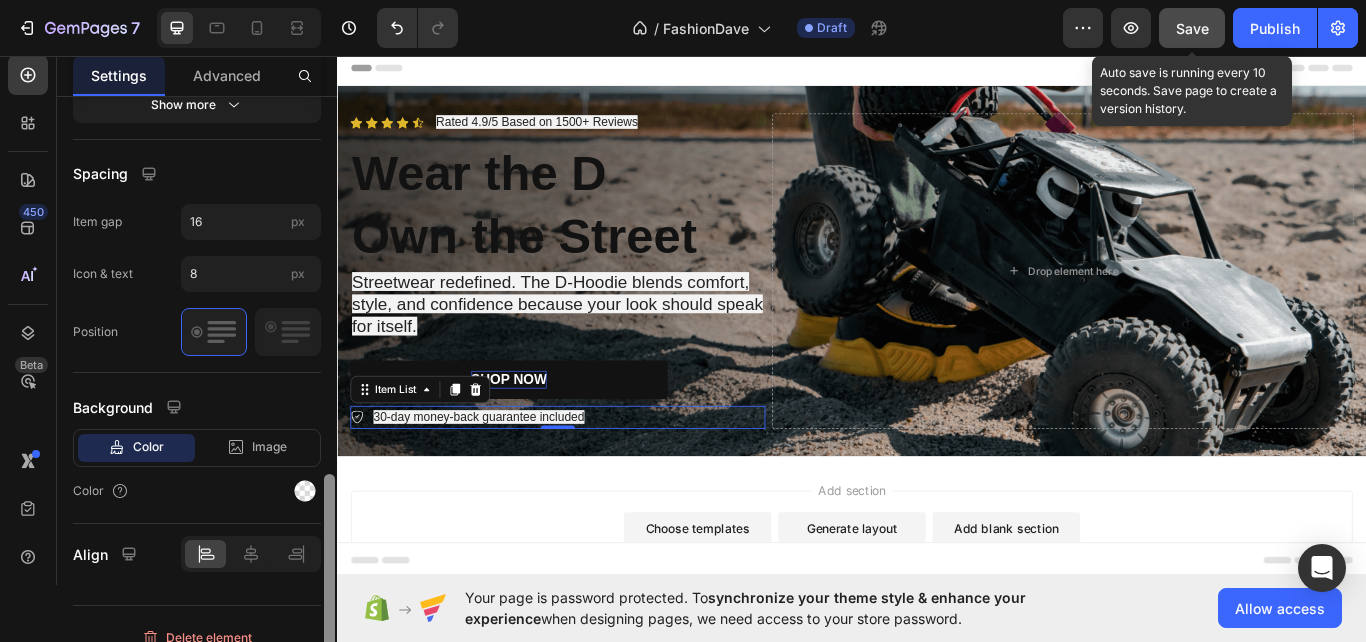 scroll, scrollTop: 891, scrollLeft: 0, axis: vertical 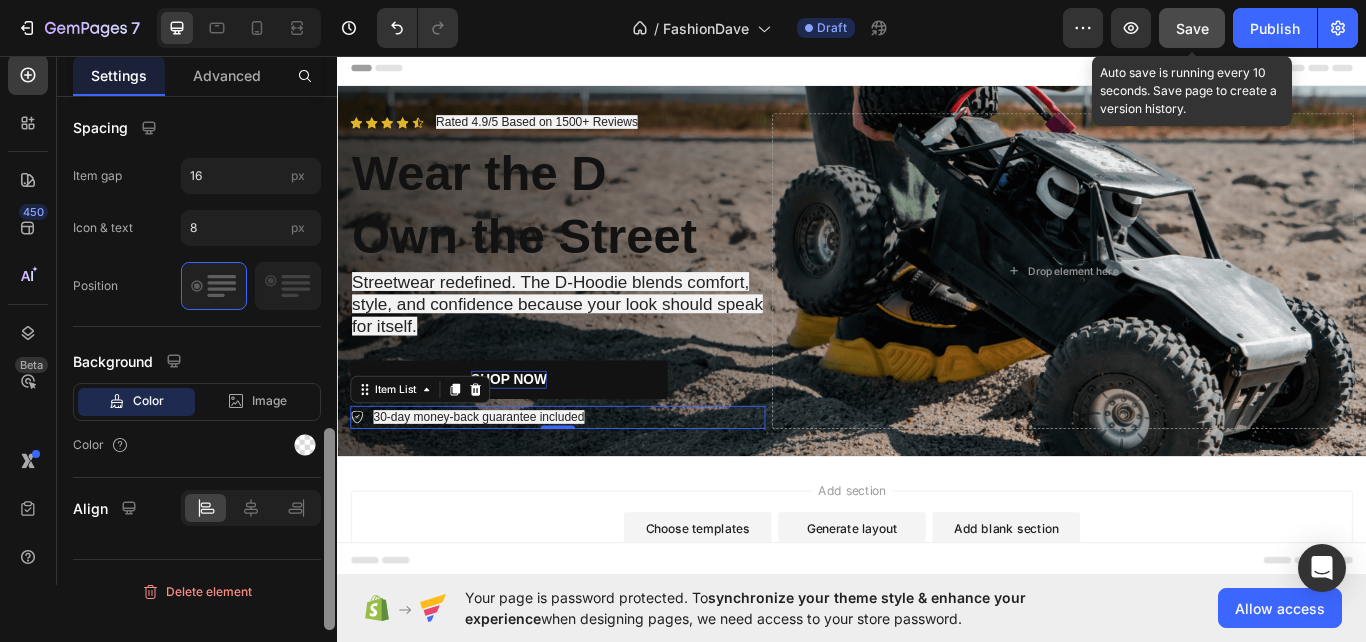 drag, startPoint x: 330, startPoint y: 367, endPoint x: 325, endPoint y: 525, distance: 158.0791 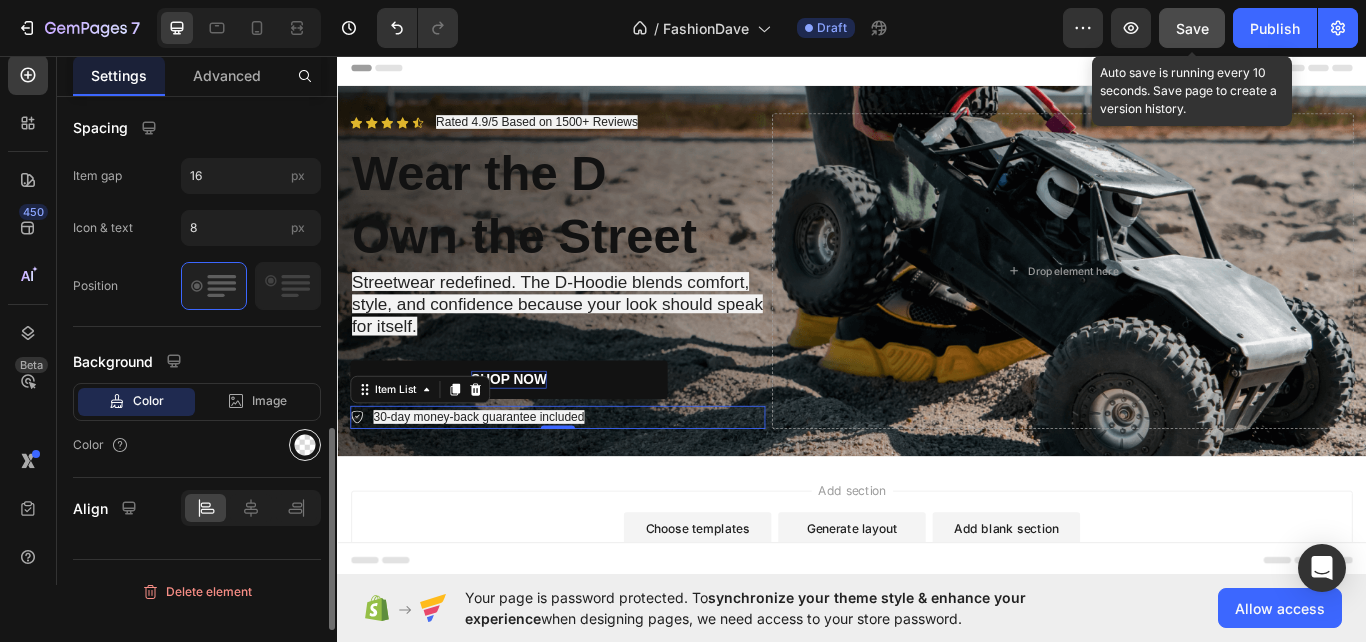 click at bounding box center [305, 445] 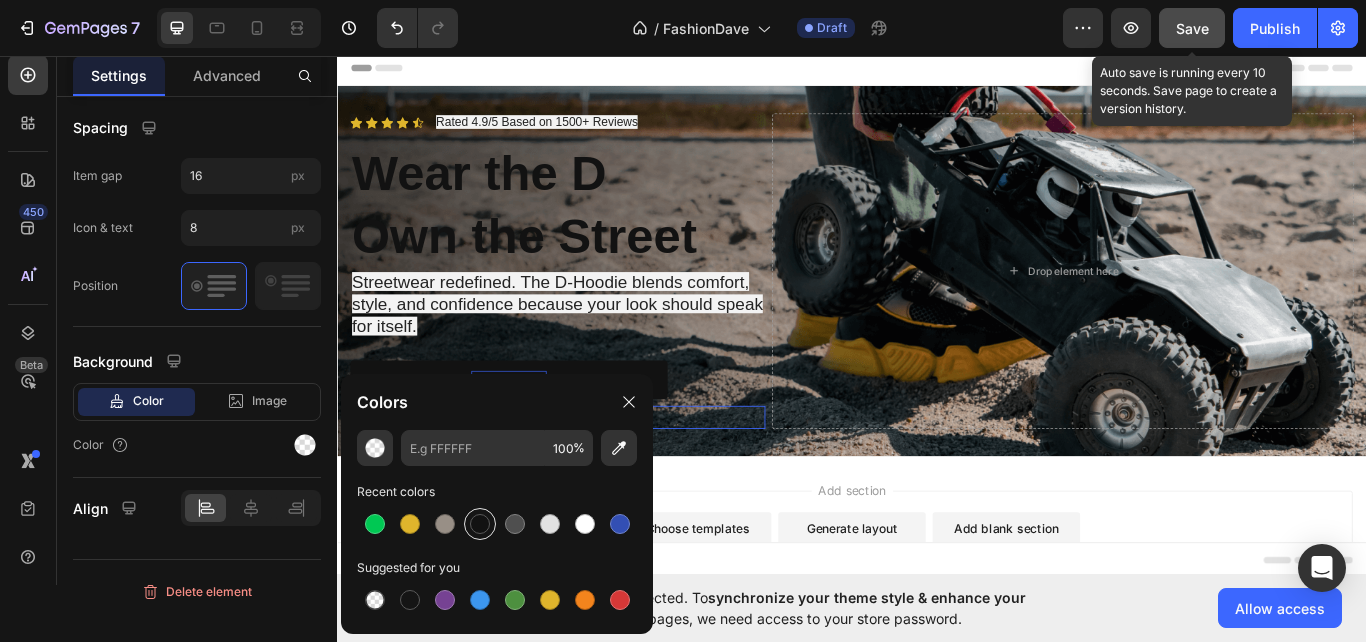 click at bounding box center (480, 524) 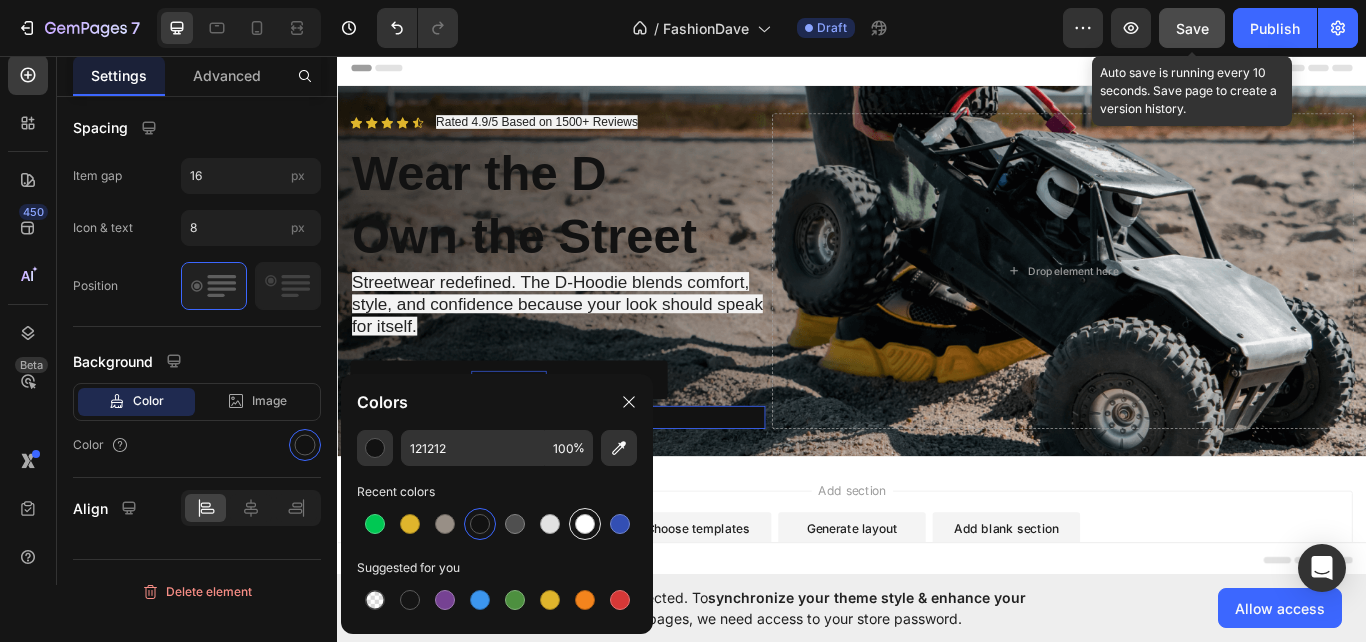 click at bounding box center [585, 524] 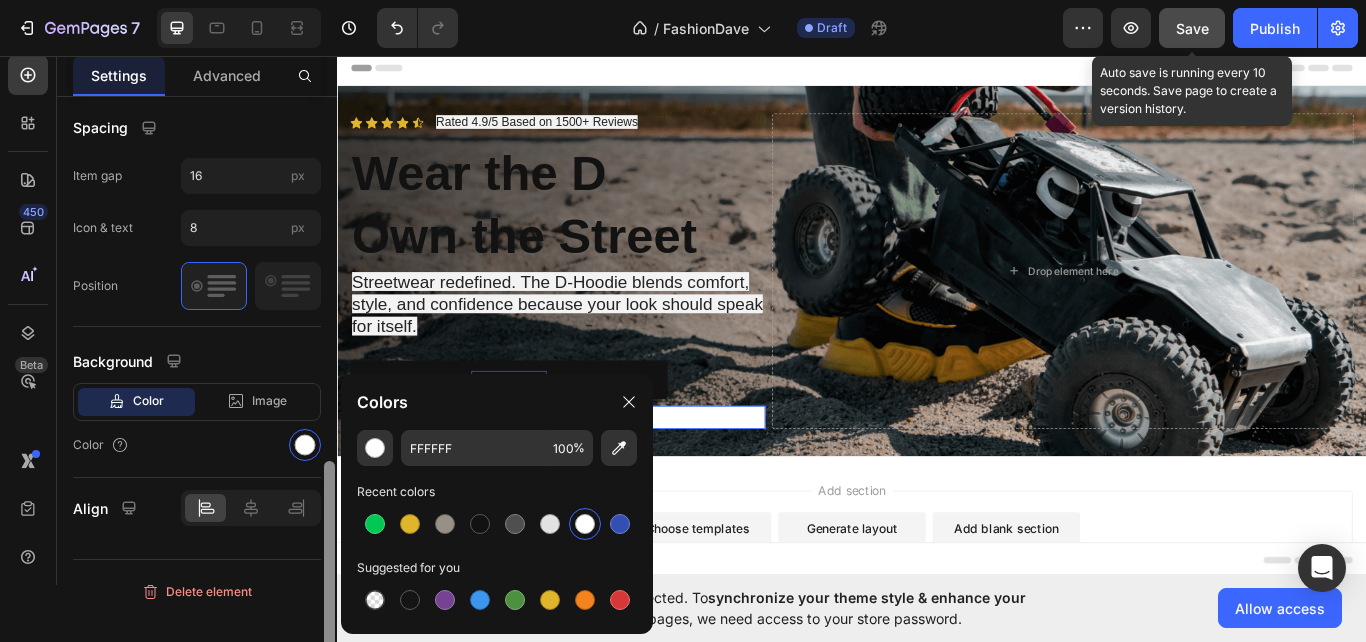 scroll, scrollTop: 923, scrollLeft: 0, axis: vertical 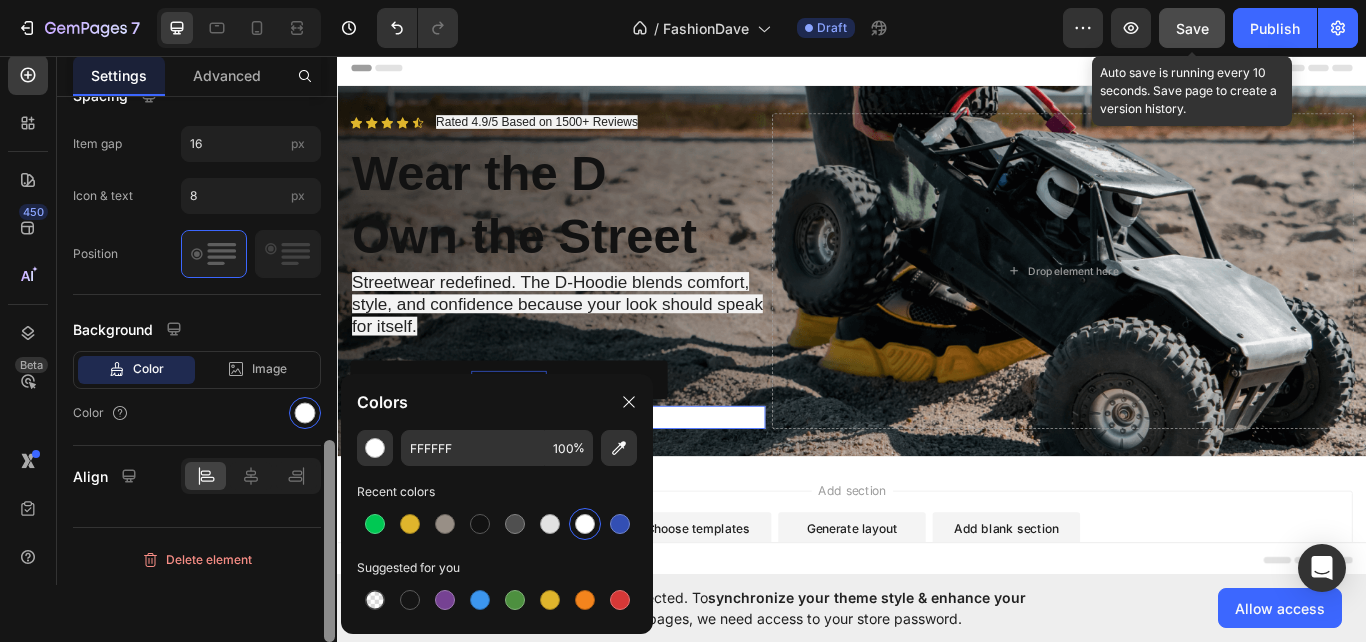 drag, startPoint x: 330, startPoint y: 446, endPoint x: 326, endPoint y: 480, distance: 34.234486 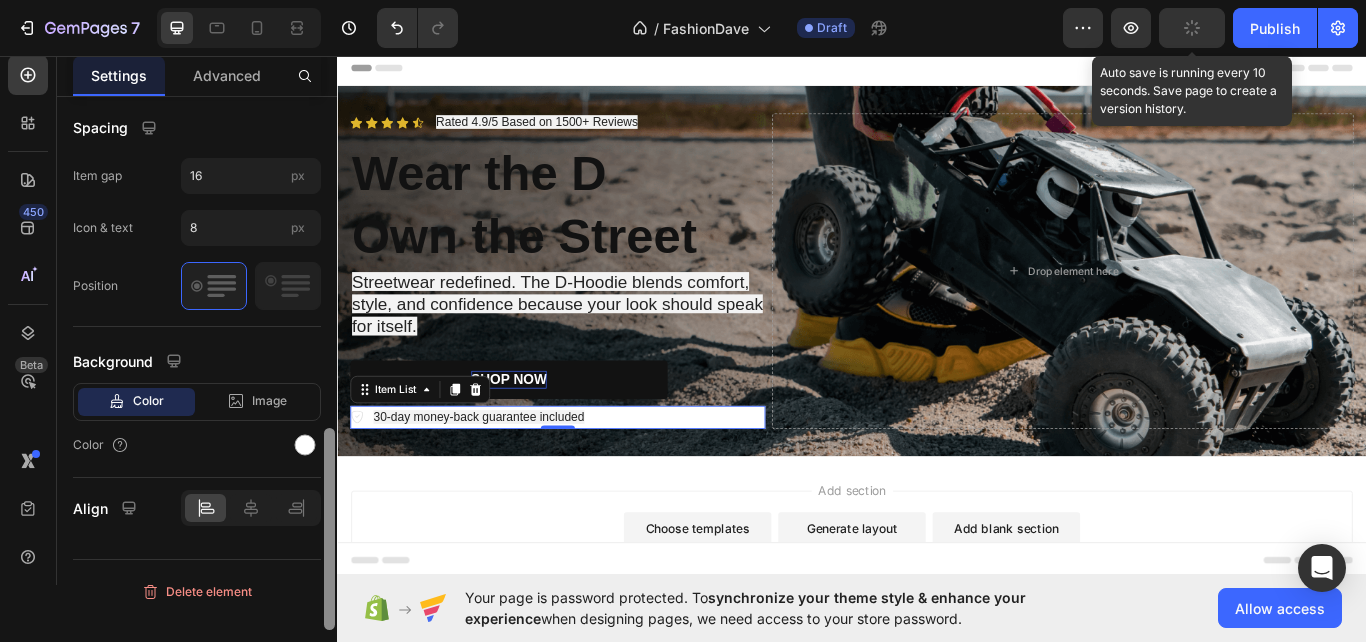 scroll, scrollTop: 923, scrollLeft: 0, axis: vertical 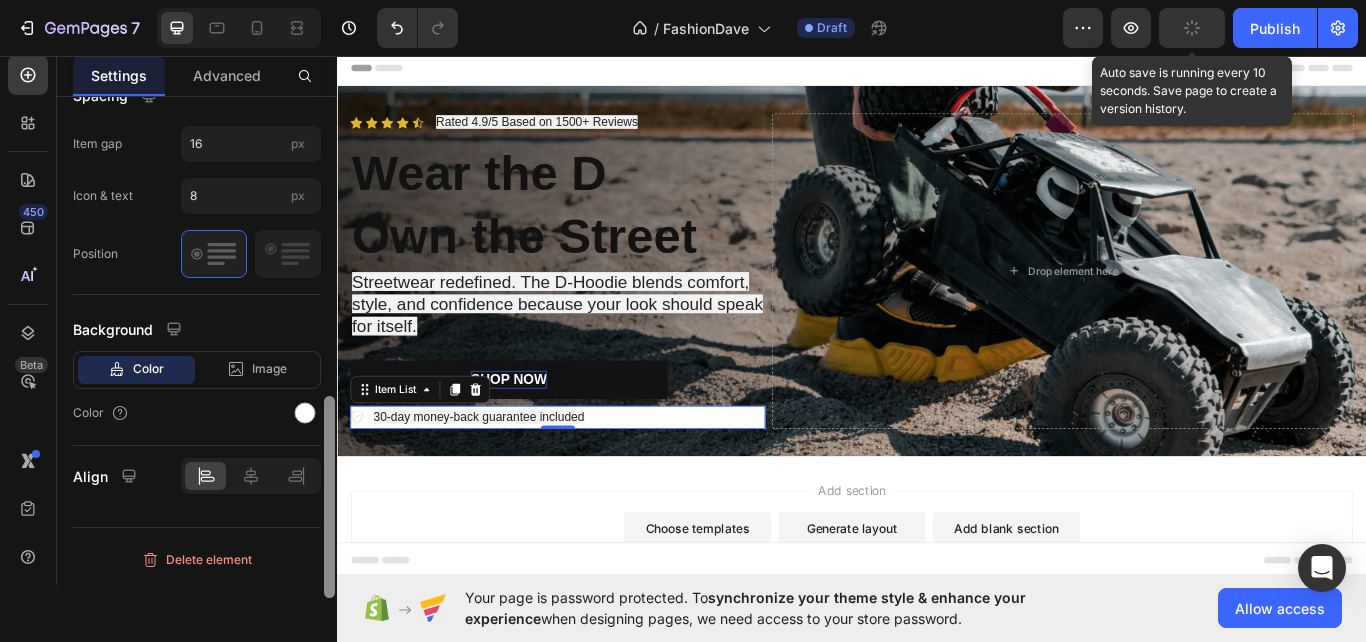 click on "Item management 30-day money-back guarantee included  30-day money-back guarantee included Add more Icon Icon type  Choose icon
Size 16 Icon color Show more Text Styles Paragraph 1* Font sans-serif Size 13 Color Show more Spacing Item gap 16 px Icon & text 8 px Position Background Color Image Video  Color  Align  Delete element" at bounding box center [197, 369] 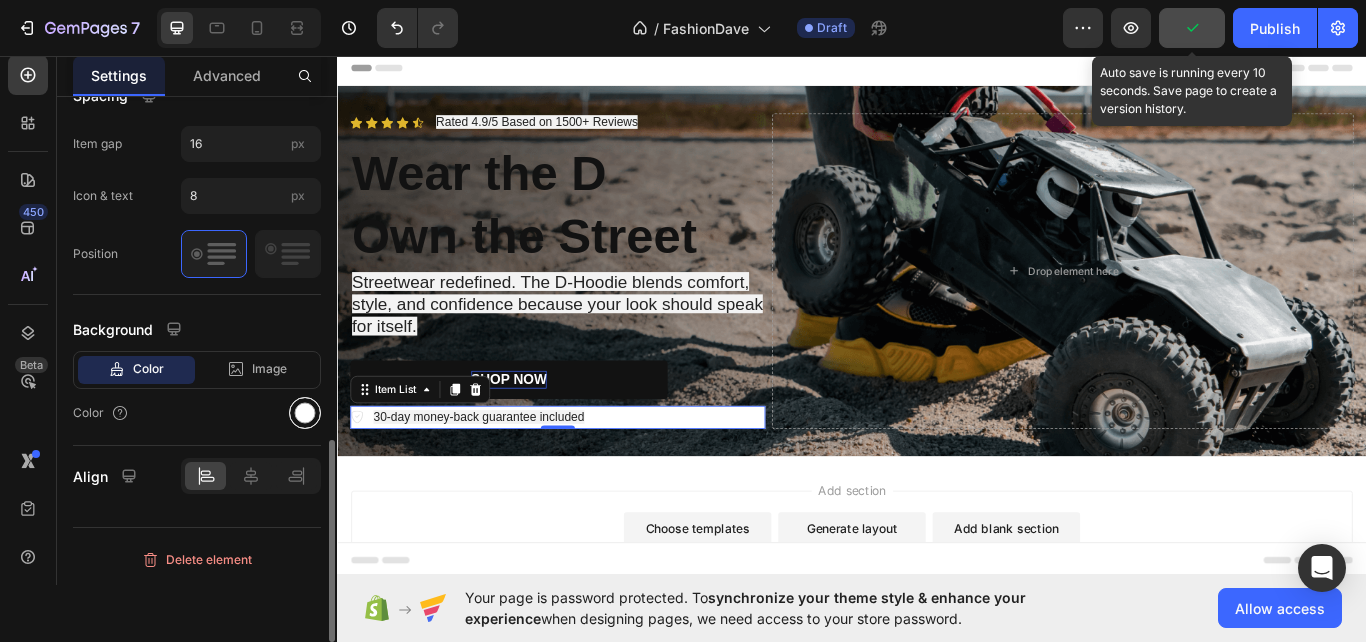 click at bounding box center (305, 413) 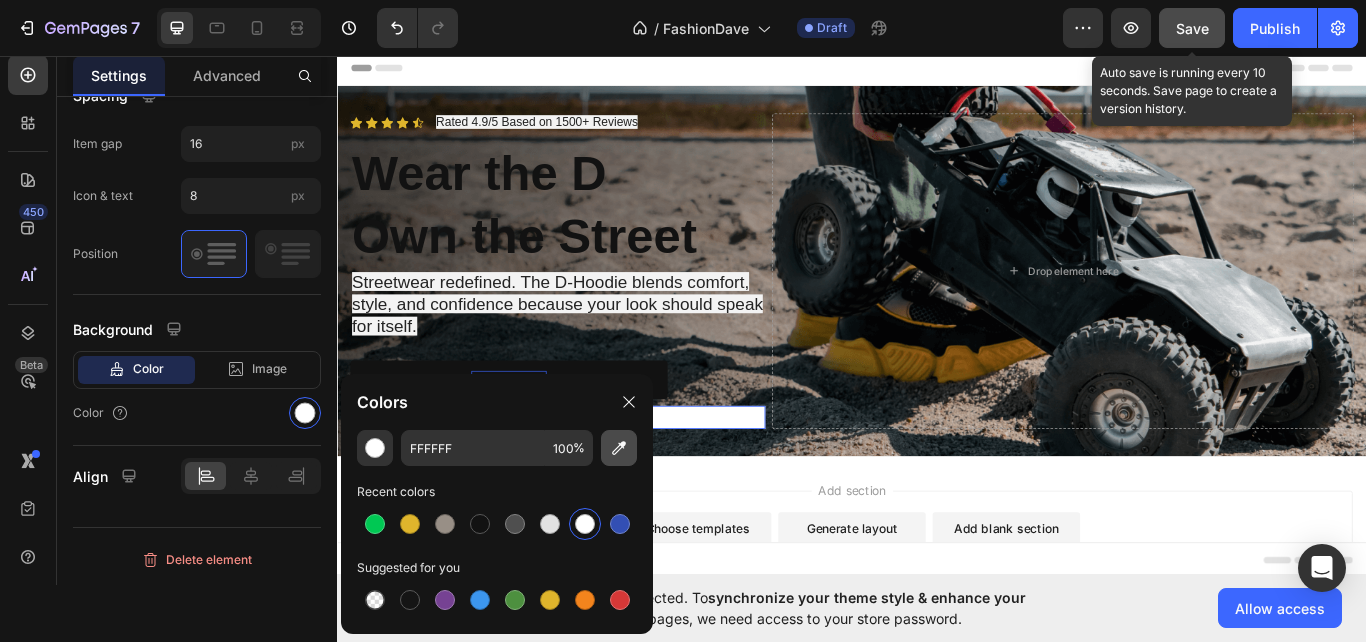 click 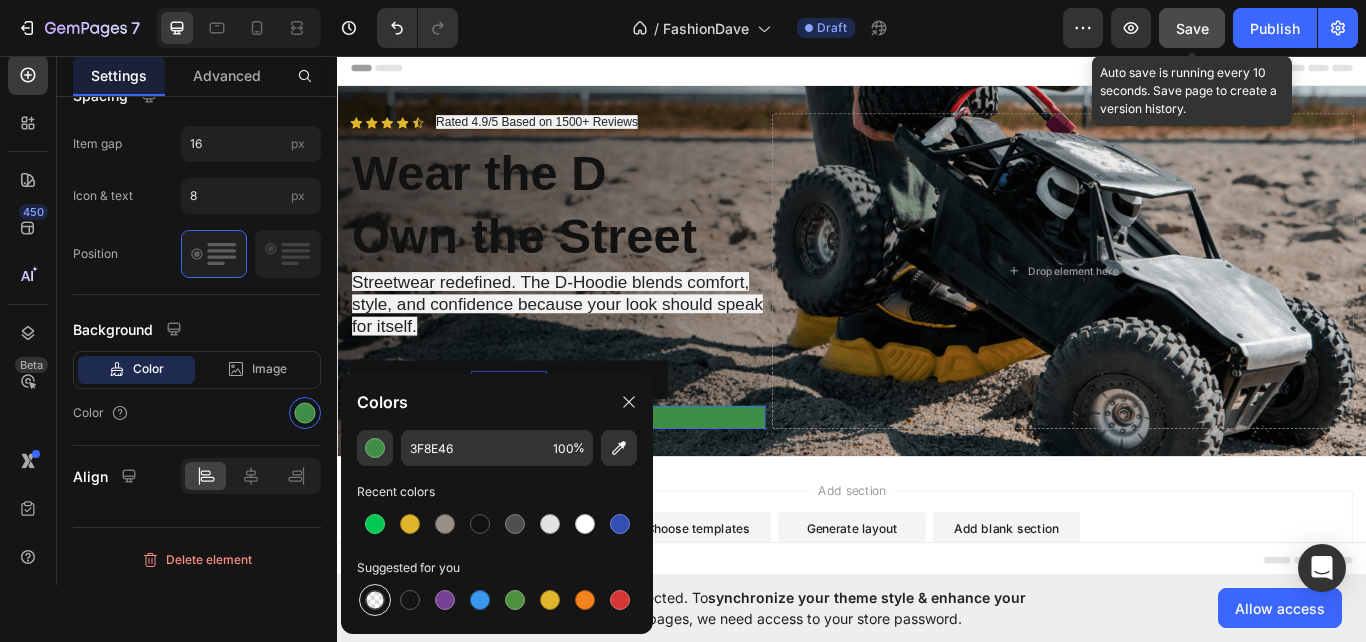 click at bounding box center (375, 600) 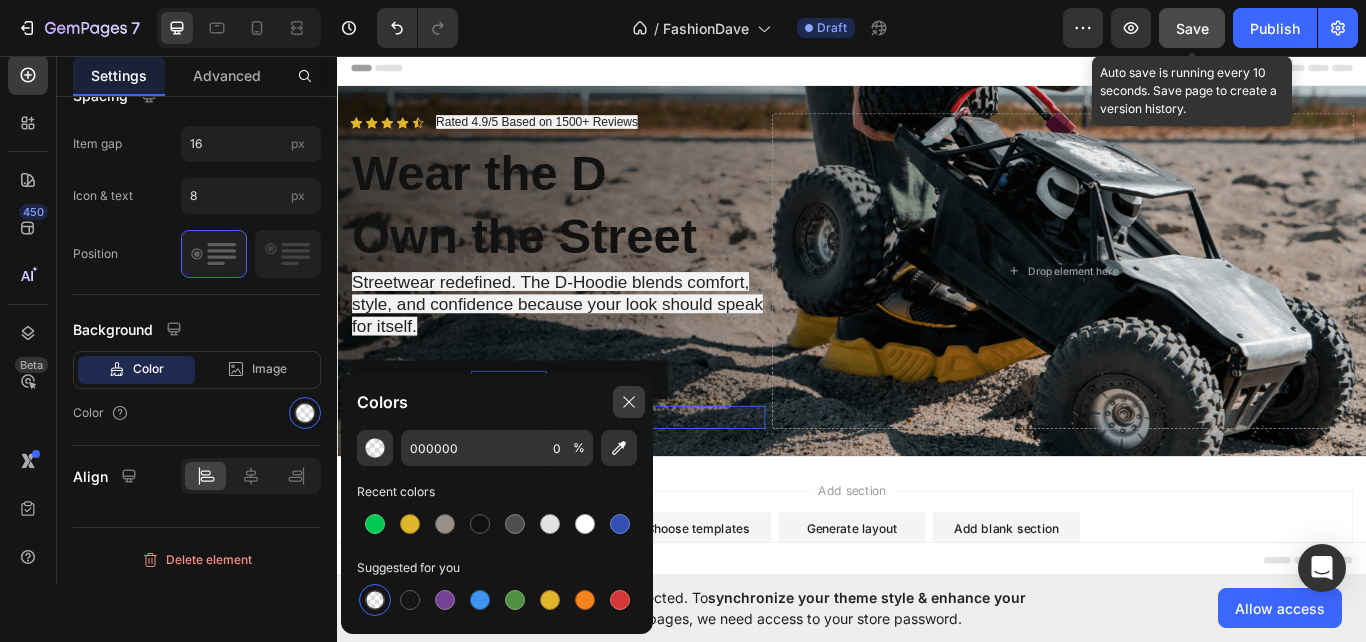 click 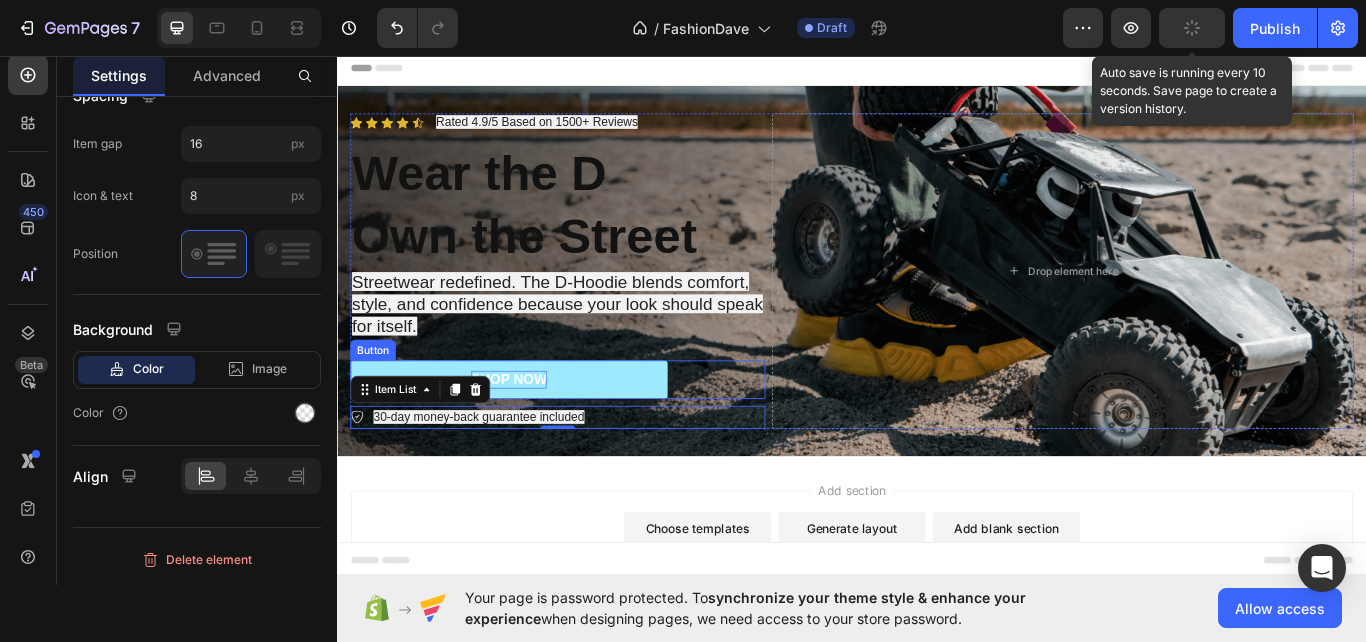 click on "SHOP NOW" at bounding box center [537, 434] 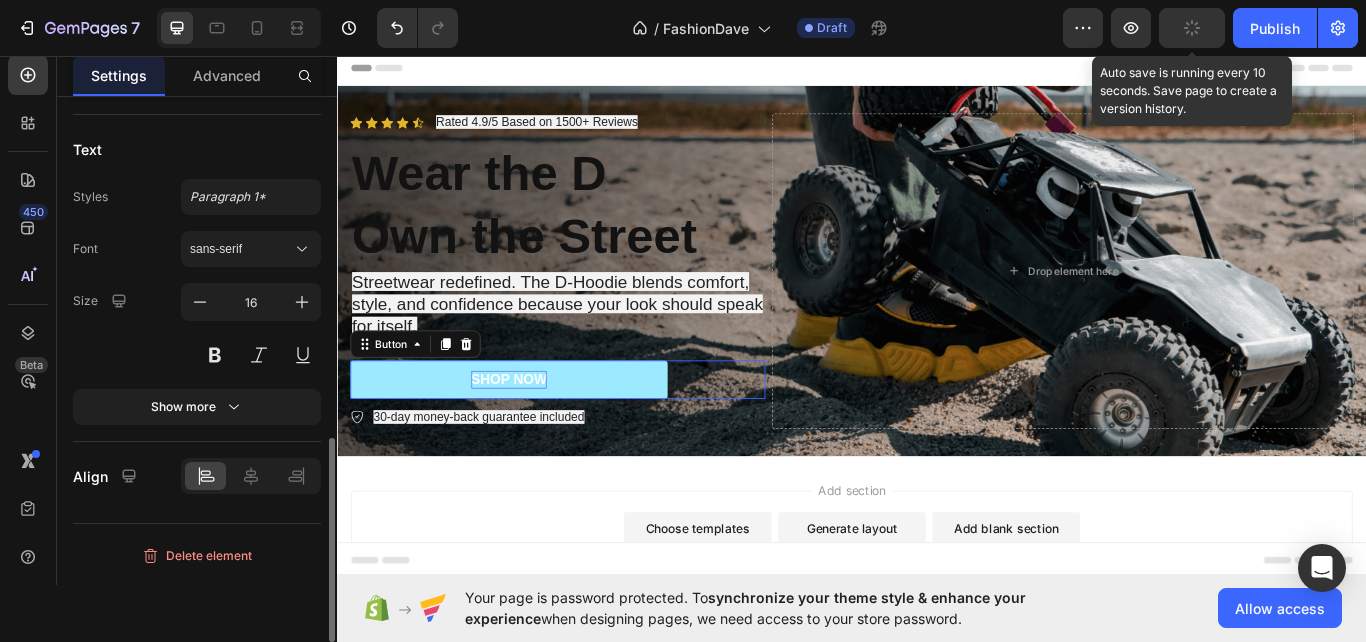 scroll, scrollTop: 0, scrollLeft: 0, axis: both 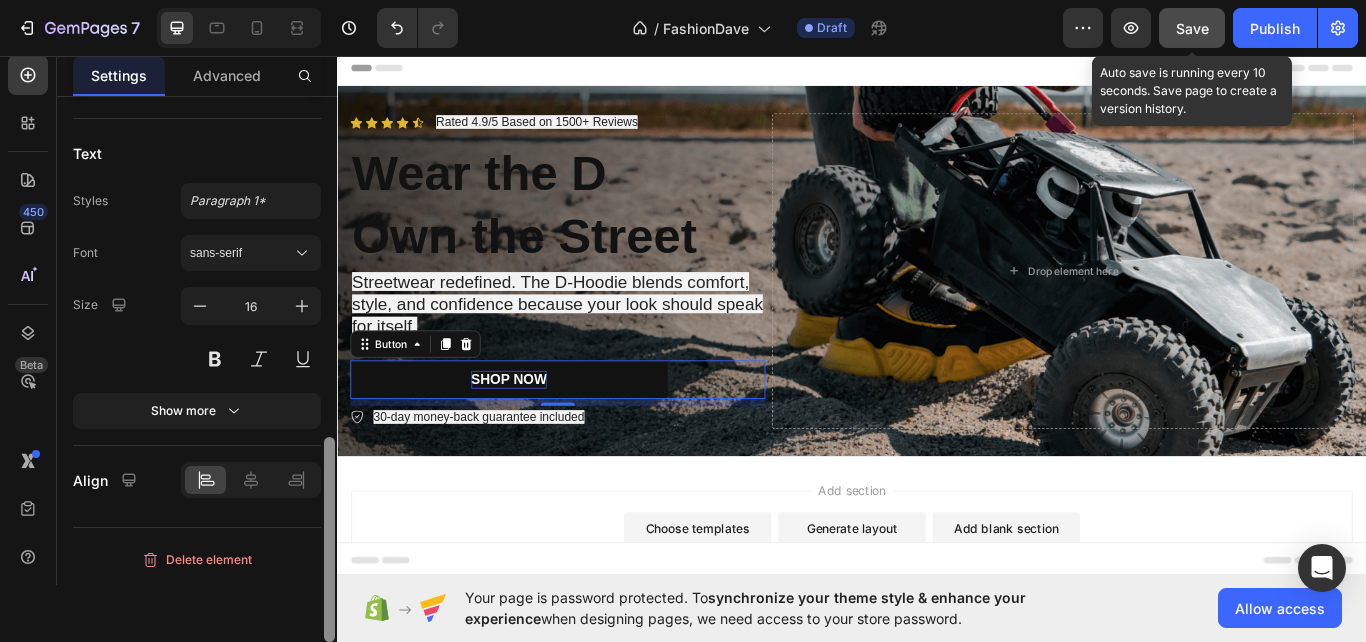 drag, startPoint x: 324, startPoint y: 228, endPoint x: 262, endPoint y: 614, distance: 390.94757 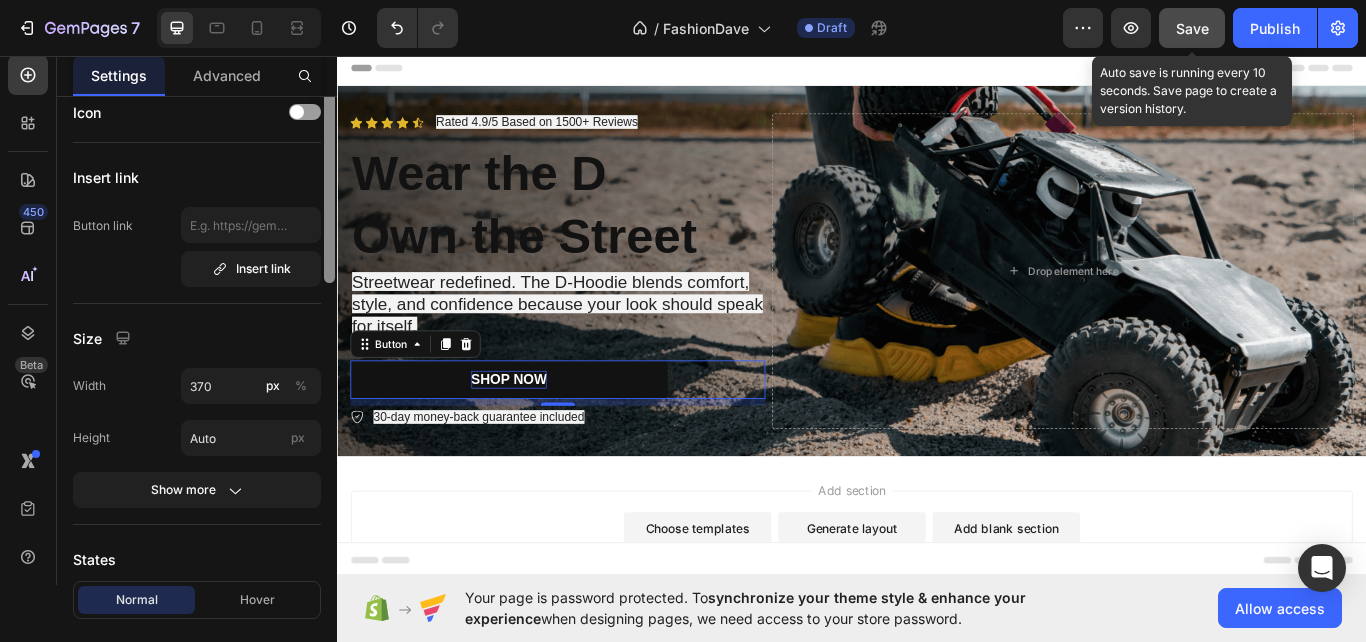 scroll, scrollTop: 0, scrollLeft: 0, axis: both 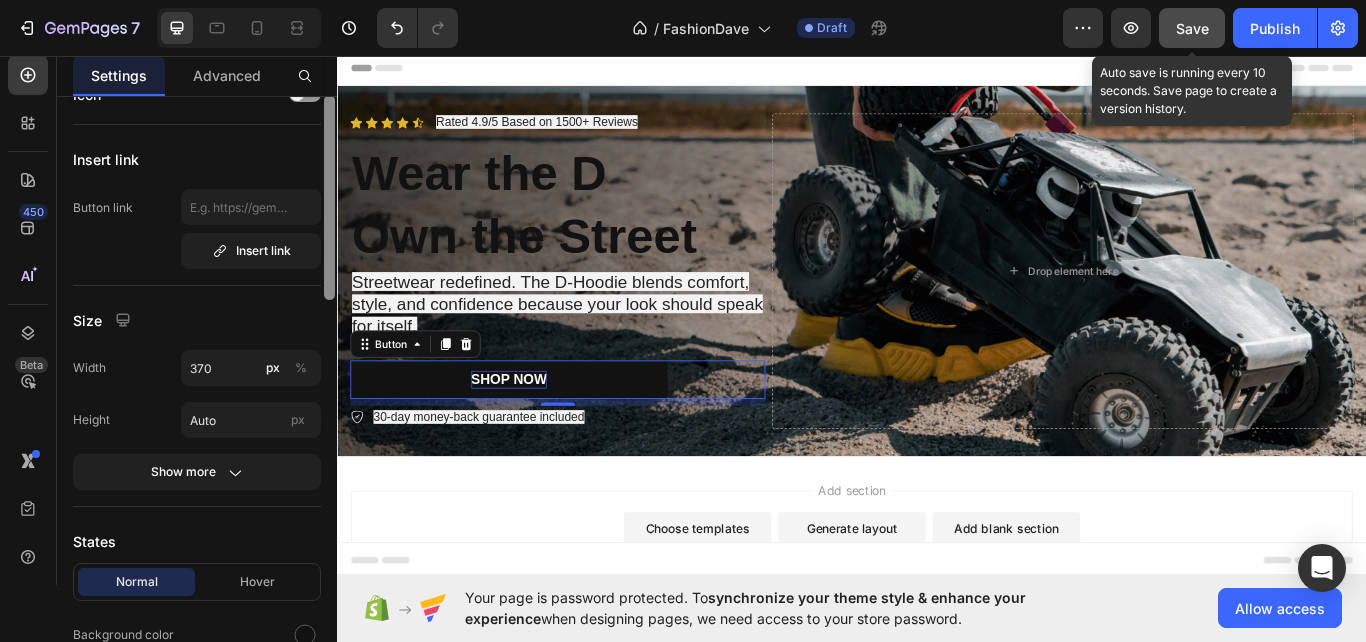 drag, startPoint x: 328, startPoint y: 550, endPoint x: 329, endPoint y: 244, distance: 306.00165 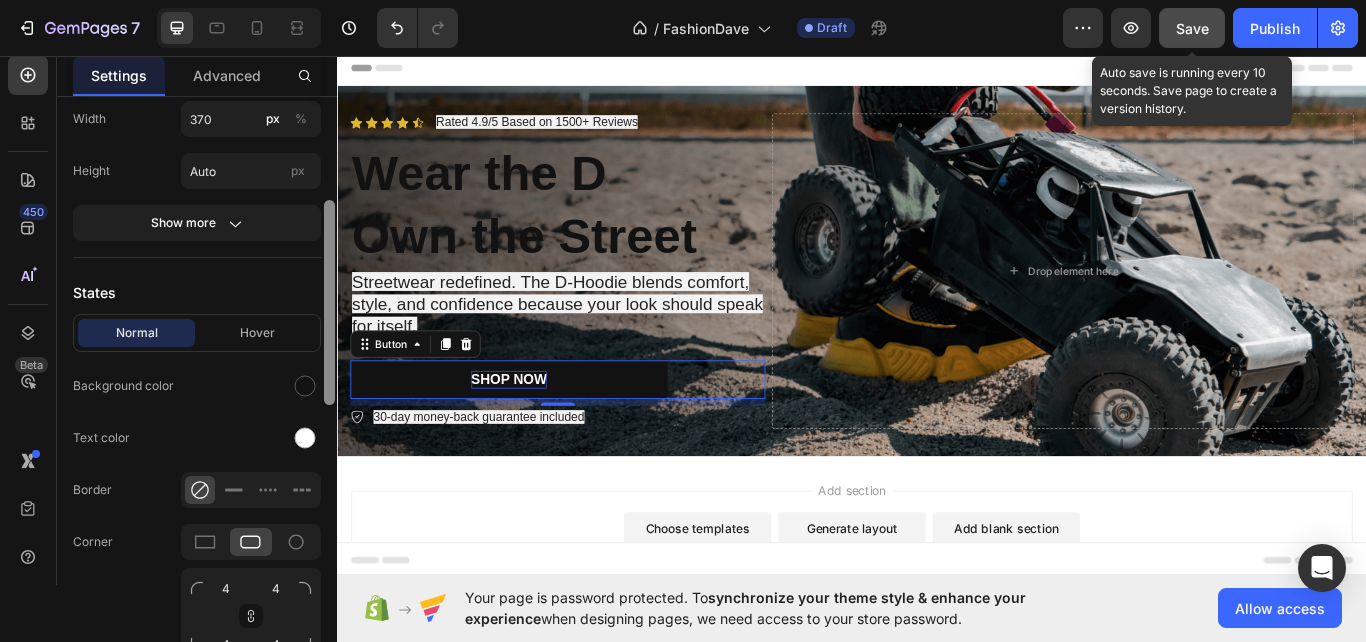 scroll, scrollTop: 289, scrollLeft: 0, axis: vertical 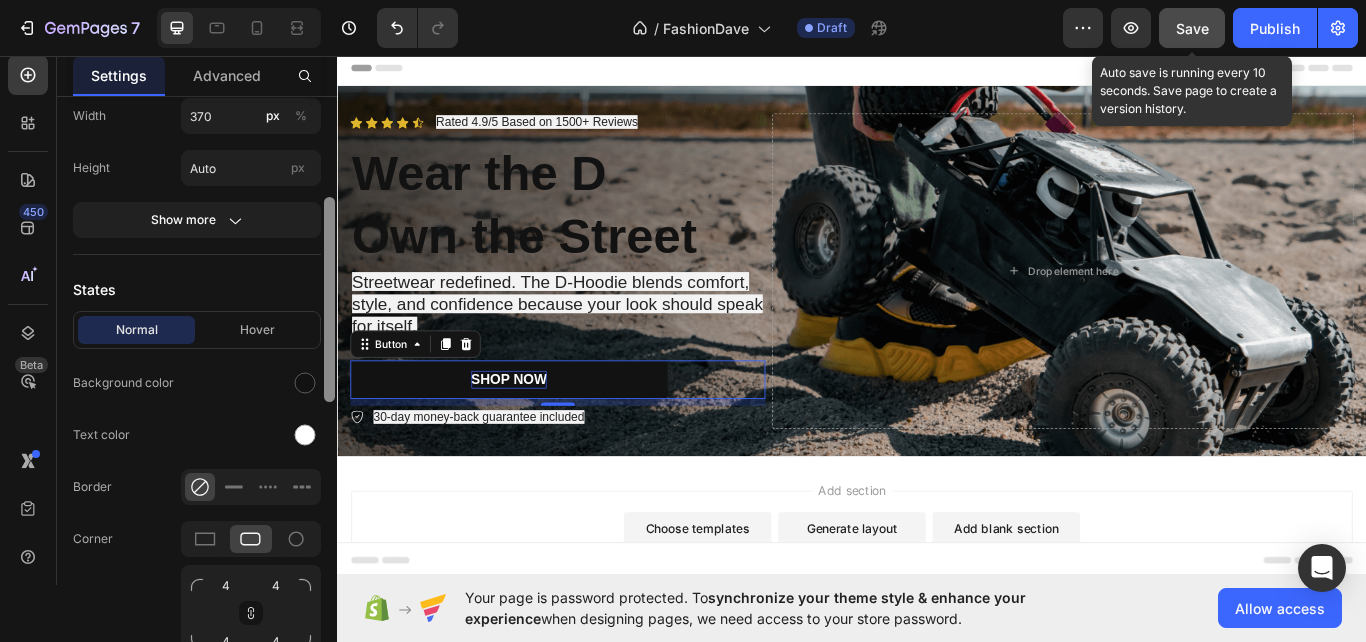 drag, startPoint x: 329, startPoint y: 244, endPoint x: 326, endPoint y: 319, distance: 75.059975 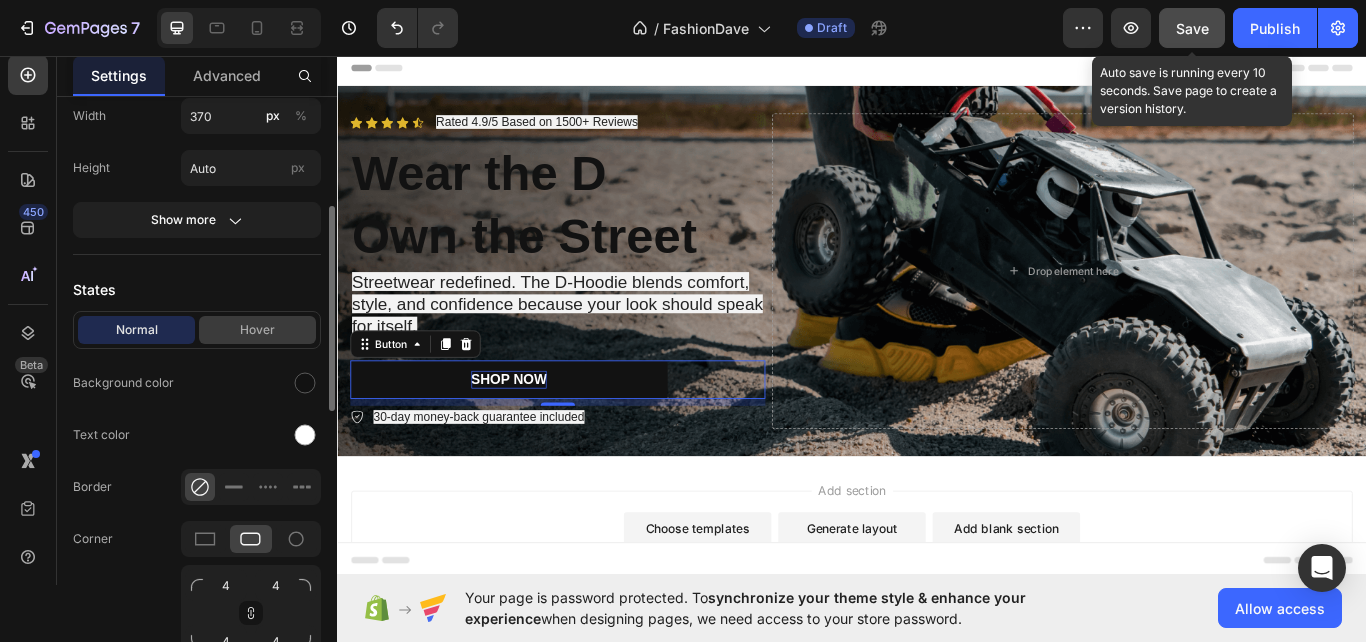 click on "Hover" at bounding box center (257, 330) 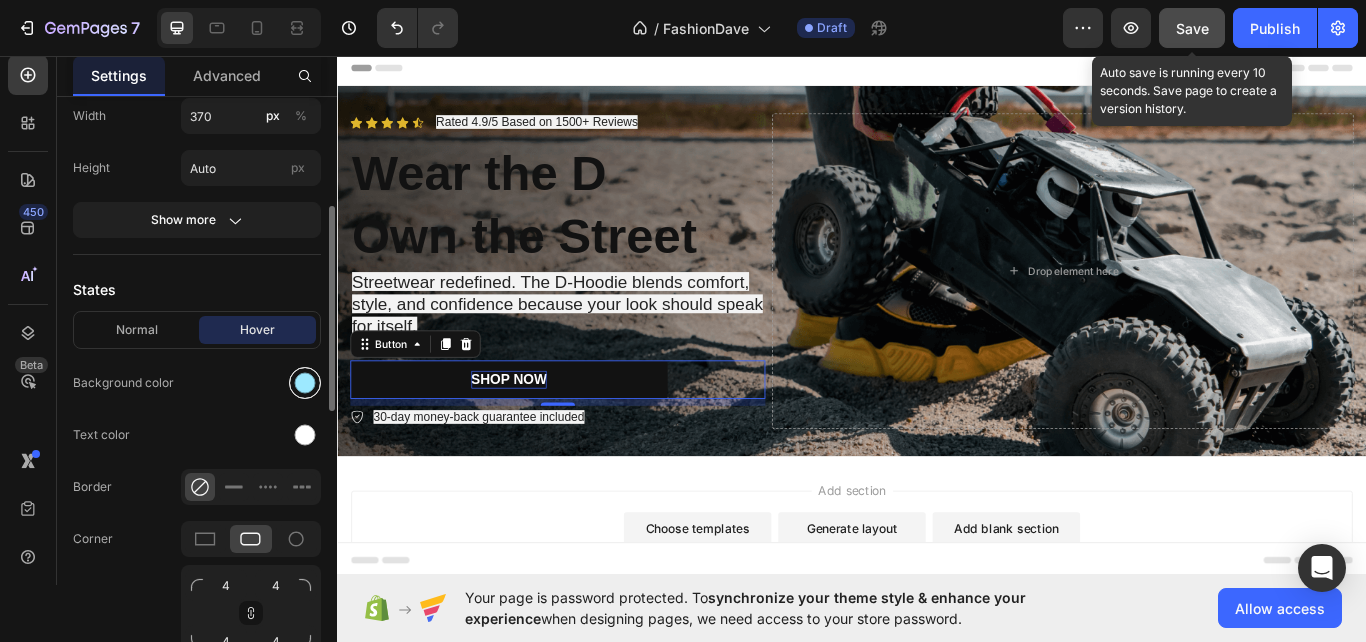 click at bounding box center (305, 383) 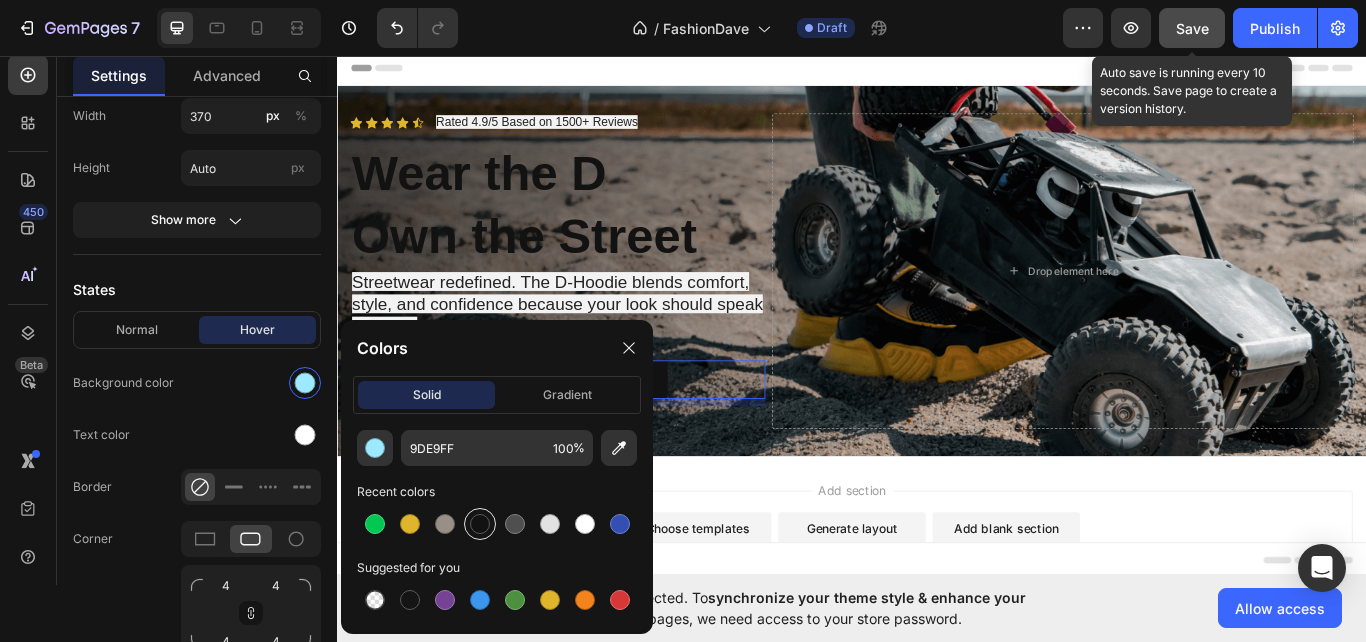 click at bounding box center [480, 524] 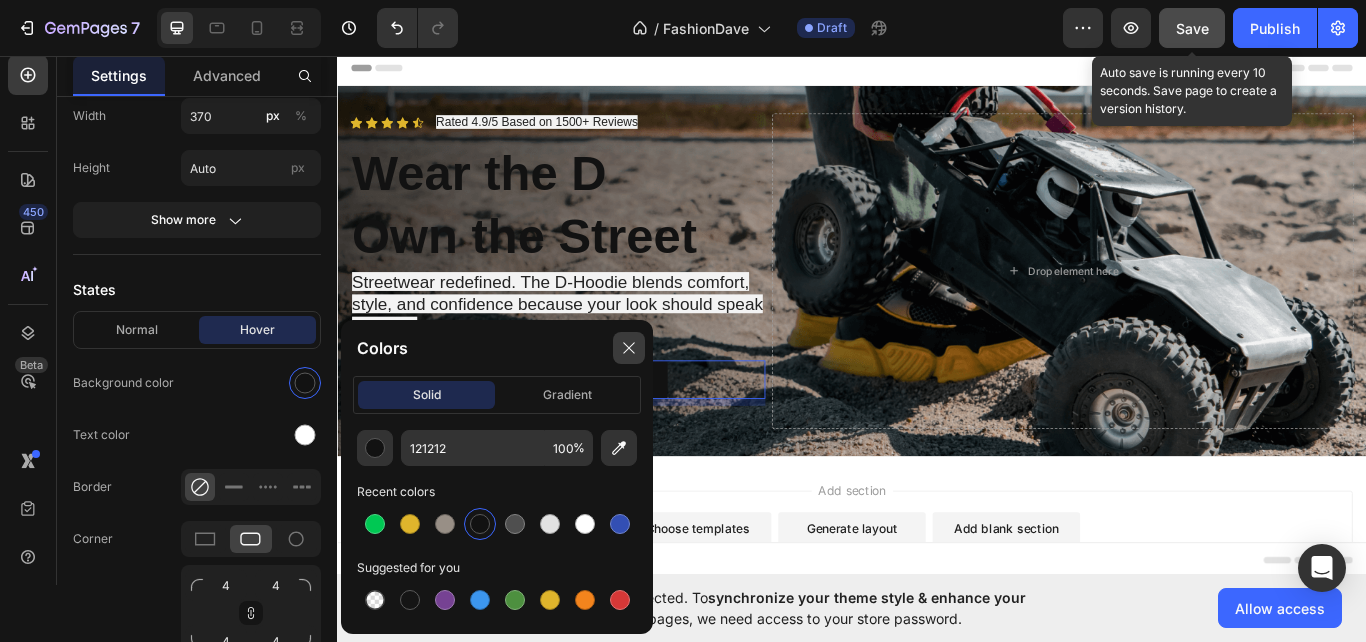 click 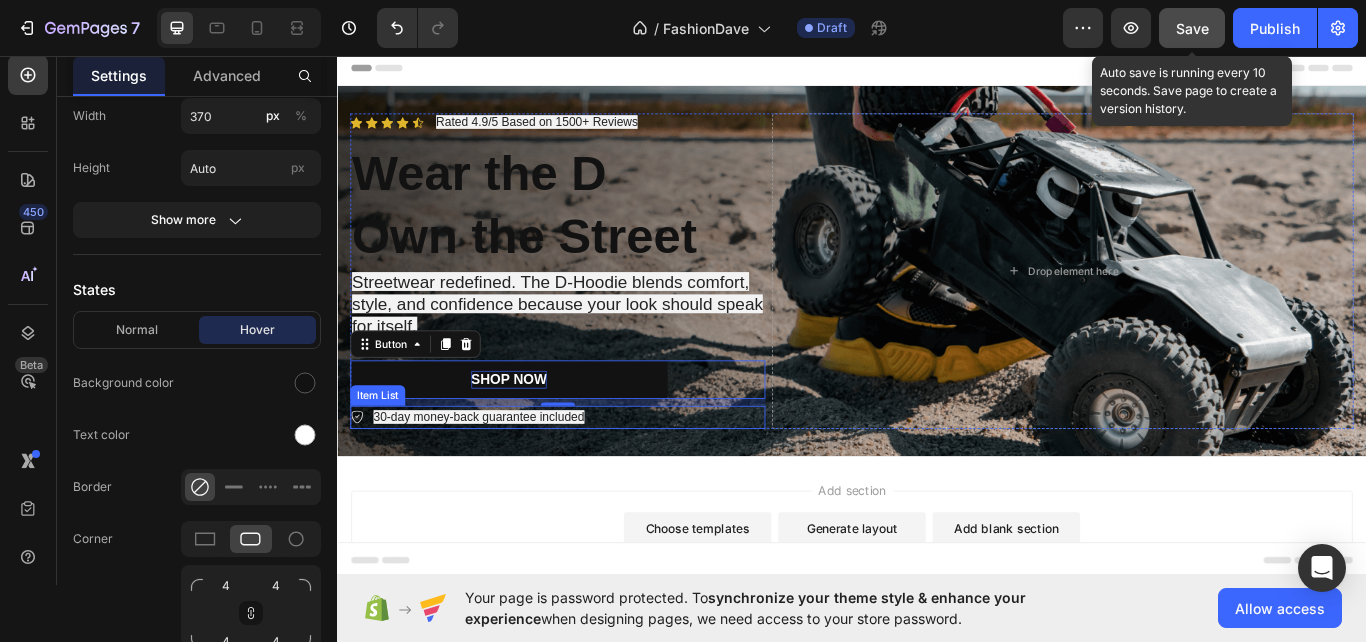 click 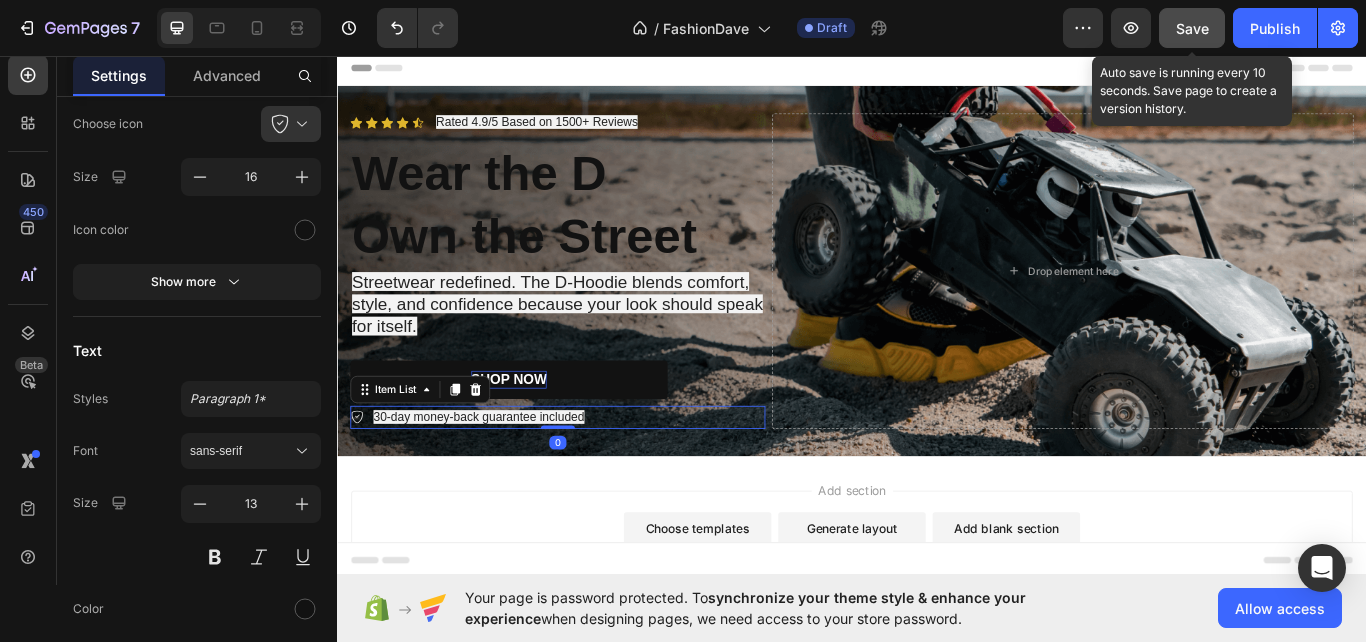 scroll, scrollTop: 0, scrollLeft: 0, axis: both 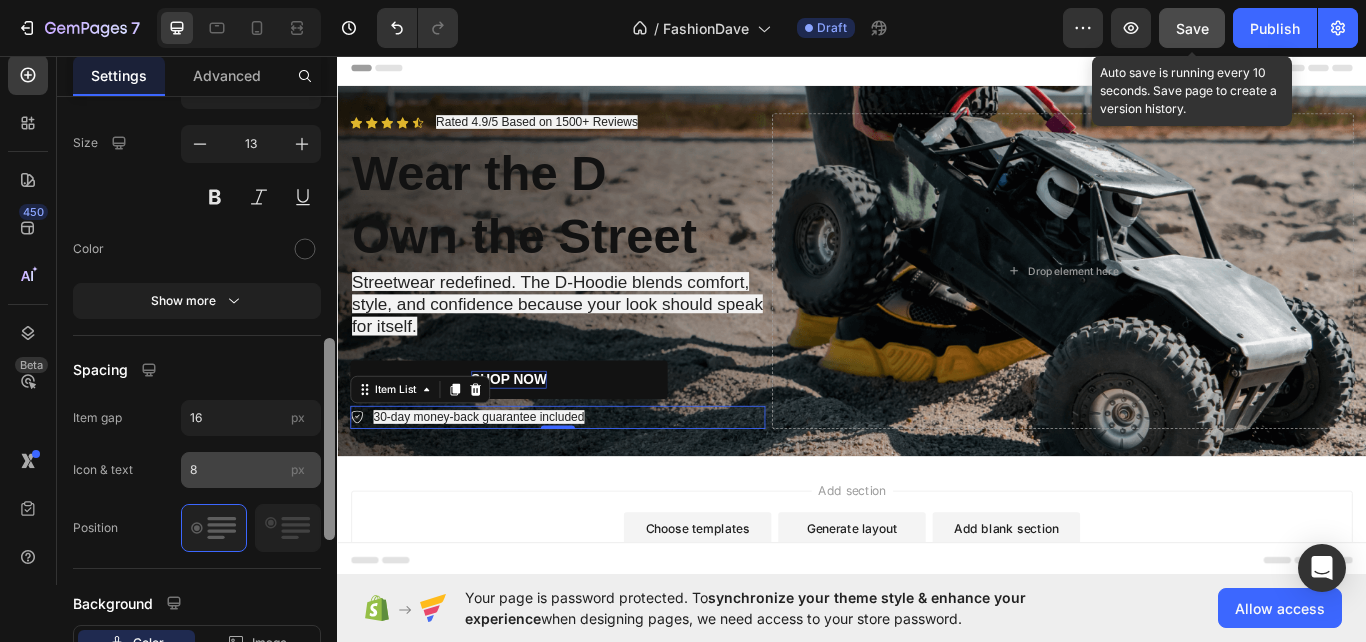 drag, startPoint x: 329, startPoint y: 241, endPoint x: 315, endPoint y: 482, distance: 241.4063 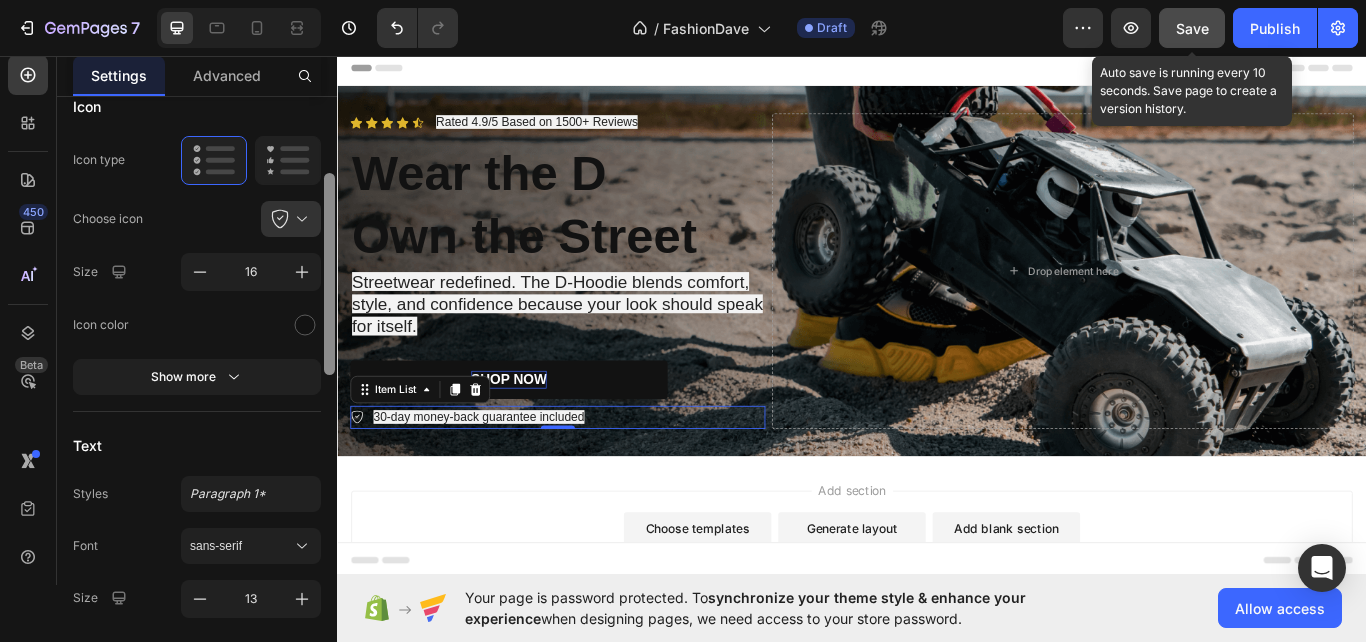 scroll, scrollTop: 189, scrollLeft: 0, axis: vertical 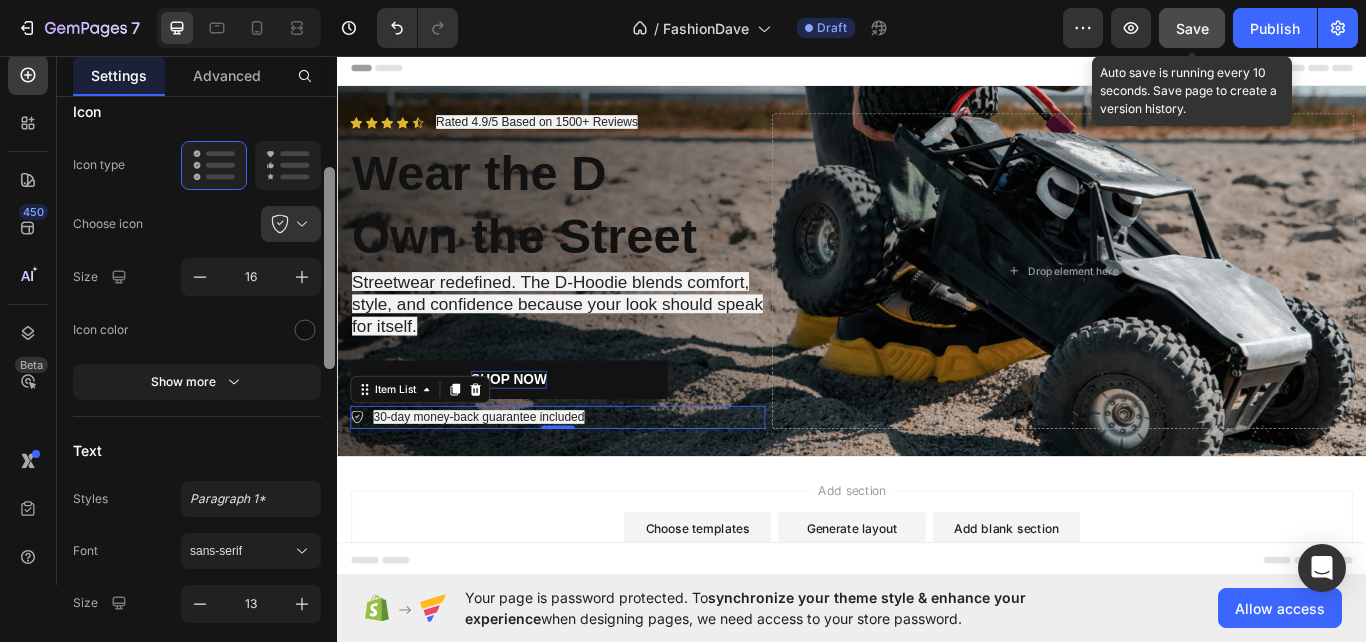 drag, startPoint x: 328, startPoint y: 351, endPoint x: 328, endPoint y: 180, distance: 171 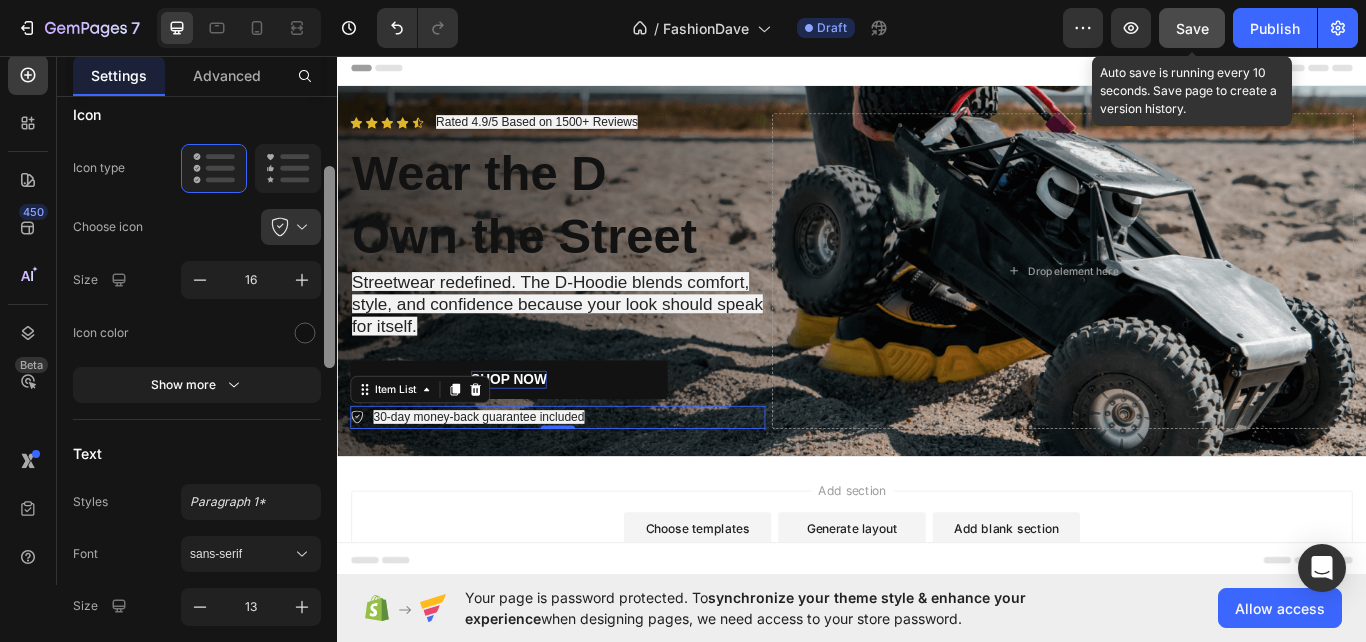 scroll, scrollTop: 0, scrollLeft: 0, axis: both 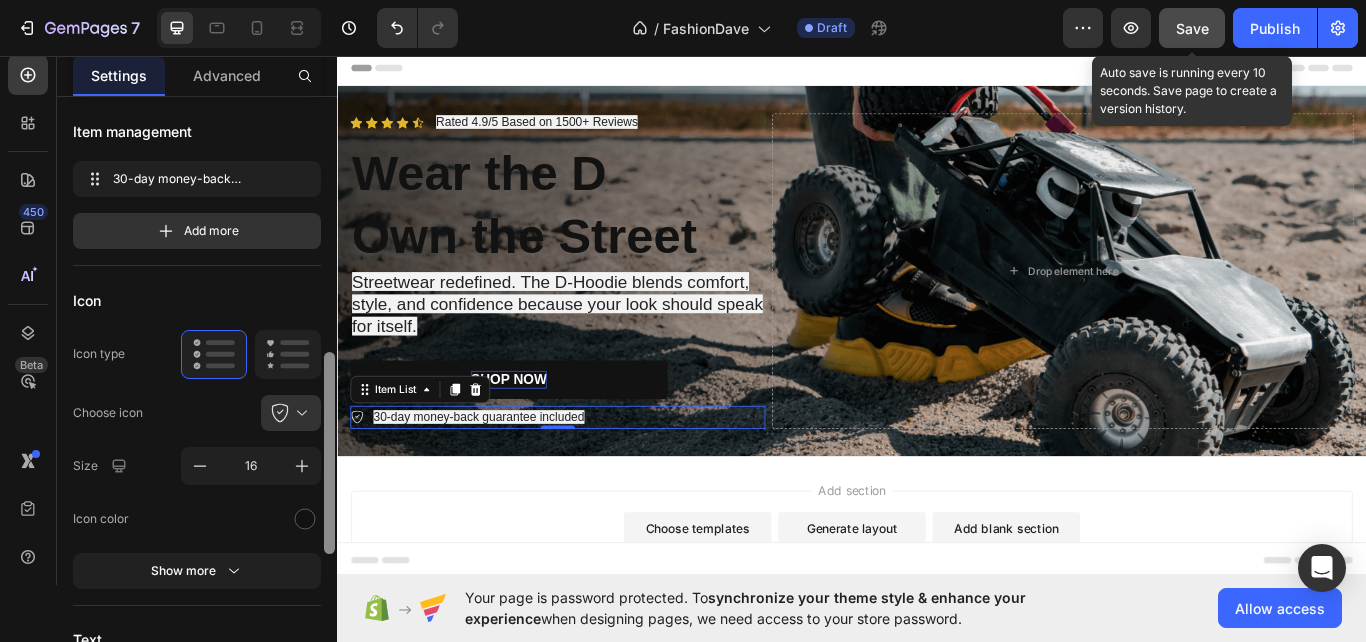 drag, startPoint x: 330, startPoint y: 258, endPoint x: 317, endPoint y: 146, distance: 112.75194 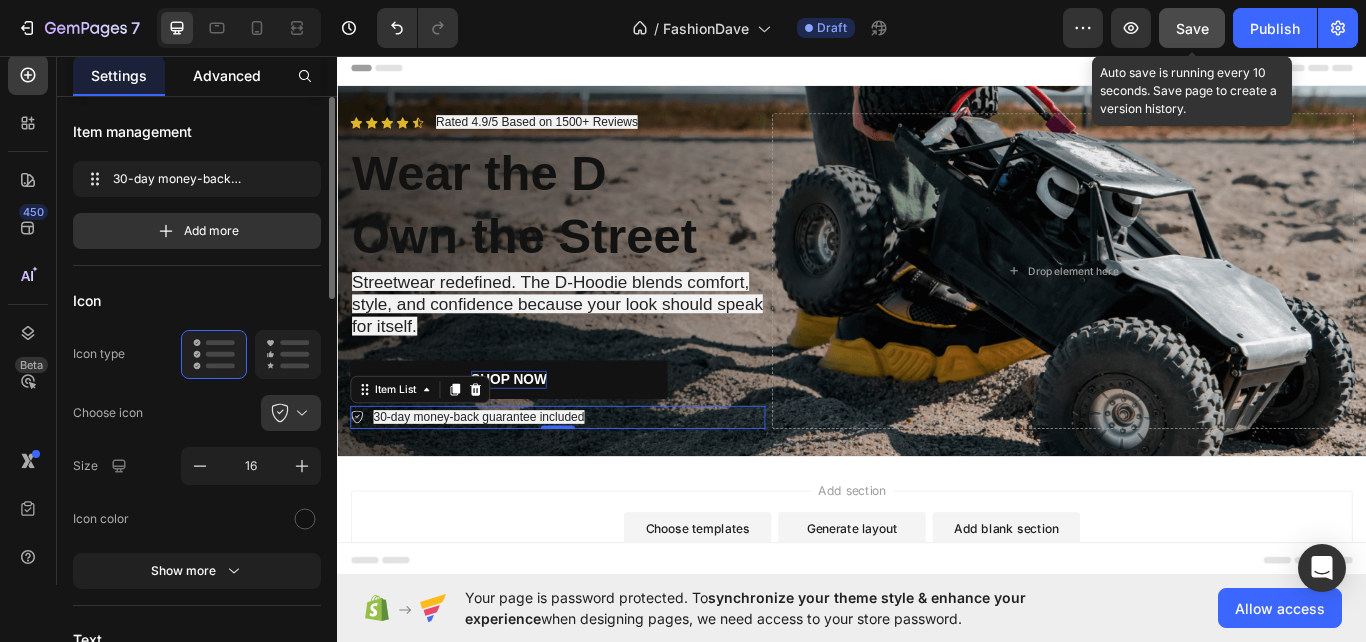 click on "Advanced" at bounding box center [227, 75] 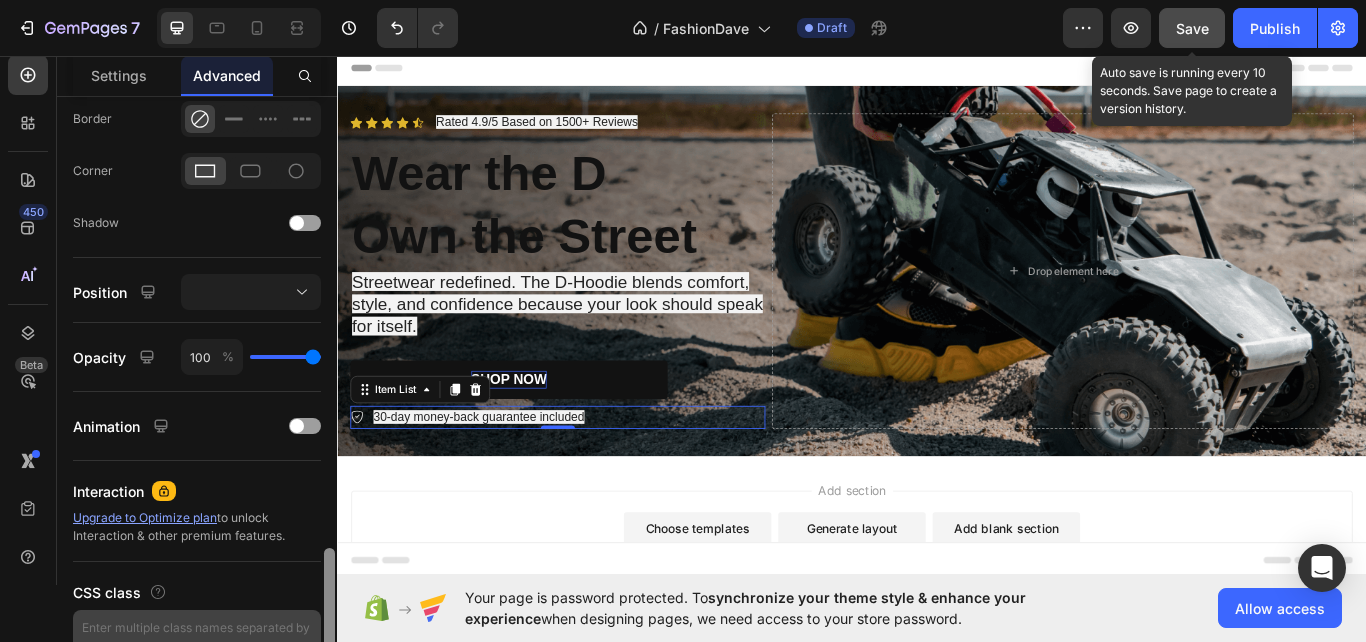 scroll, scrollTop: 724, scrollLeft: 0, axis: vertical 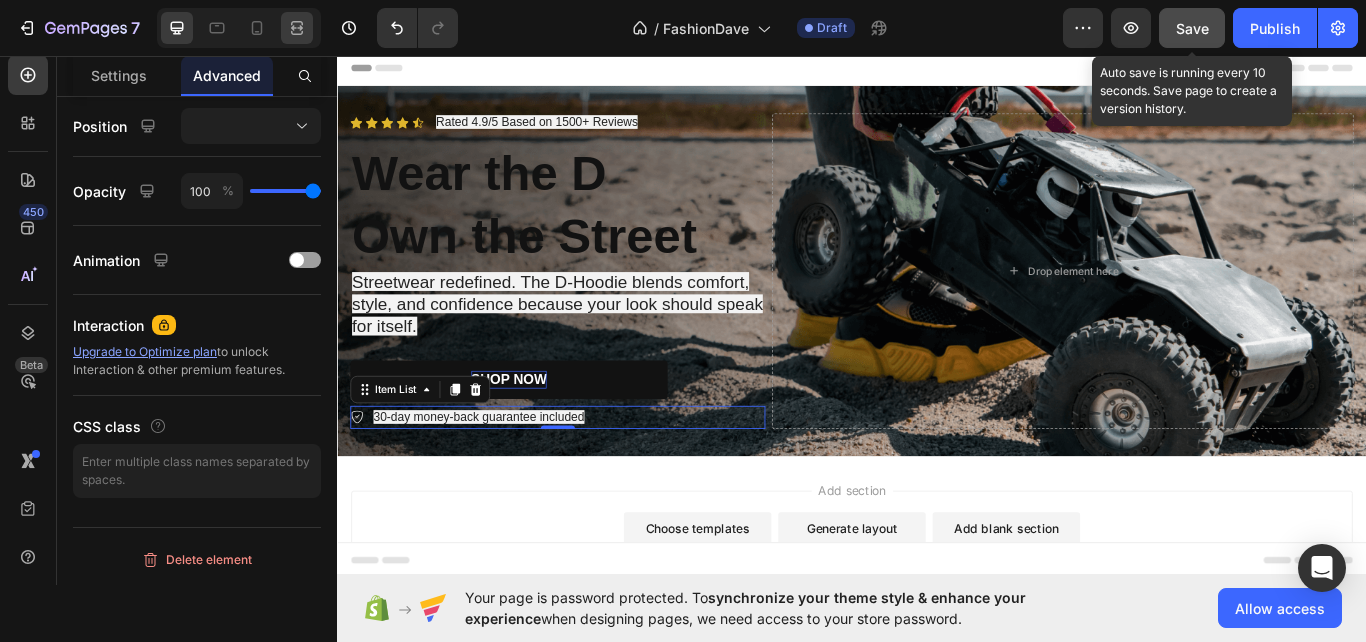 drag, startPoint x: 330, startPoint y: 177, endPoint x: 310, endPoint y: 41, distance: 137.46272 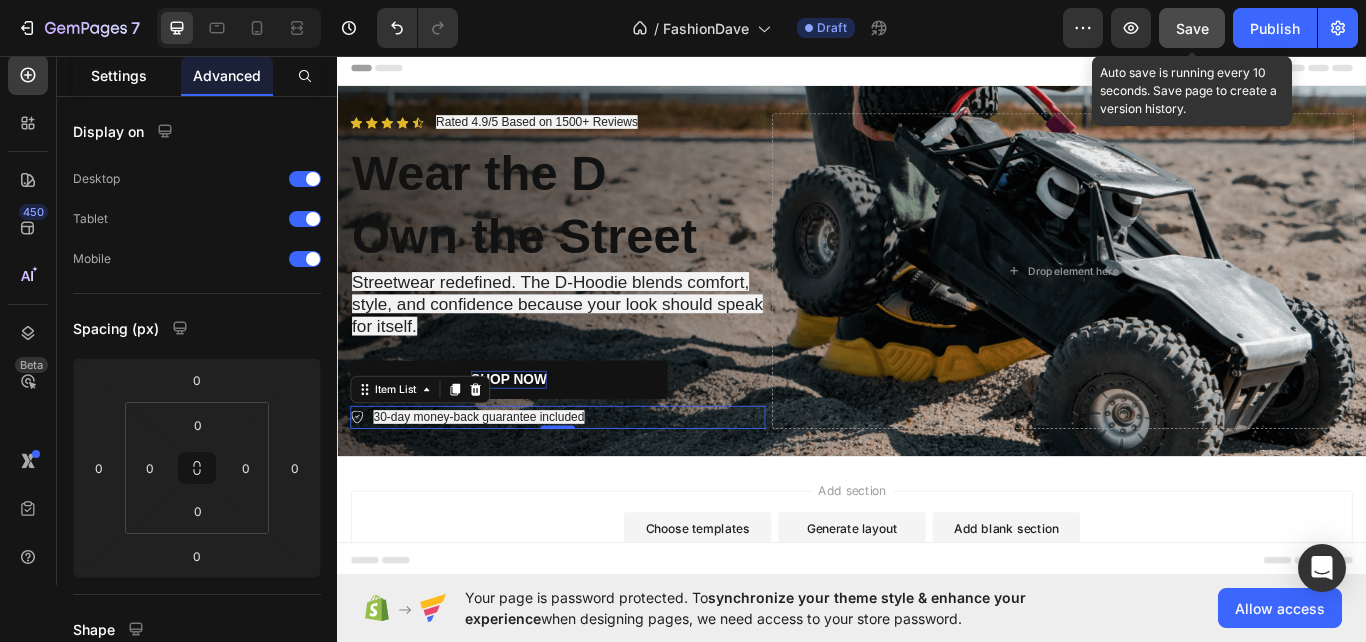 click on "Settings" at bounding box center (119, 75) 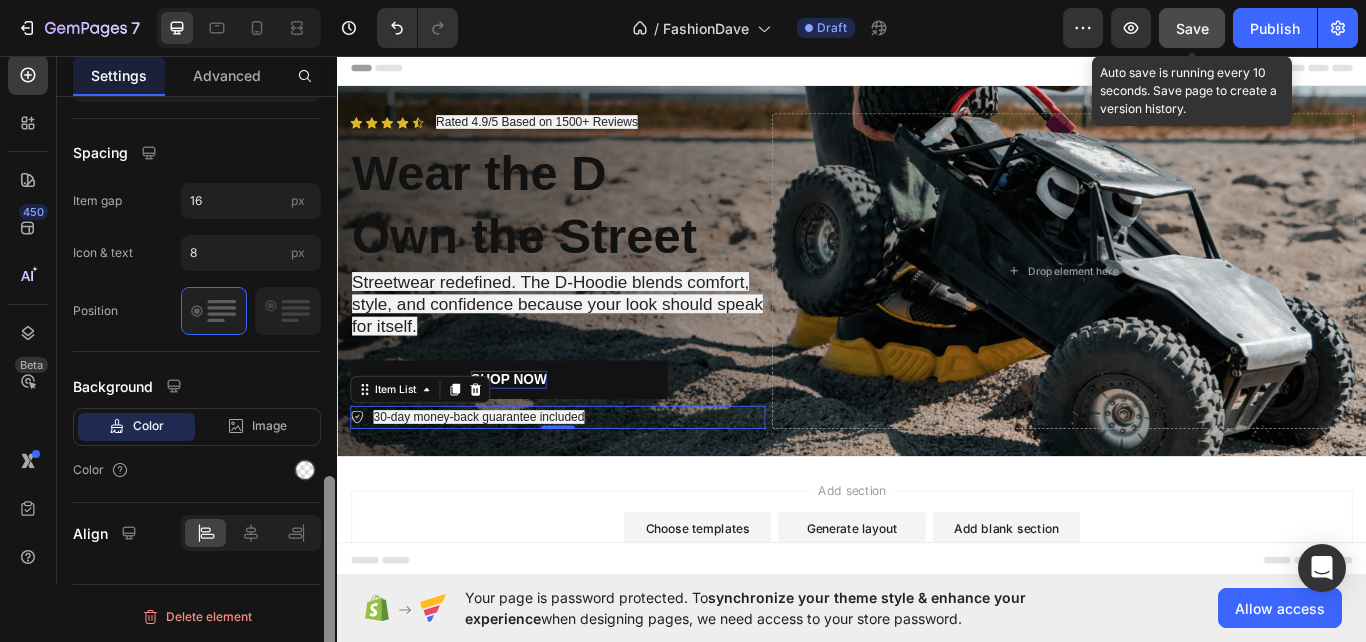 scroll, scrollTop: 923, scrollLeft: 0, axis: vertical 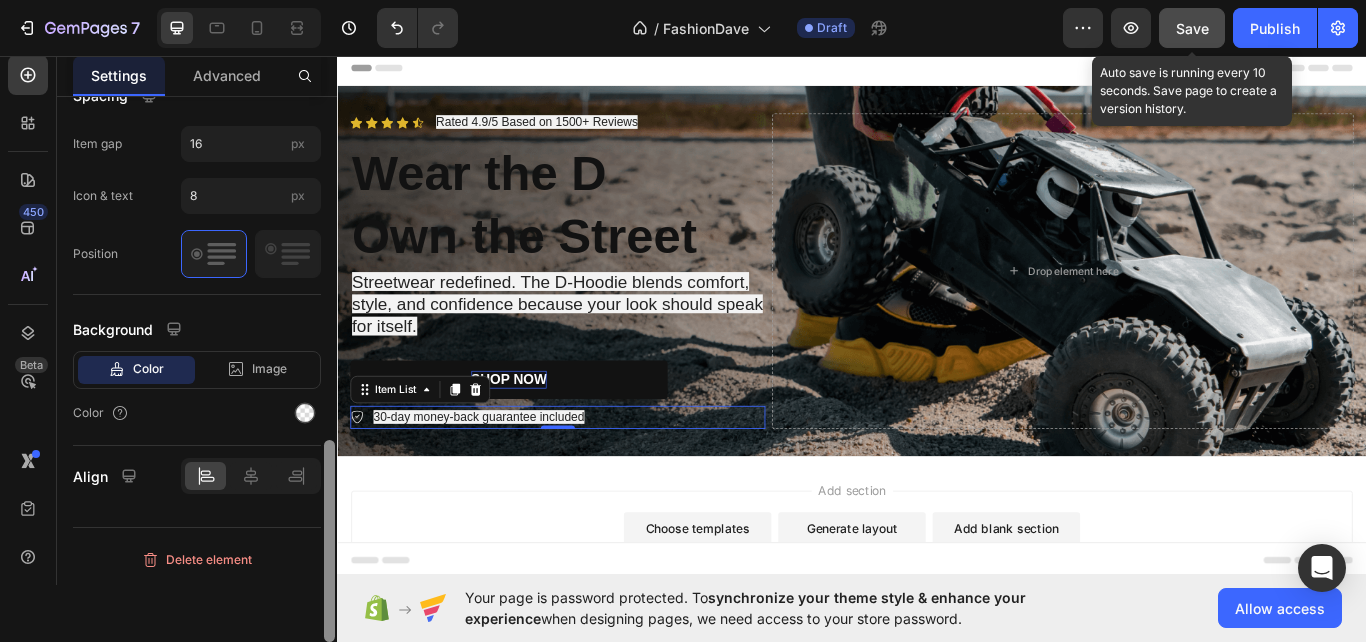 drag, startPoint x: 334, startPoint y: 242, endPoint x: 302, endPoint y: 650, distance: 409.253 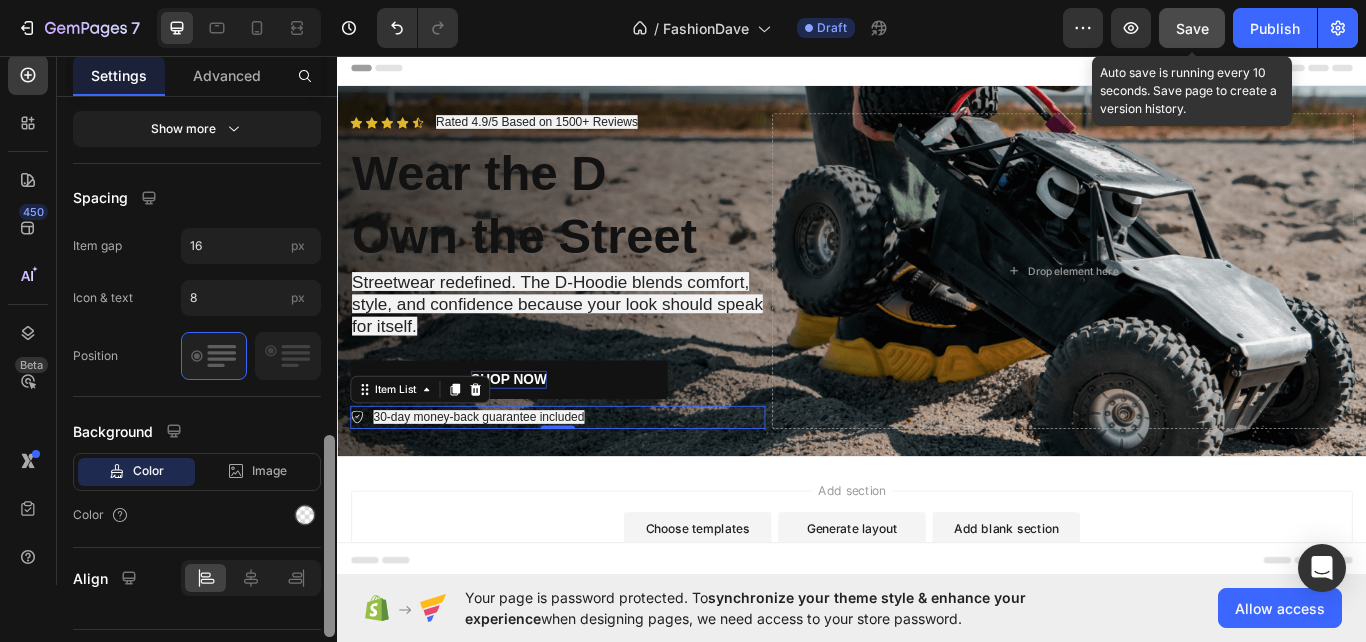 scroll, scrollTop: 788, scrollLeft: 0, axis: vertical 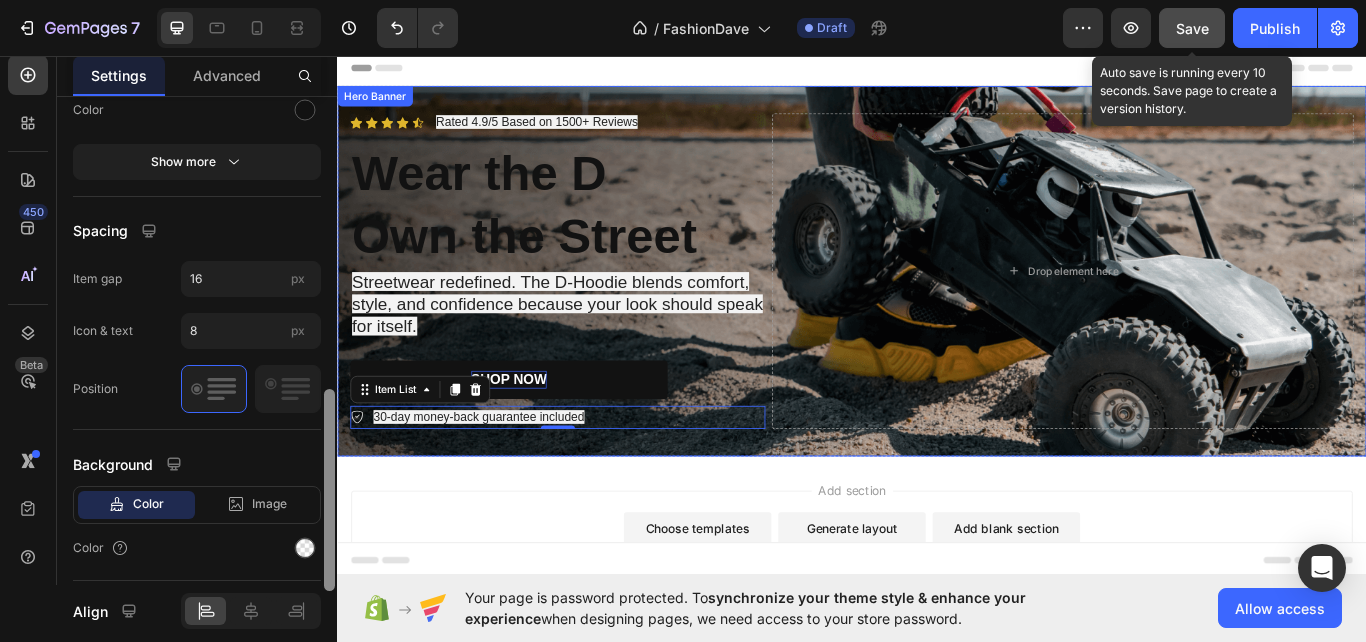drag, startPoint x: 669, startPoint y: 604, endPoint x: 362, endPoint y: 471, distance: 334.57138 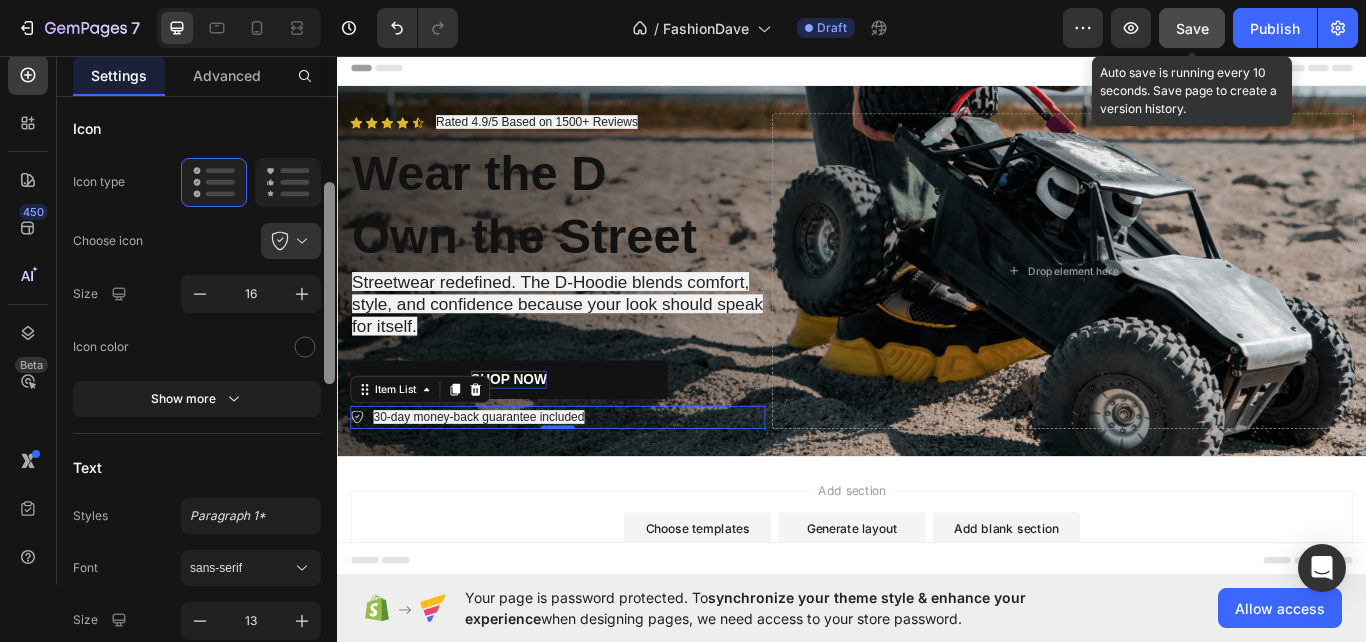 scroll, scrollTop: 62, scrollLeft: 0, axis: vertical 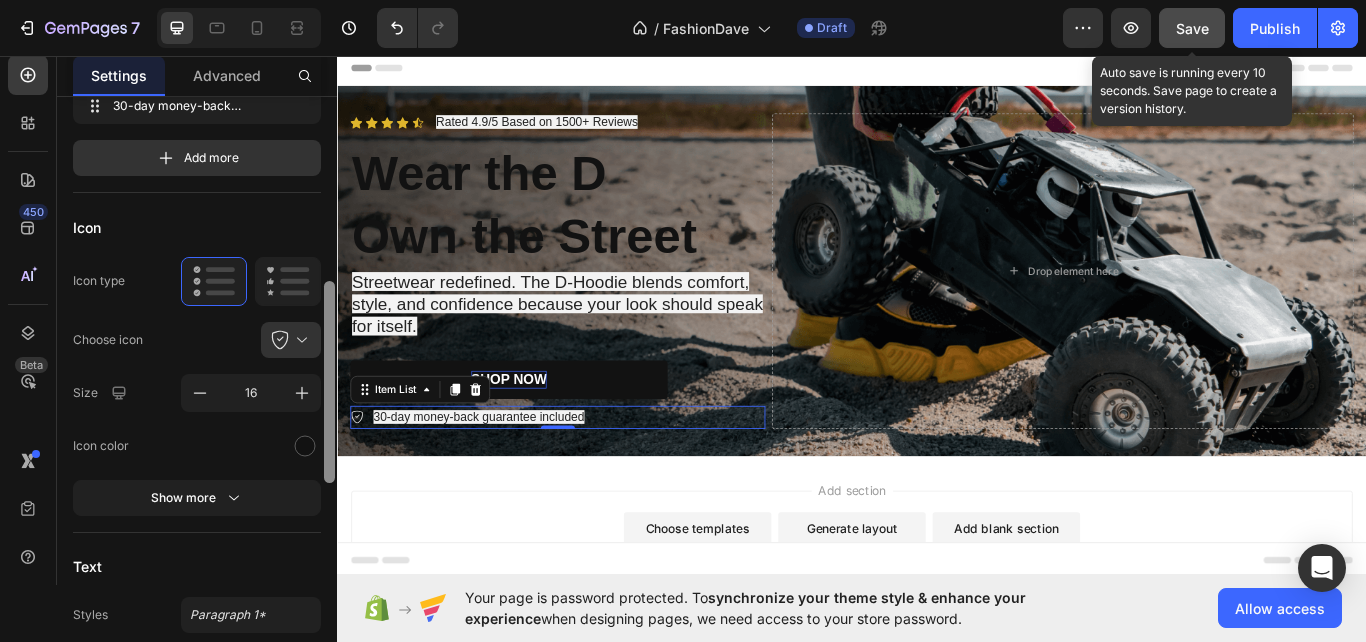 drag, startPoint x: 326, startPoint y: 436, endPoint x: 323, endPoint y: 233, distance: 203.02217 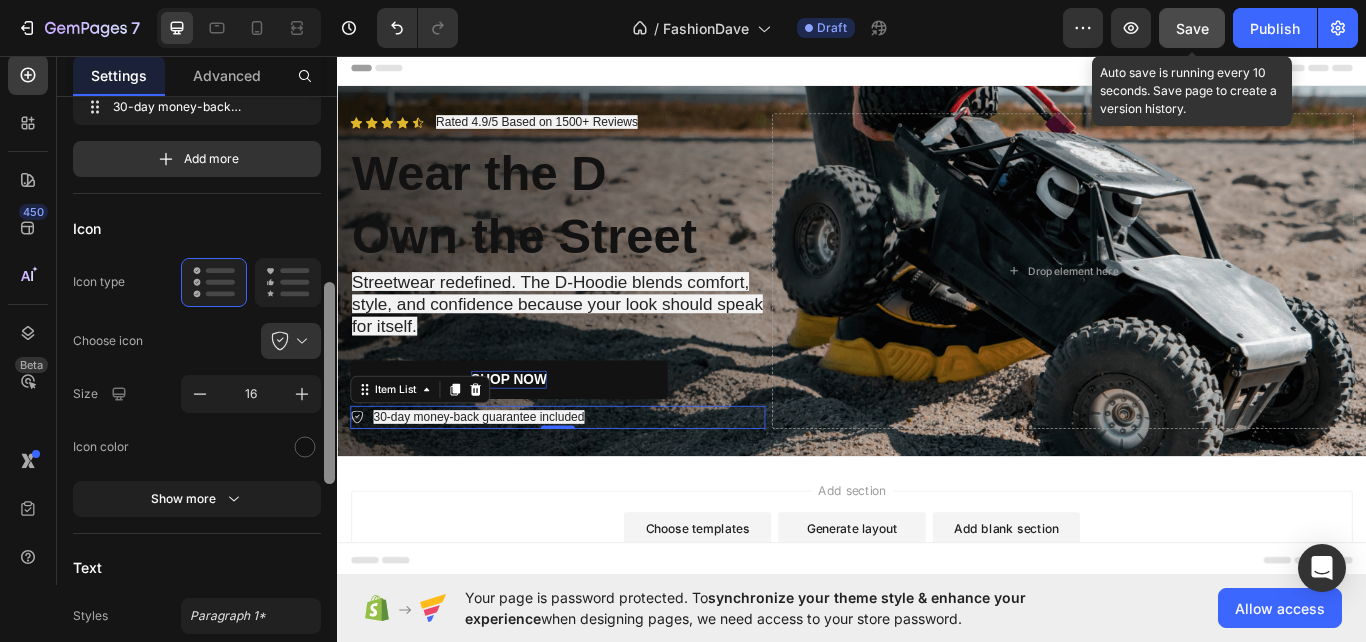 click at bounding box center (329, 485) 